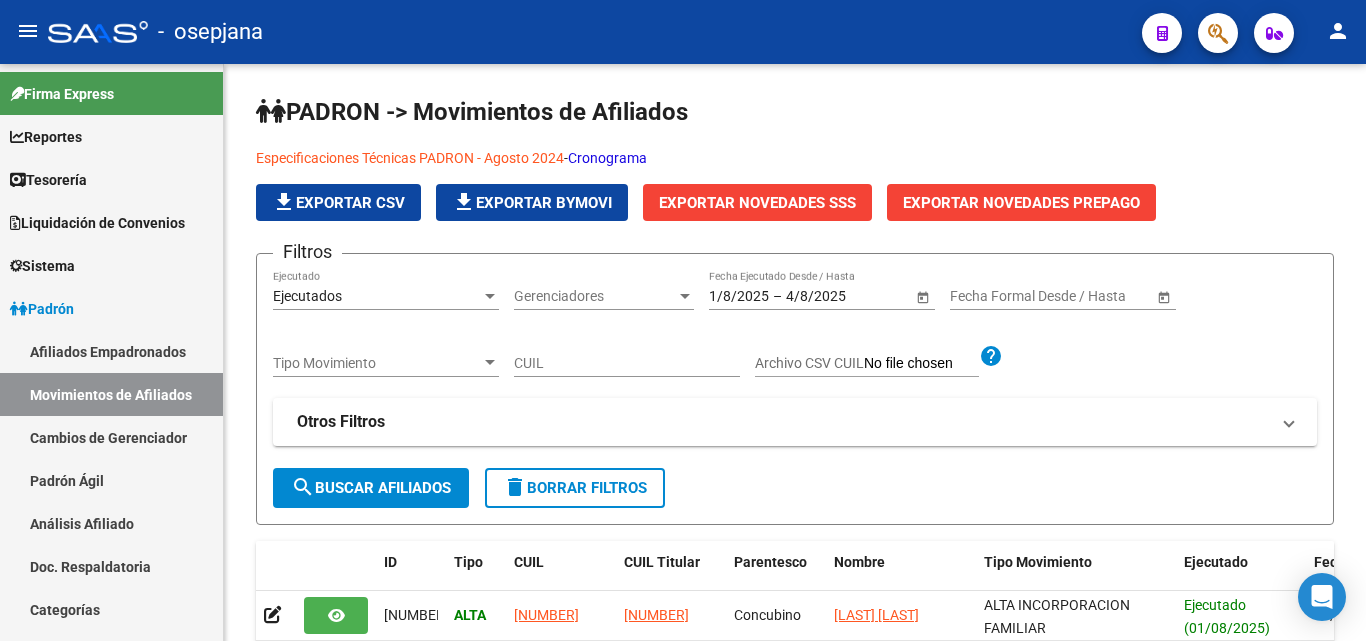 scroll, scrollTop: 0, scrollLeft: 0, axis: both 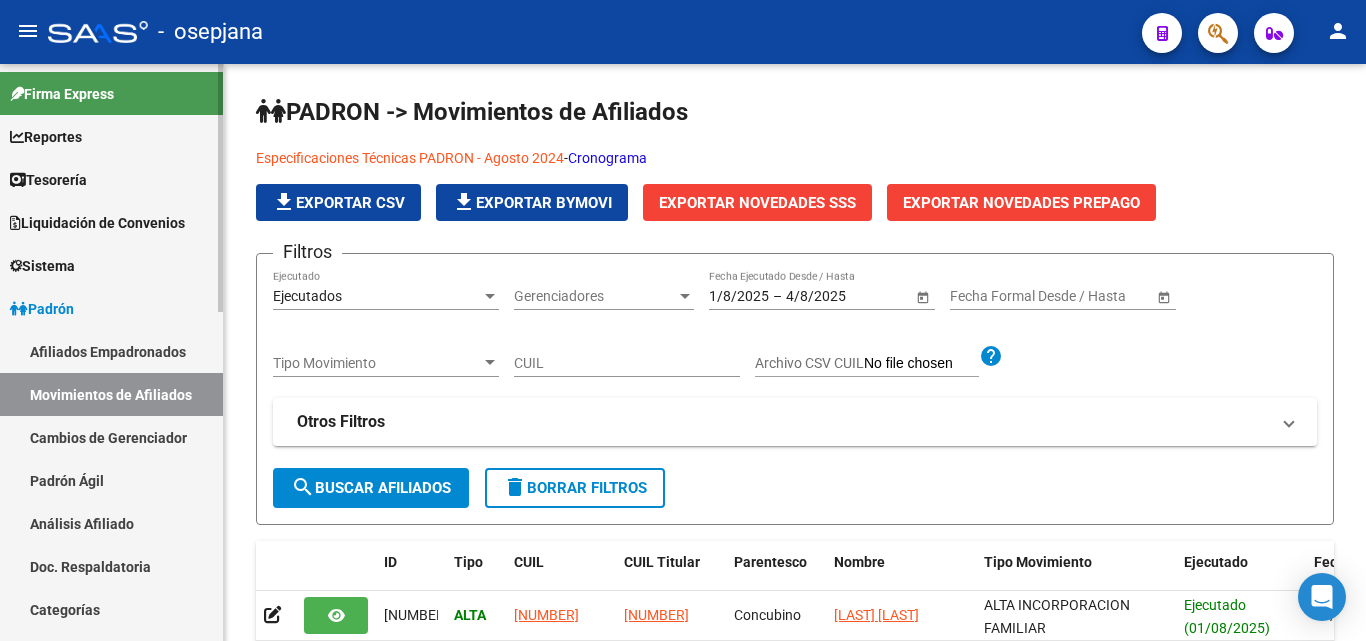 click on "Padrón" at bounding box center (42, 309) 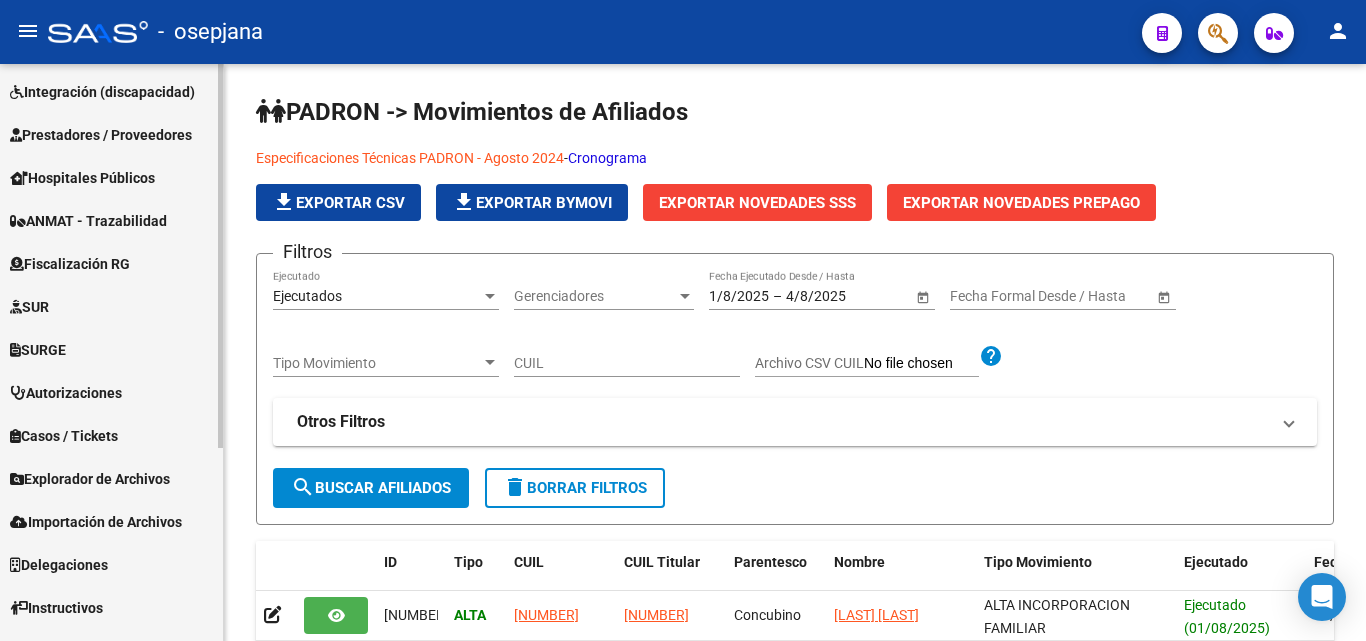 scroll, scrollTop: 291, scrollLeft: 0, axis: vertical 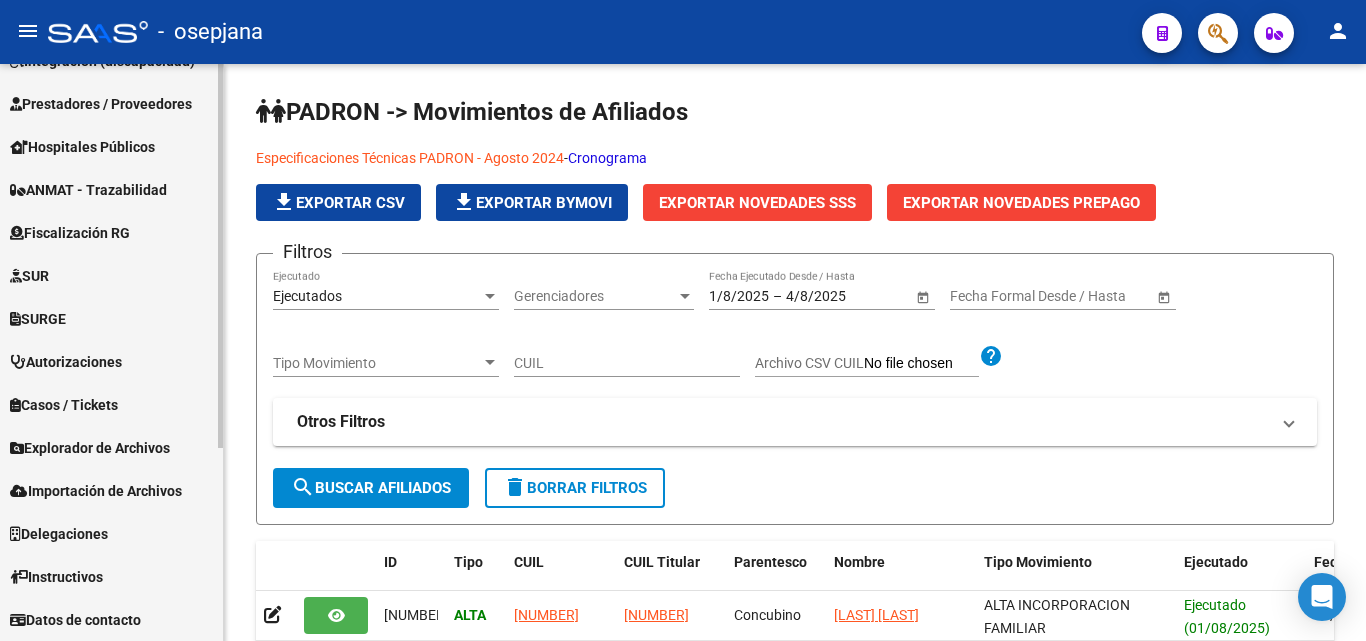 click on "Importación de Archivos" at bounding box center (96, 491) 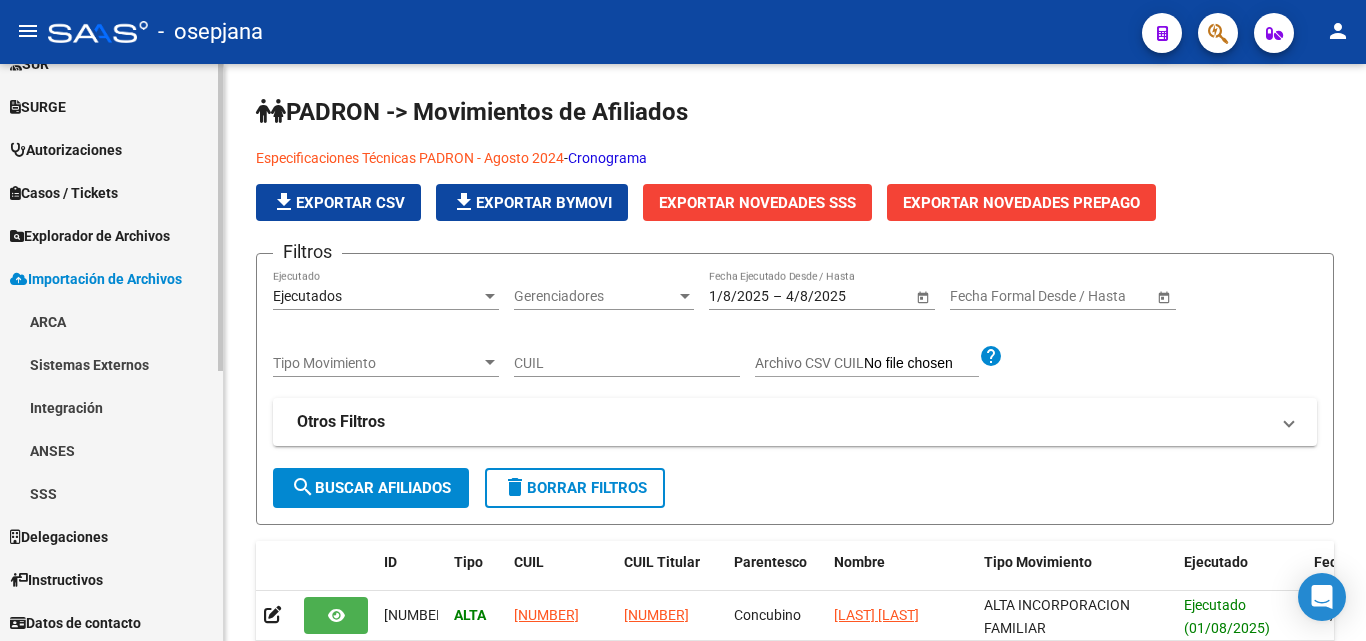 scroll, scrollTop: 506, scrollLeft: 0, axis: vertical 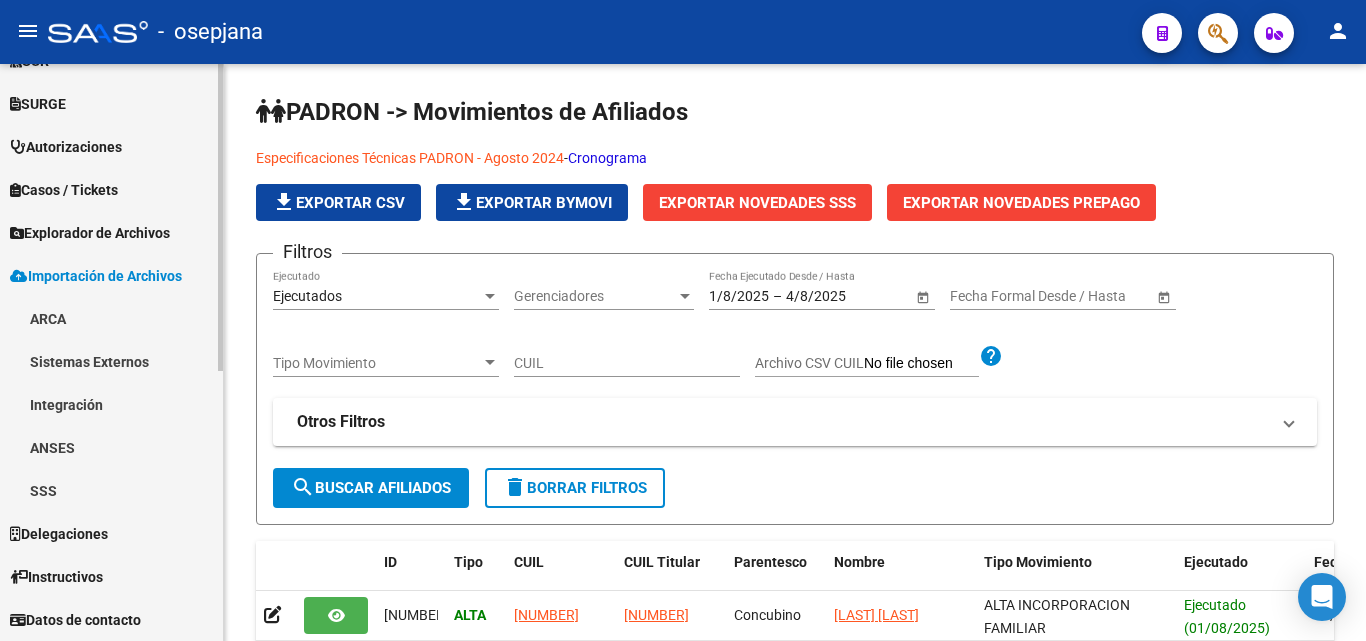 click on "SSS" at bounding box center (111, 490) 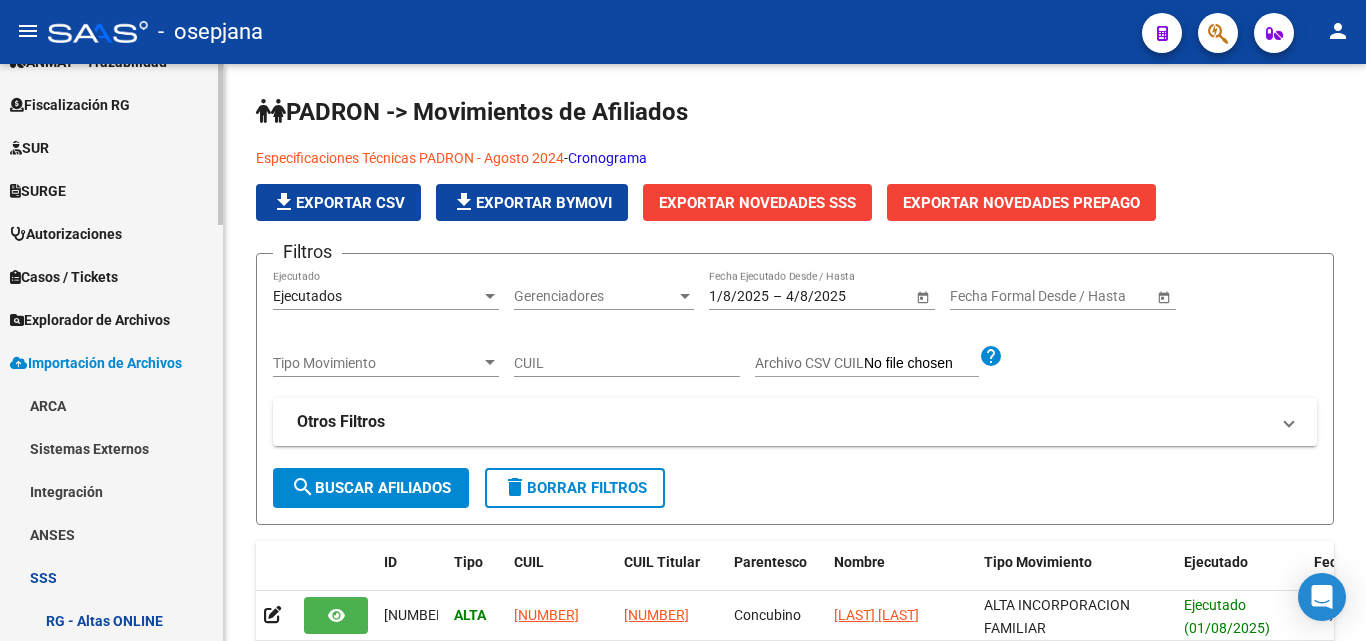 scroll, scrollTop: 406, scrollLeft: 0, axis: vertical 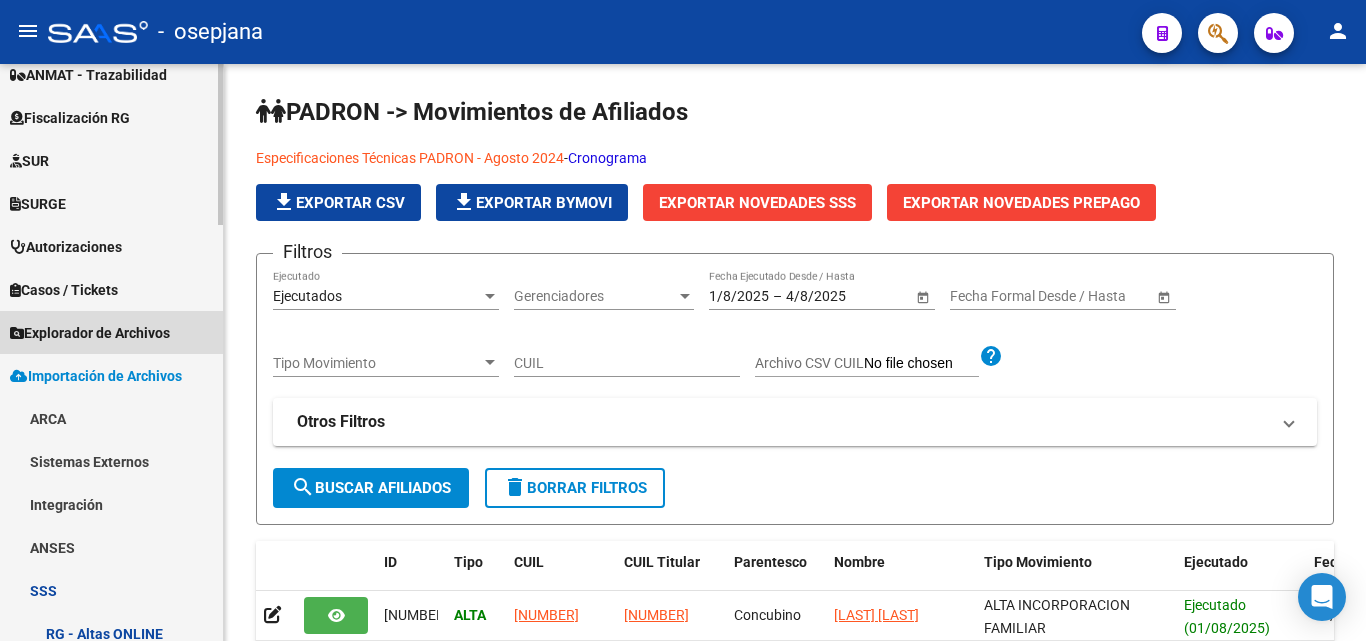 click on "Explorador de Archivos" at bounding box center (90, 333) 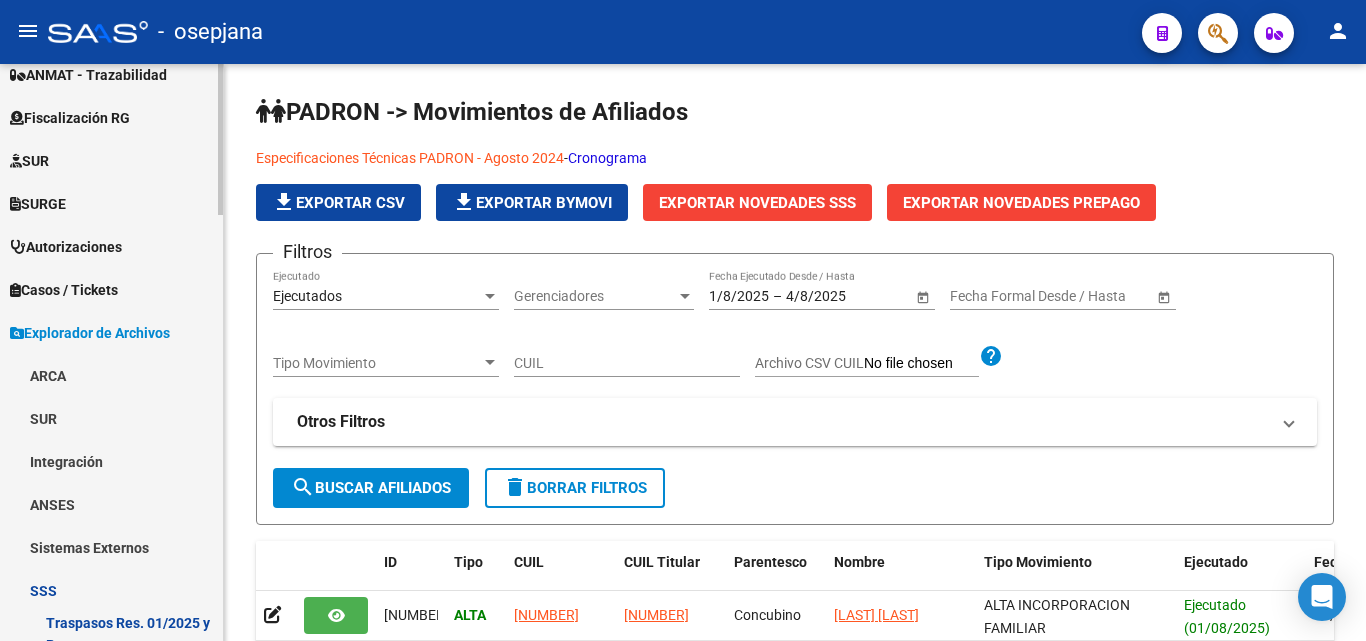 scroll, scrollTop: 506, scrollLeft: 0, axis: vertical 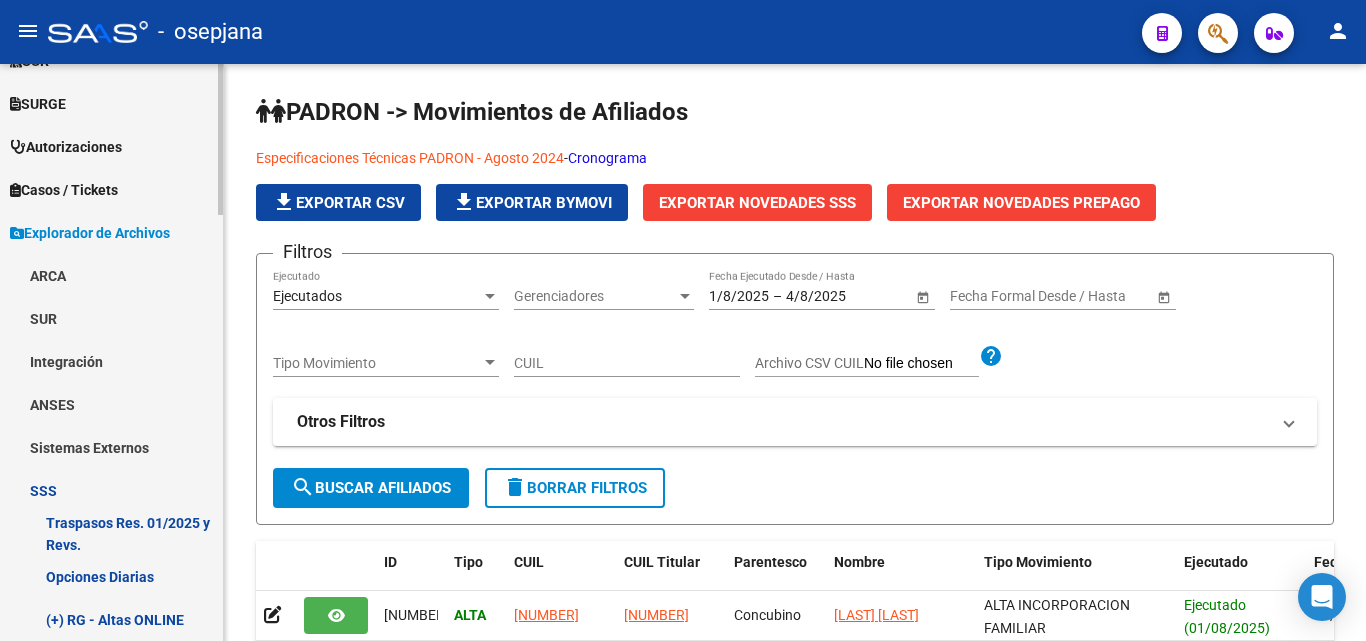 click on "SSS" at bounding box center (111, 490) 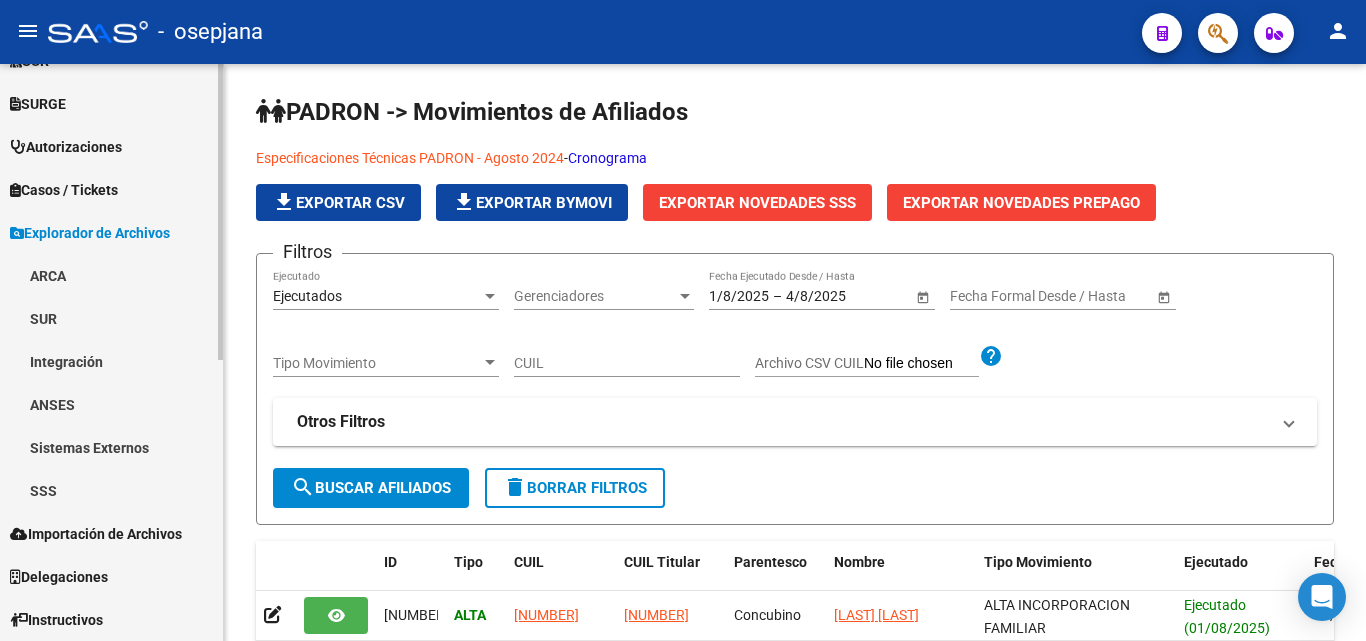 click on "SSS" at bounding box center (111, 490) 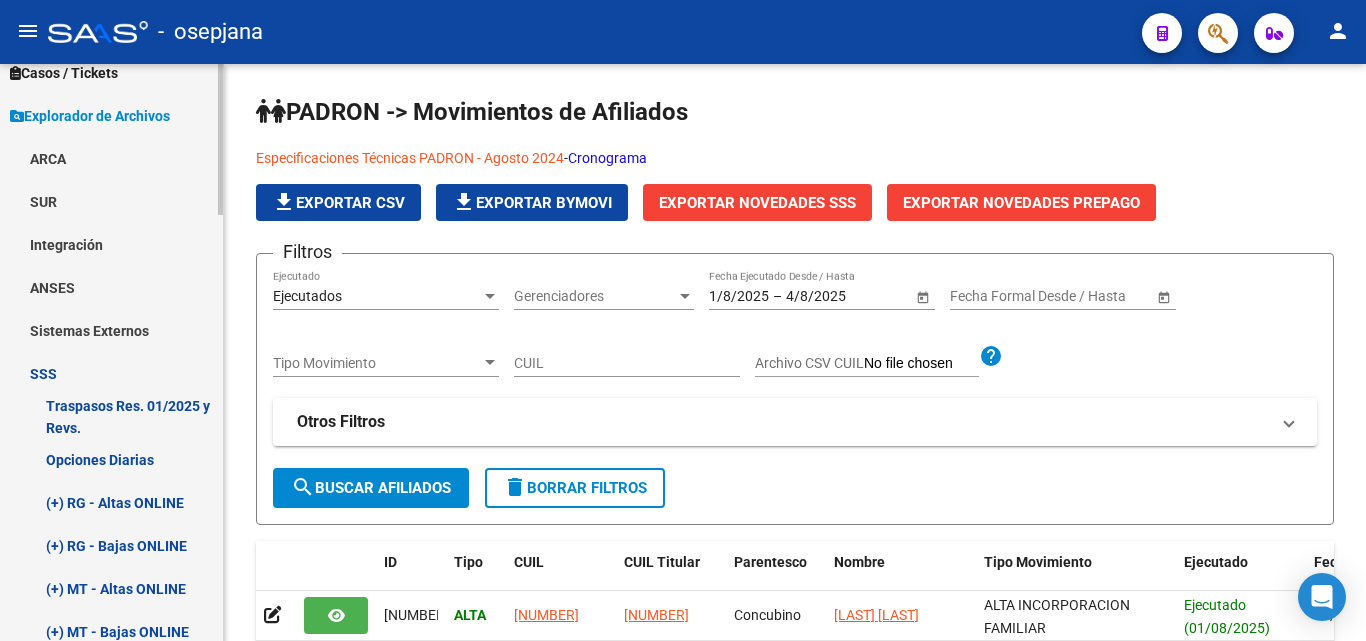 scroll, scrollTop: 706, scrollLeft: 0, axis: vertical 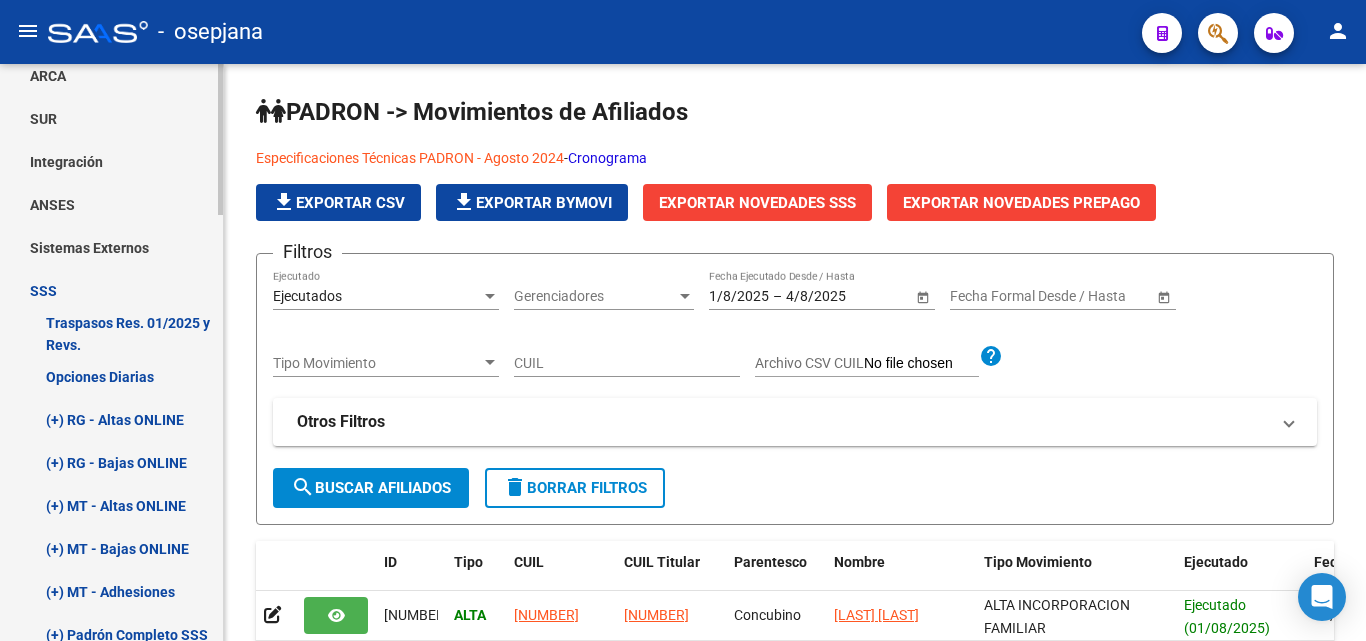 click on "(+) RG - Altas ONLINE" at bounding box center (111, 419) 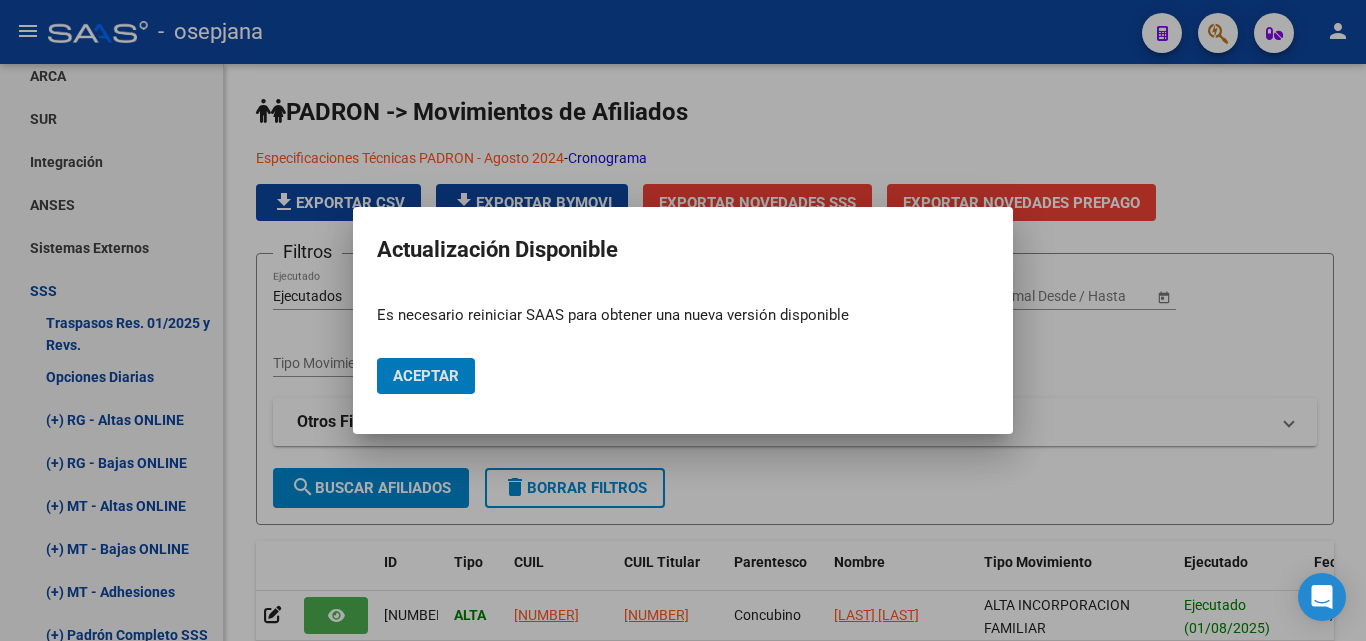 click on "Aceptar" at bounding box center [426, 376] 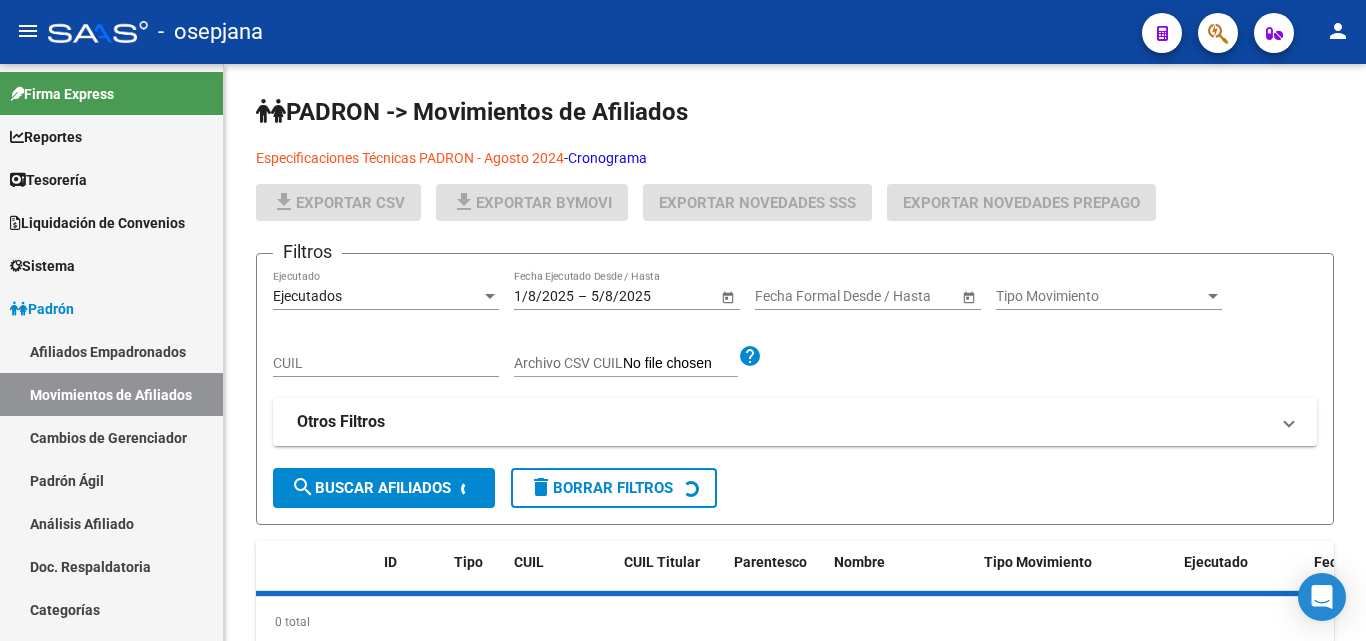 scroll, scrollTop: 0, scrollLeft: 0, axis: both 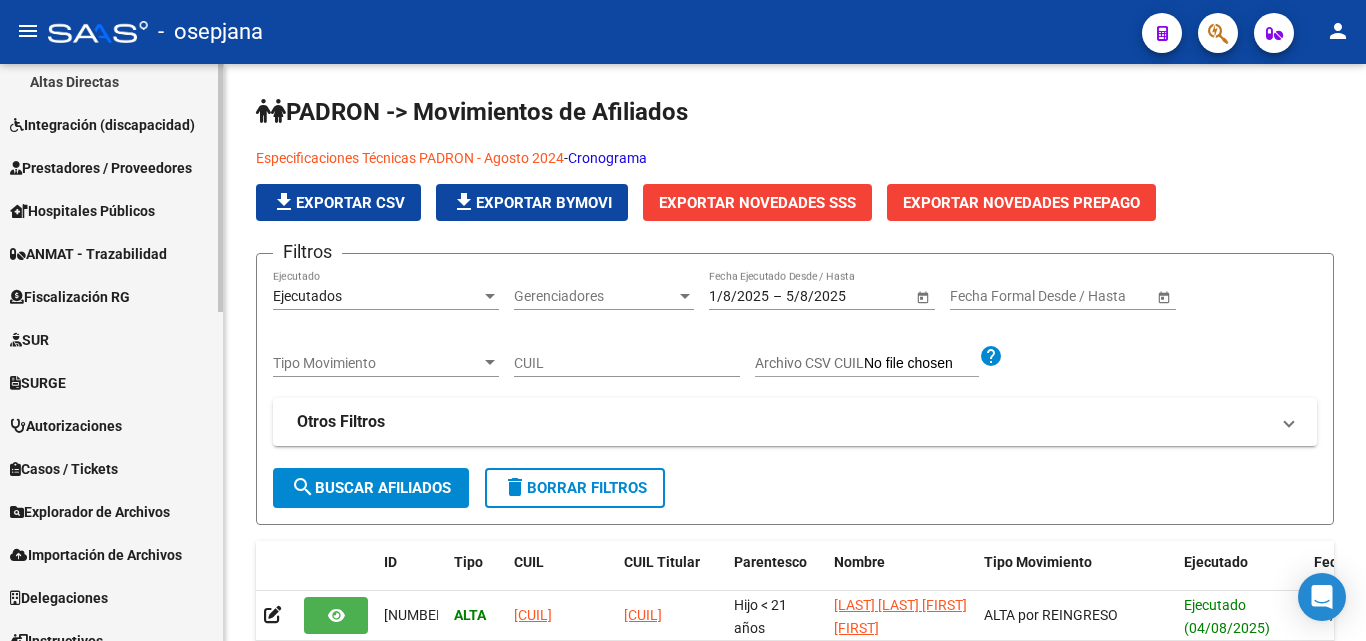 click on "Explorador de Archivos" at bounding box center (90, 512) 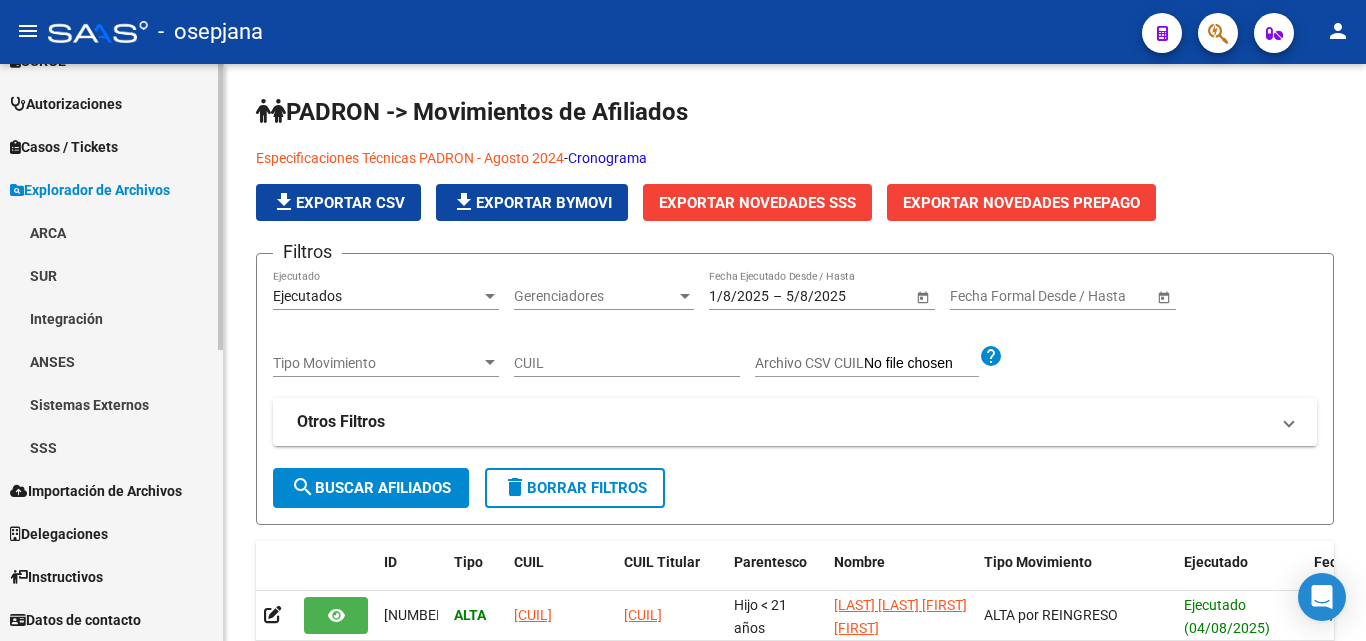 scroll, scrollTop: 549, scrollLeft: 0, axis: vertical 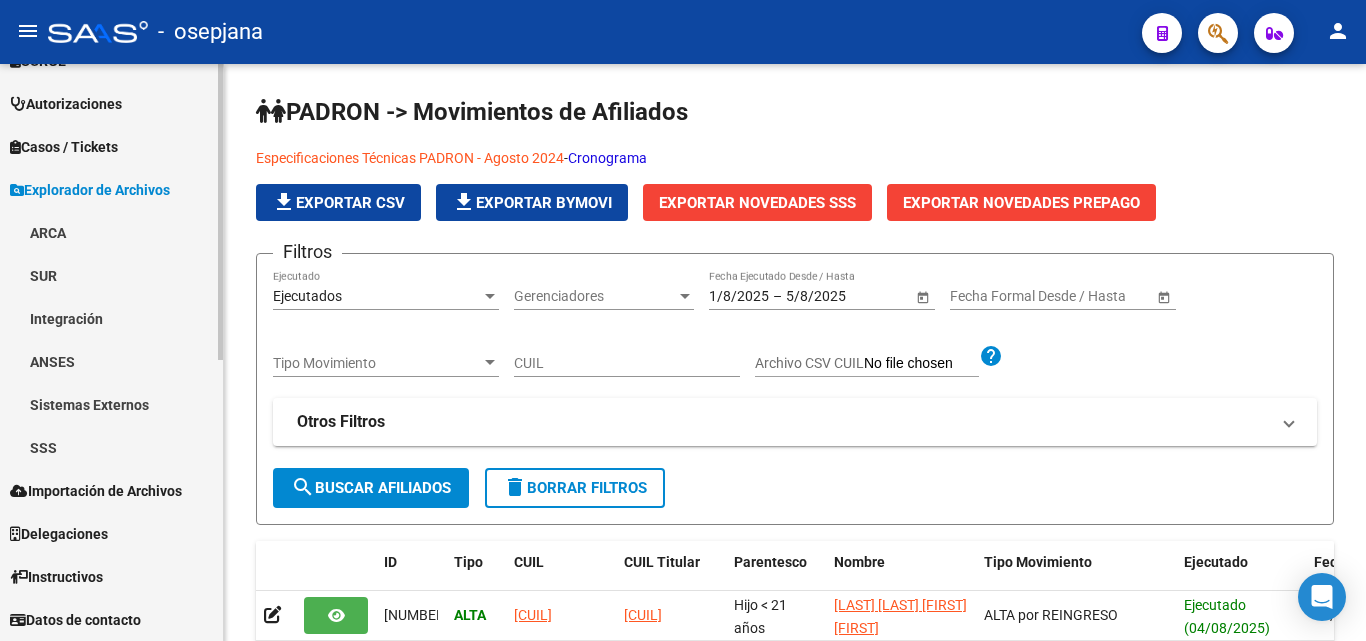 click on "SSS" at bounding box center [111, 447] 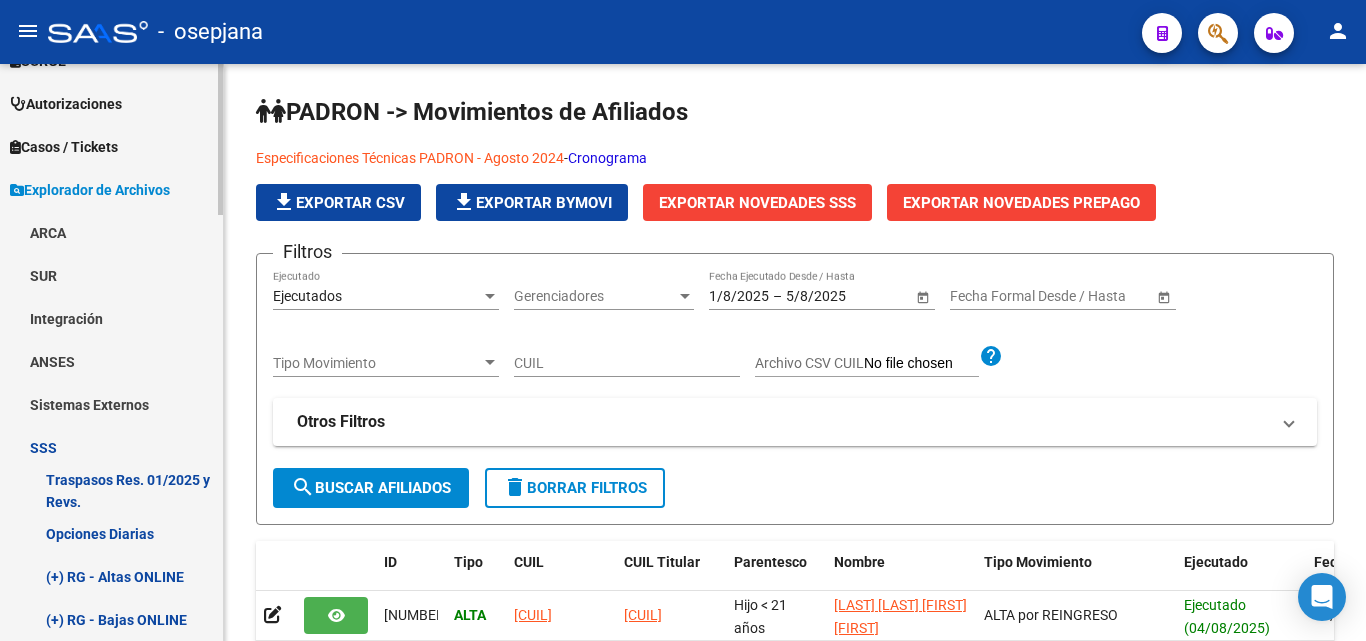 click on "(+) RG - Altas ONLINE" at bounding box center [111, 576] 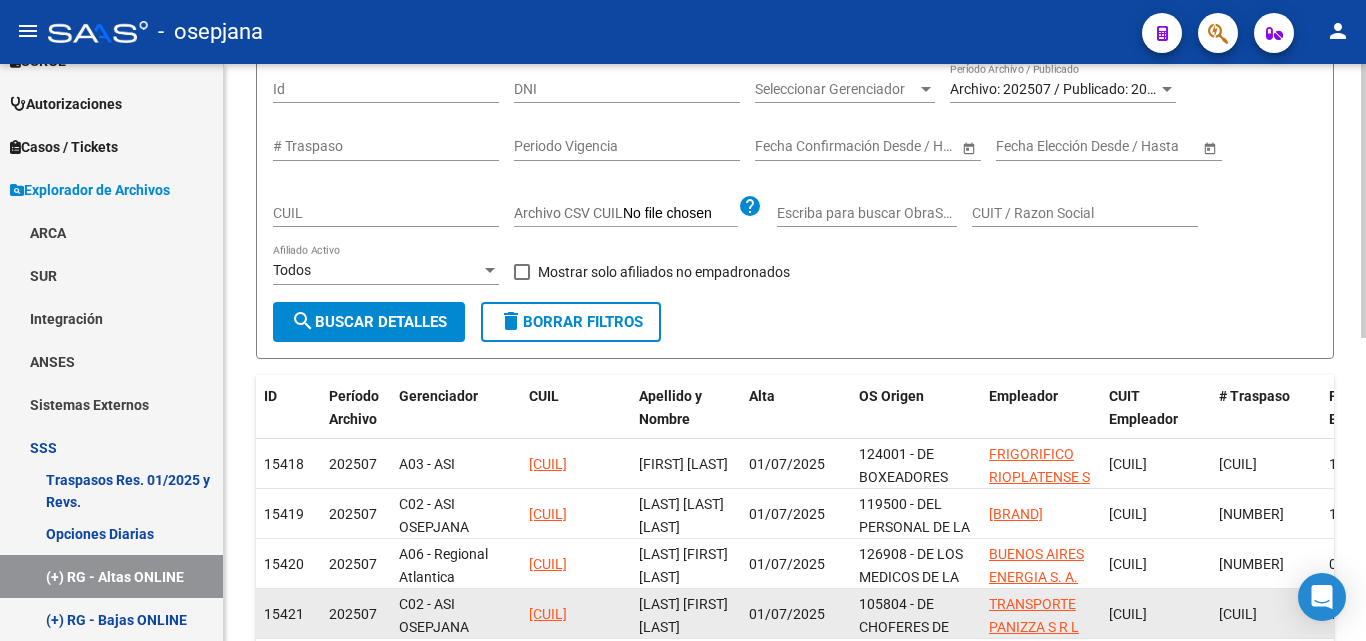 scroll, scrollTop: 0, scrollLeft: 0, axis: both 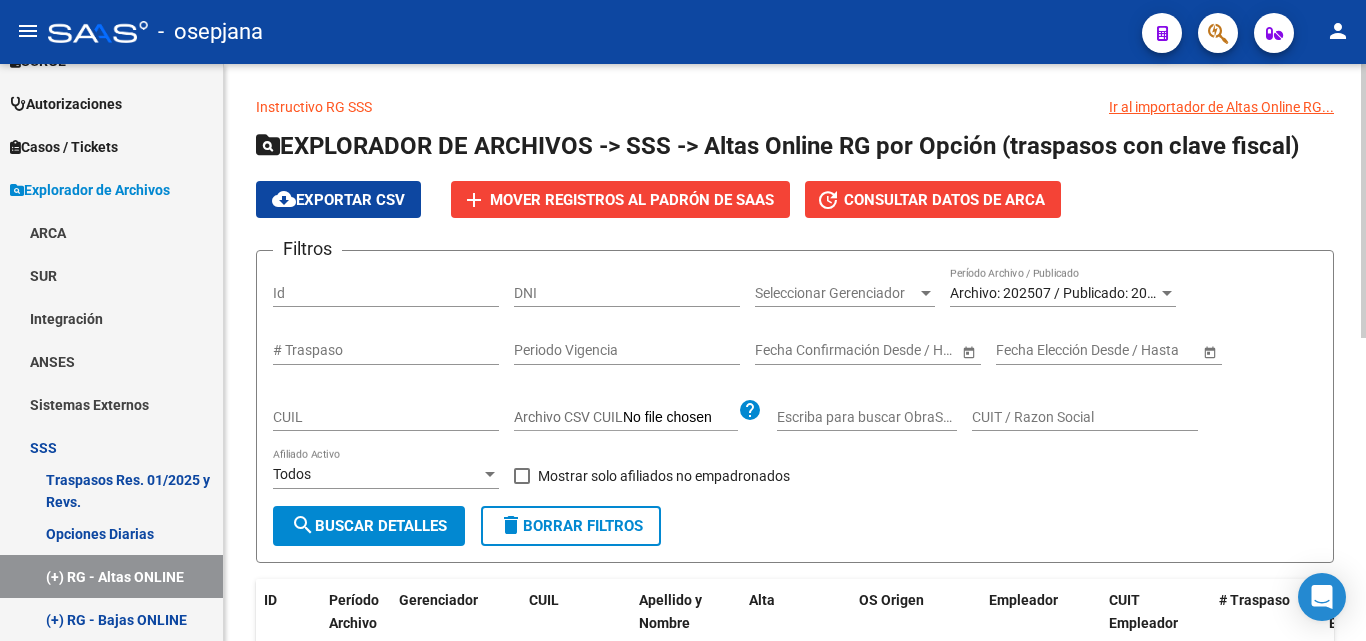 click at bounding box center (1167, 293) 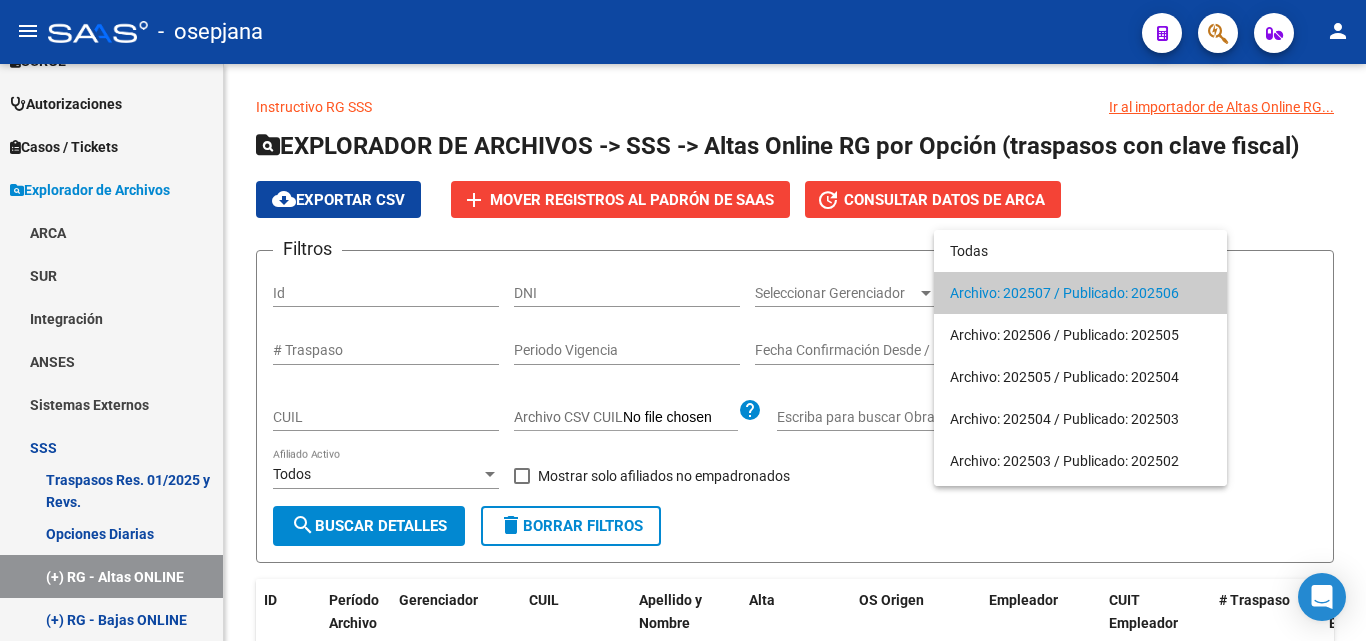 click at bounding box center [683, 320] 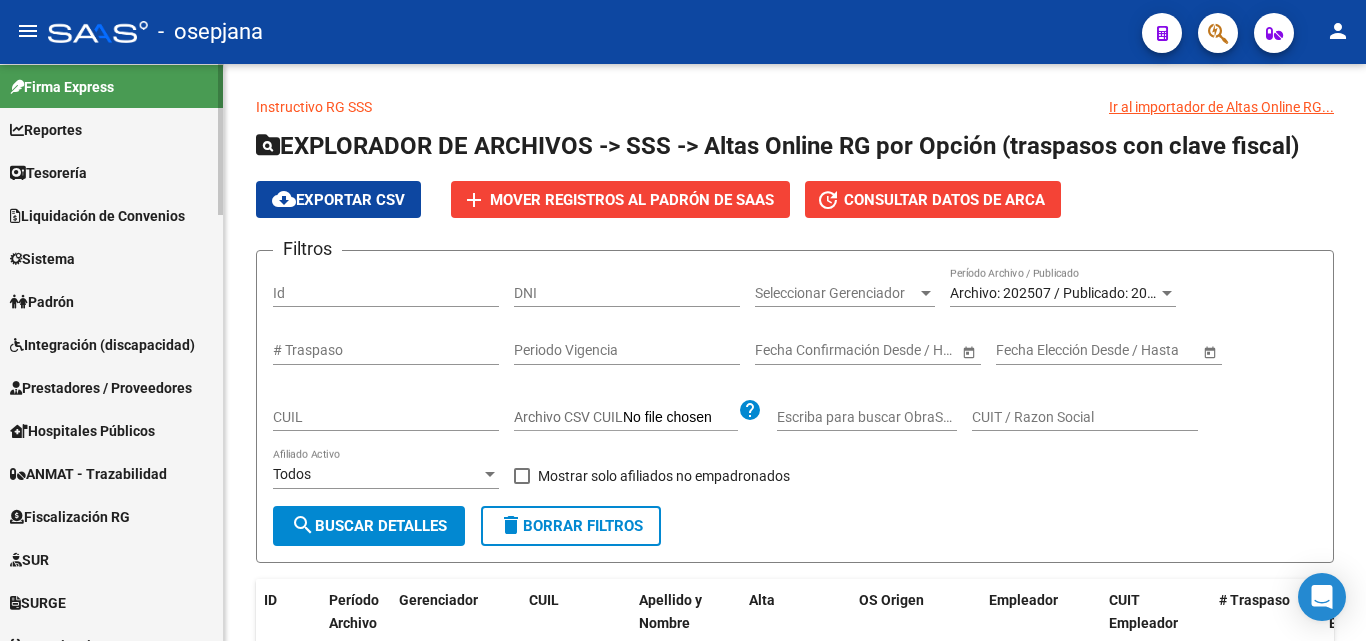 scroll, scrollTop: 0, scrollLeft: 0, axis: both 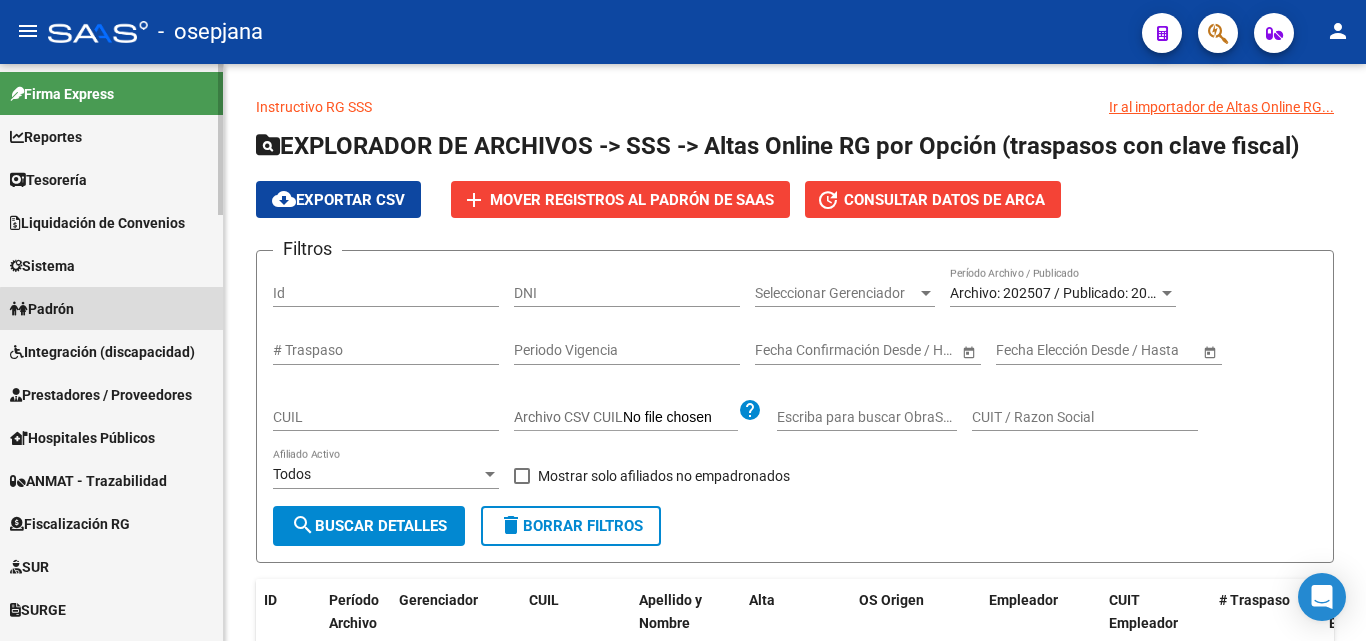 click on "Padrón" at bounding box center [111, 308] 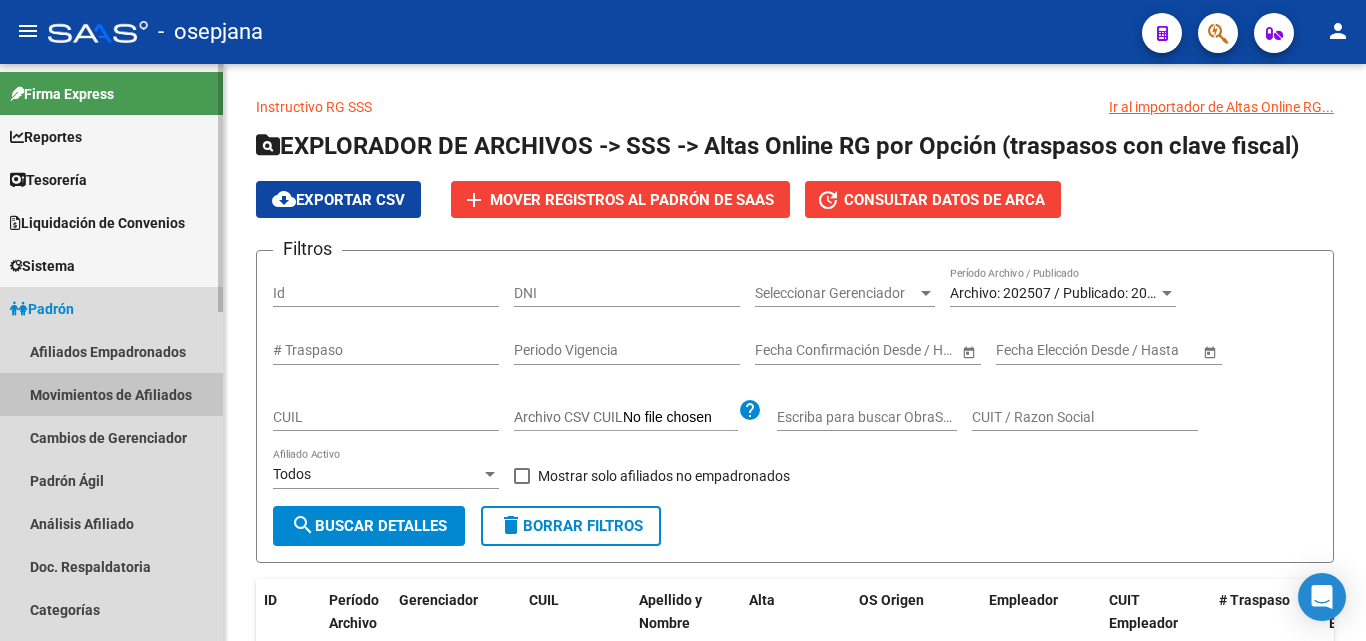 click on "Movimientos de Afiliados" at bounding box center [111, 394] 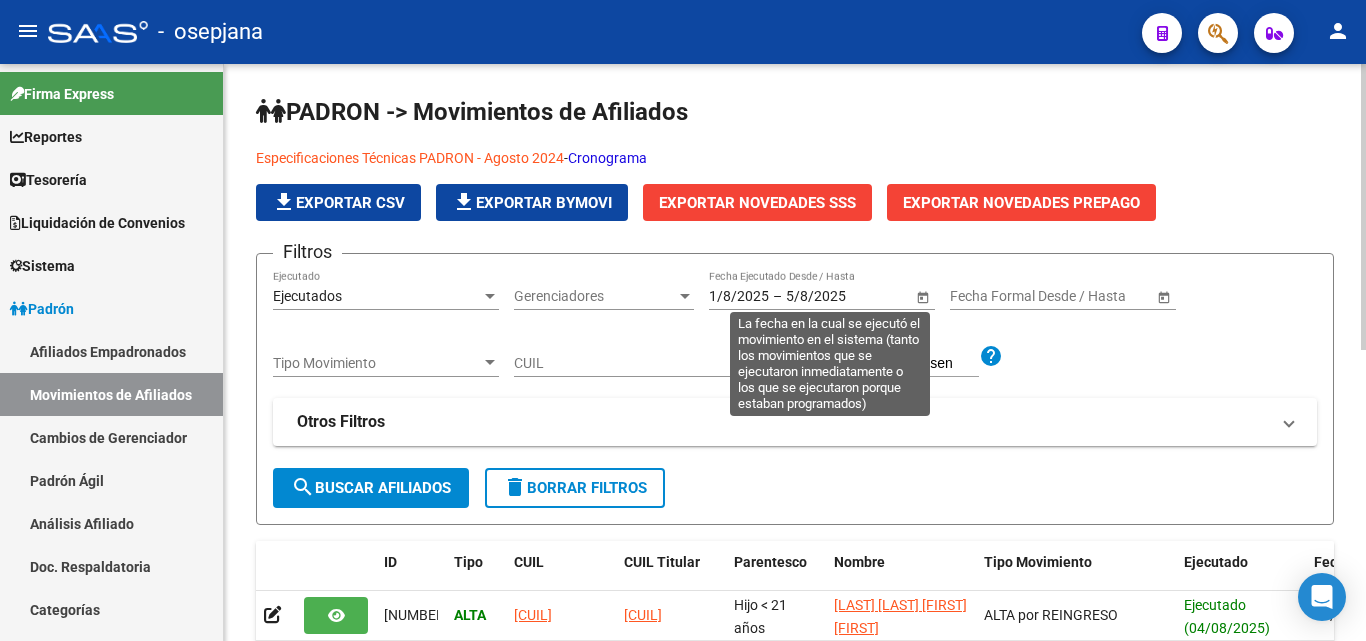 click 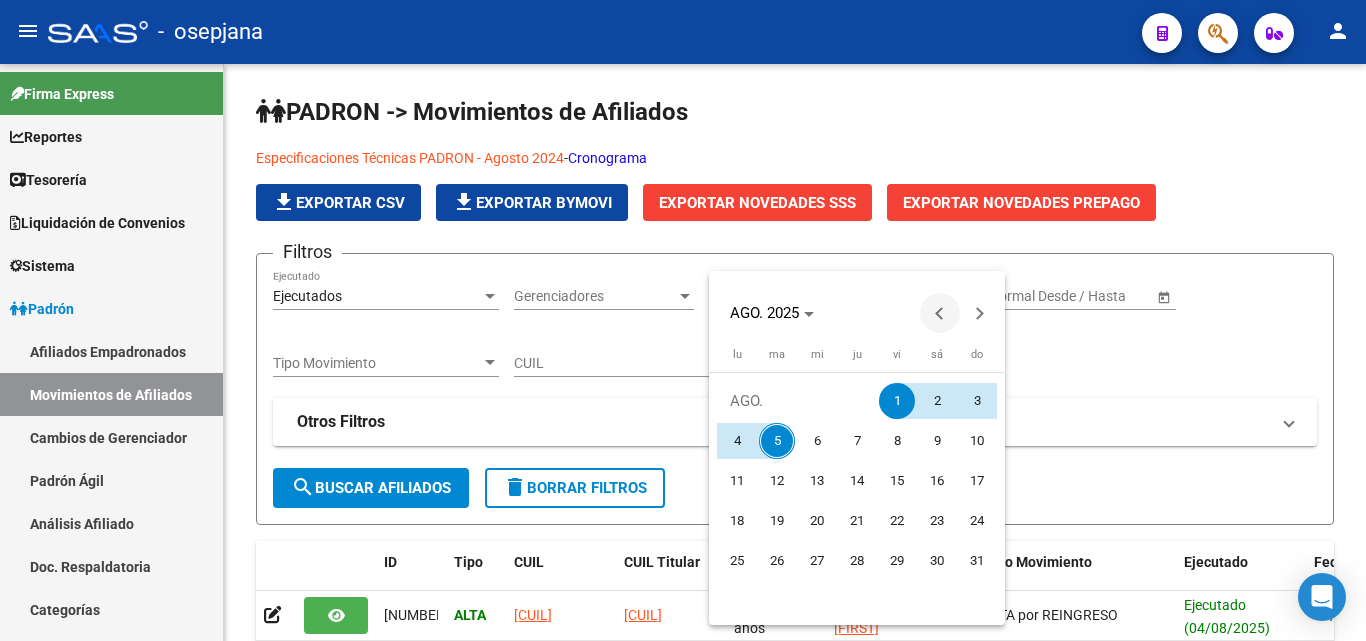 click at bounding box center [940, 313] 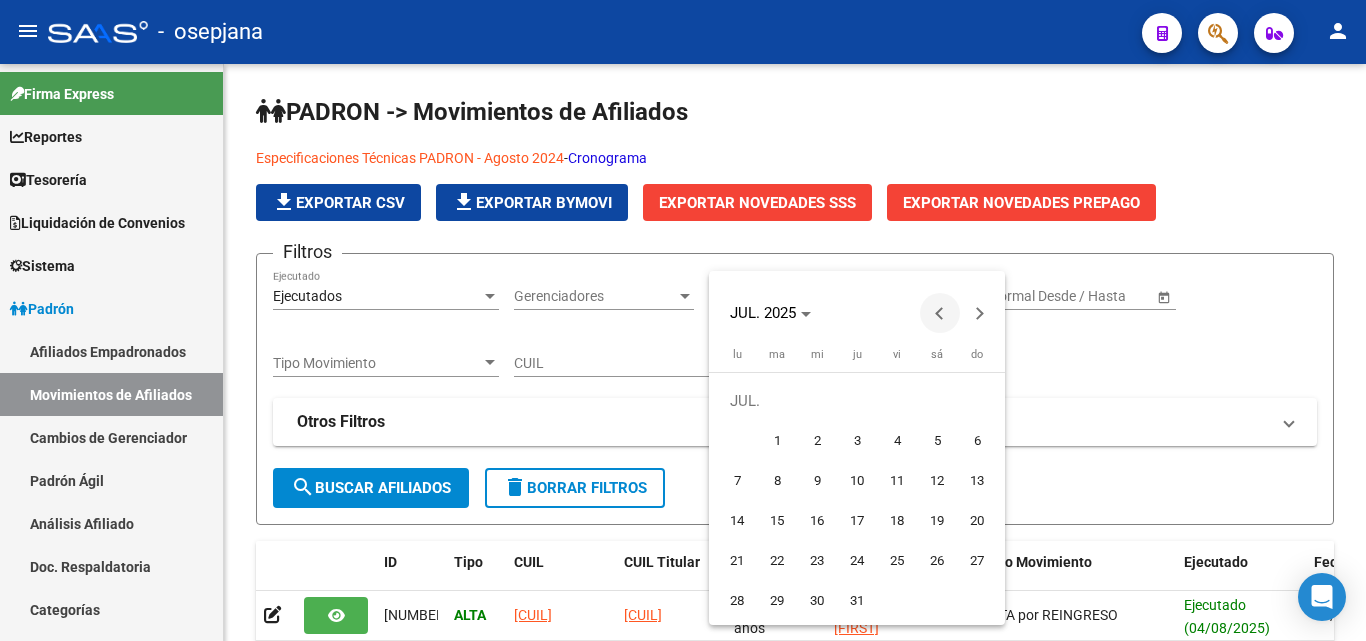 click at bounding box center (940, 313) 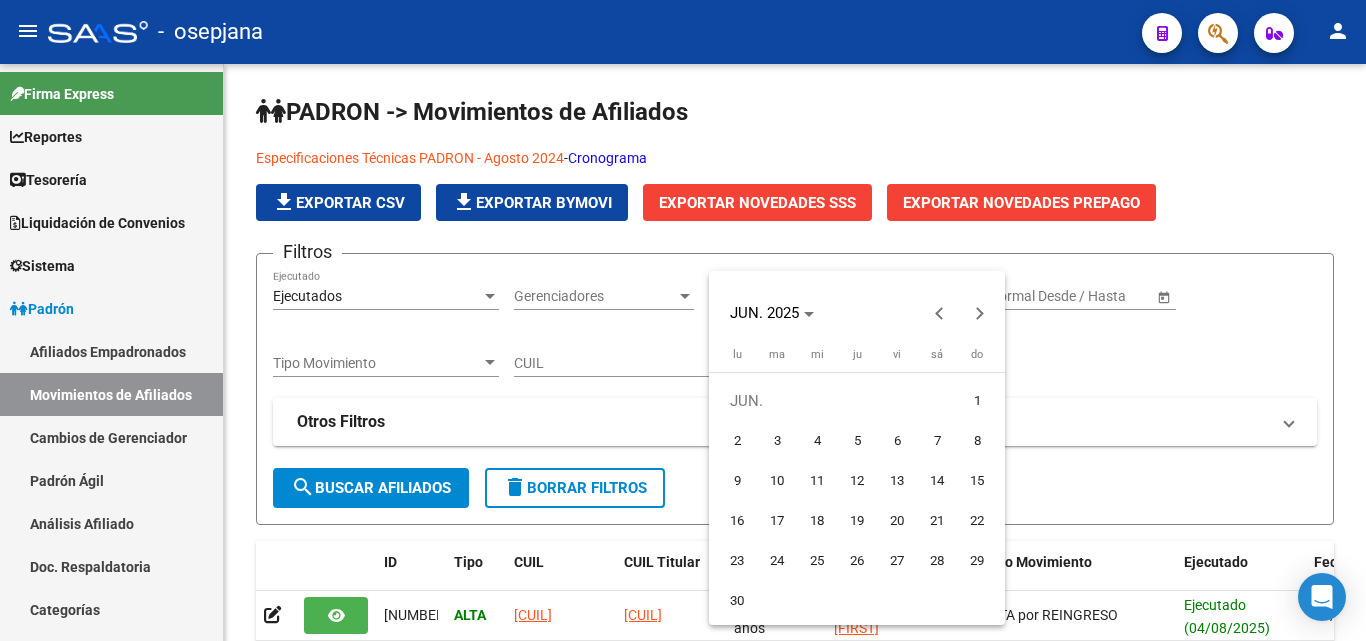 click on "1" at bounding box center (977, 401) 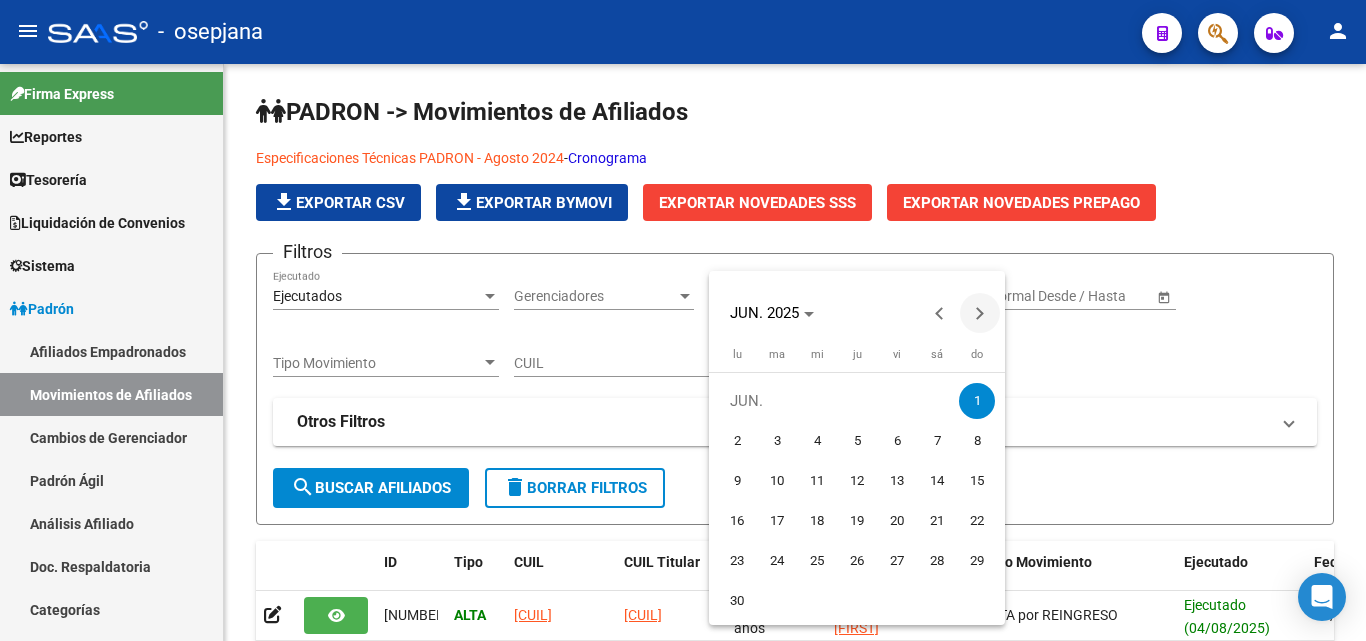 click at bounding box center (980, 313) 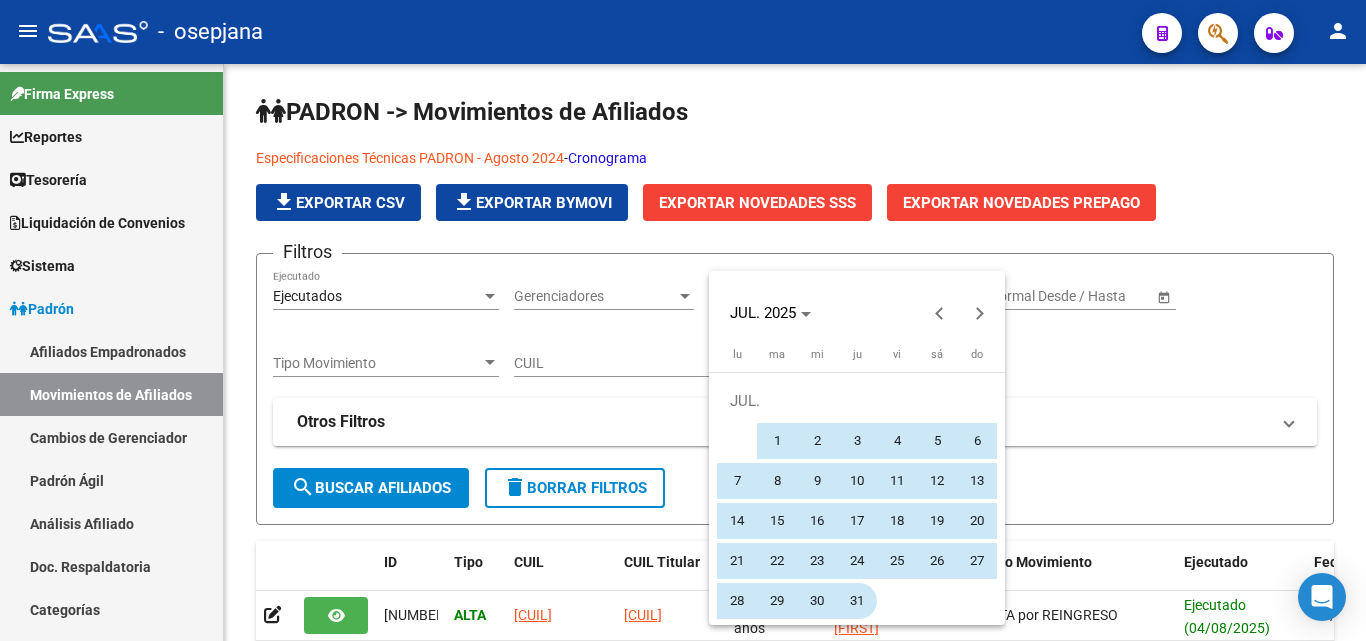 click on "31" at bounding box center (857, 601) 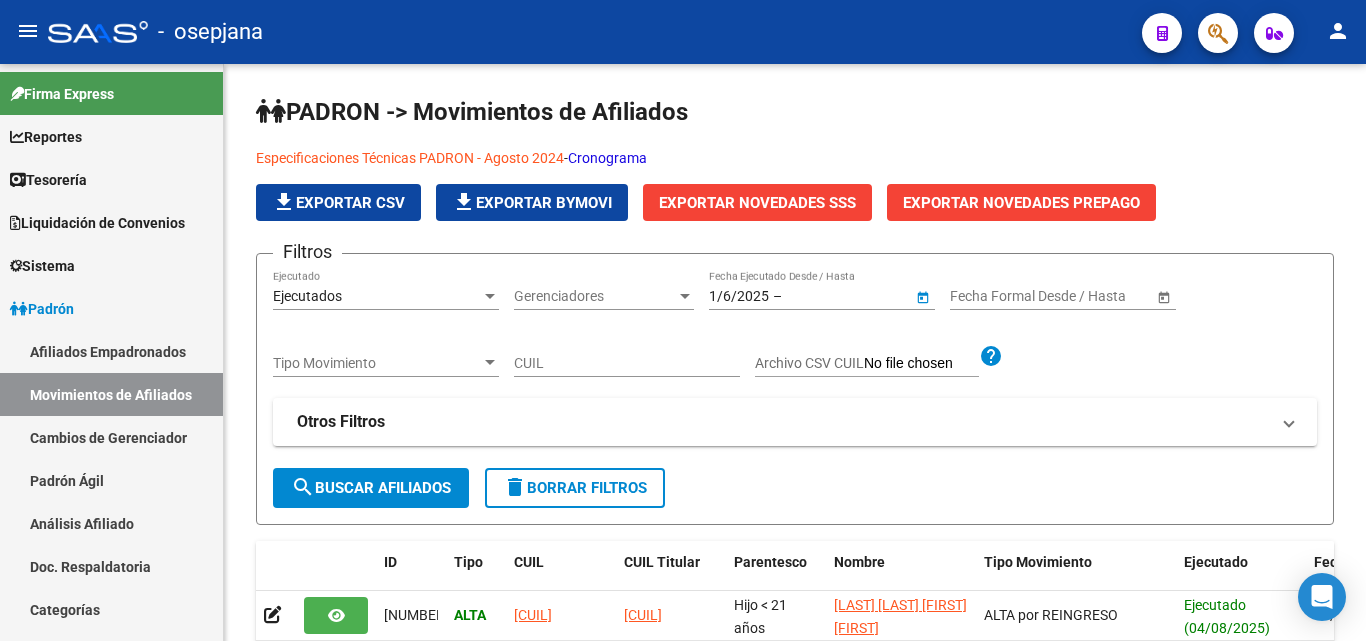 type on "31/7/2025" 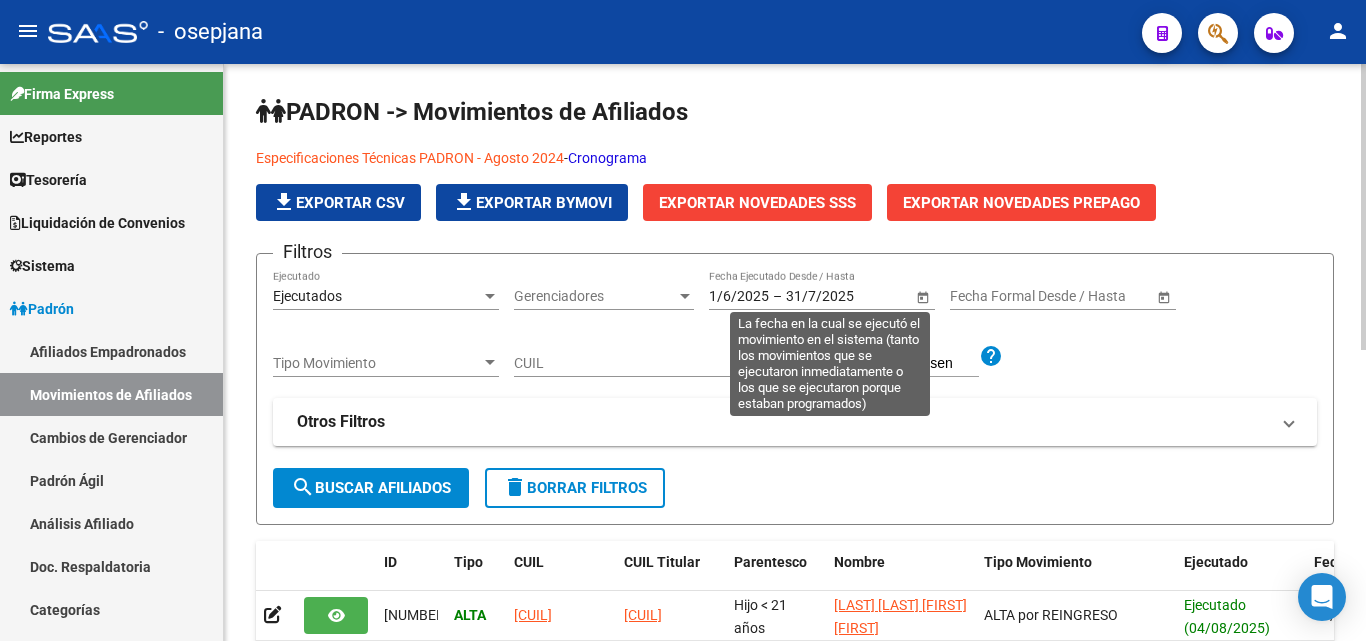 click 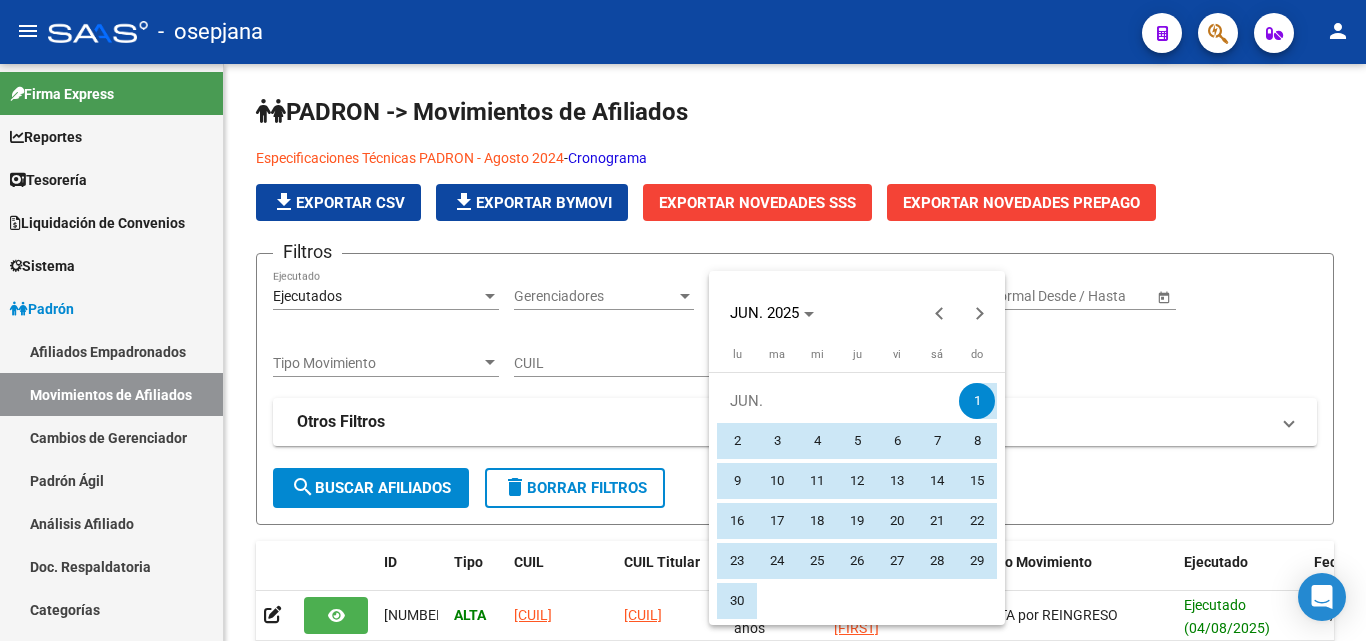 click on "1" at bounding box center (977, 401) 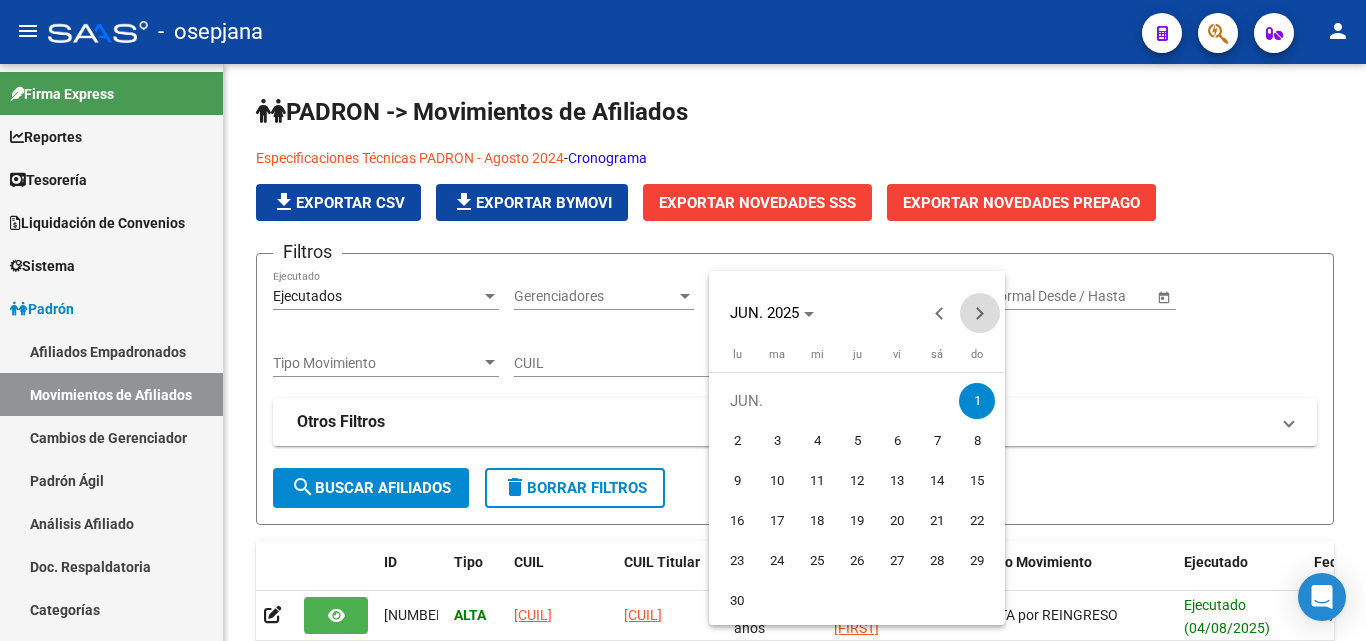 click at bounding box center (980, 313) 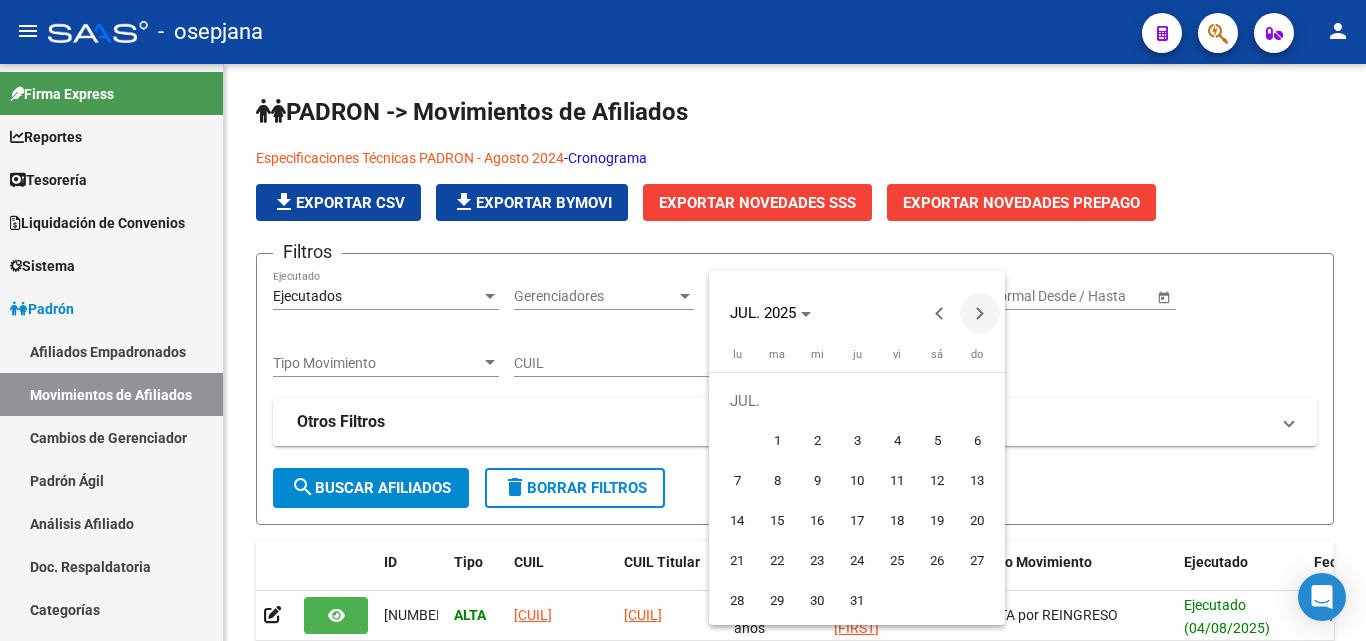 click at bounding box center (980, 313) 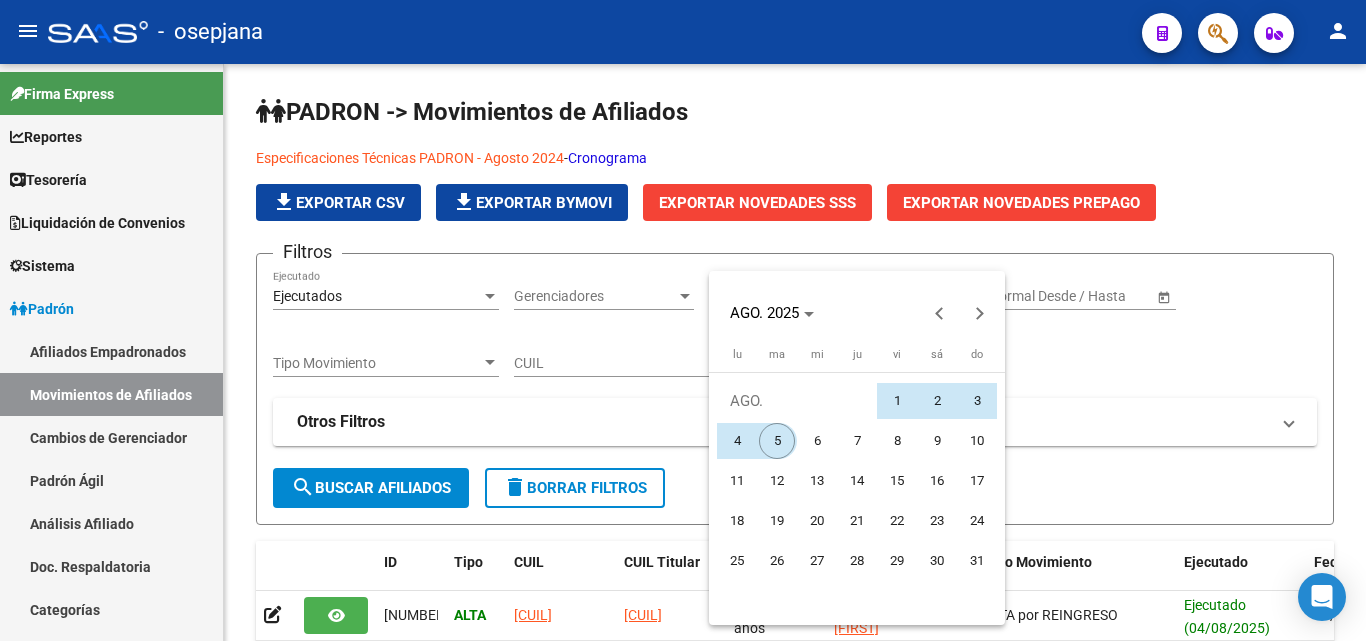 click on "5" at bounding box center [777, 441] 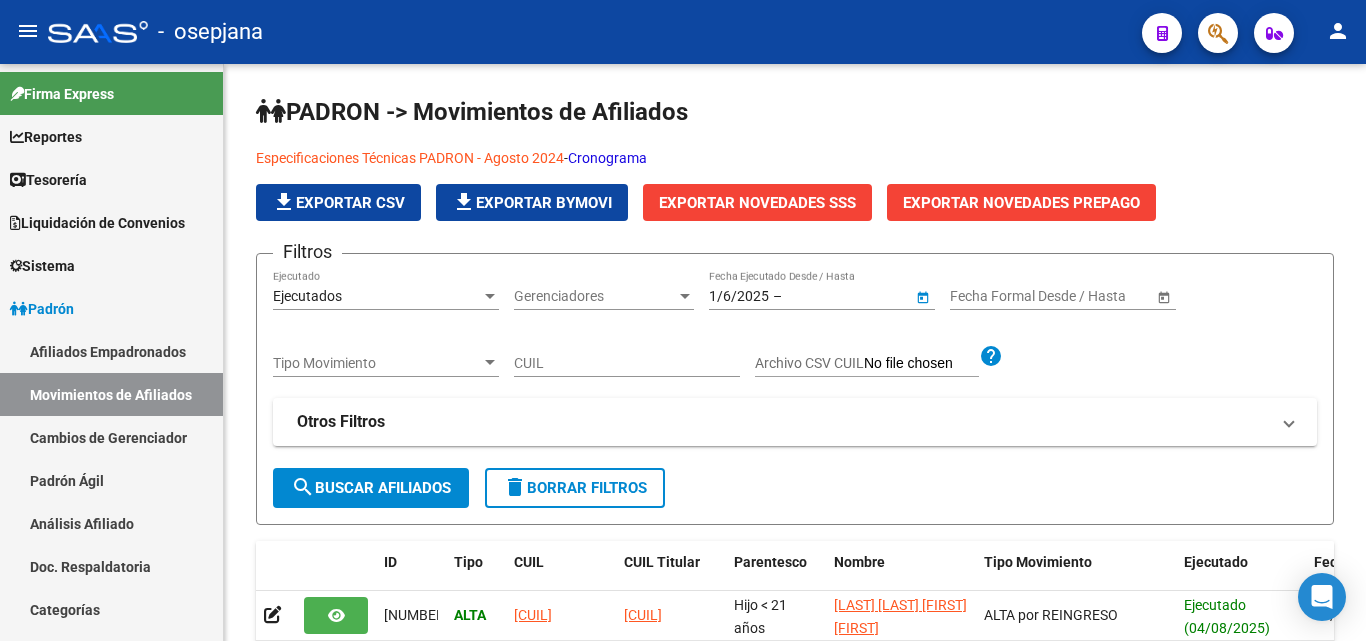 type on "5/8/2025" 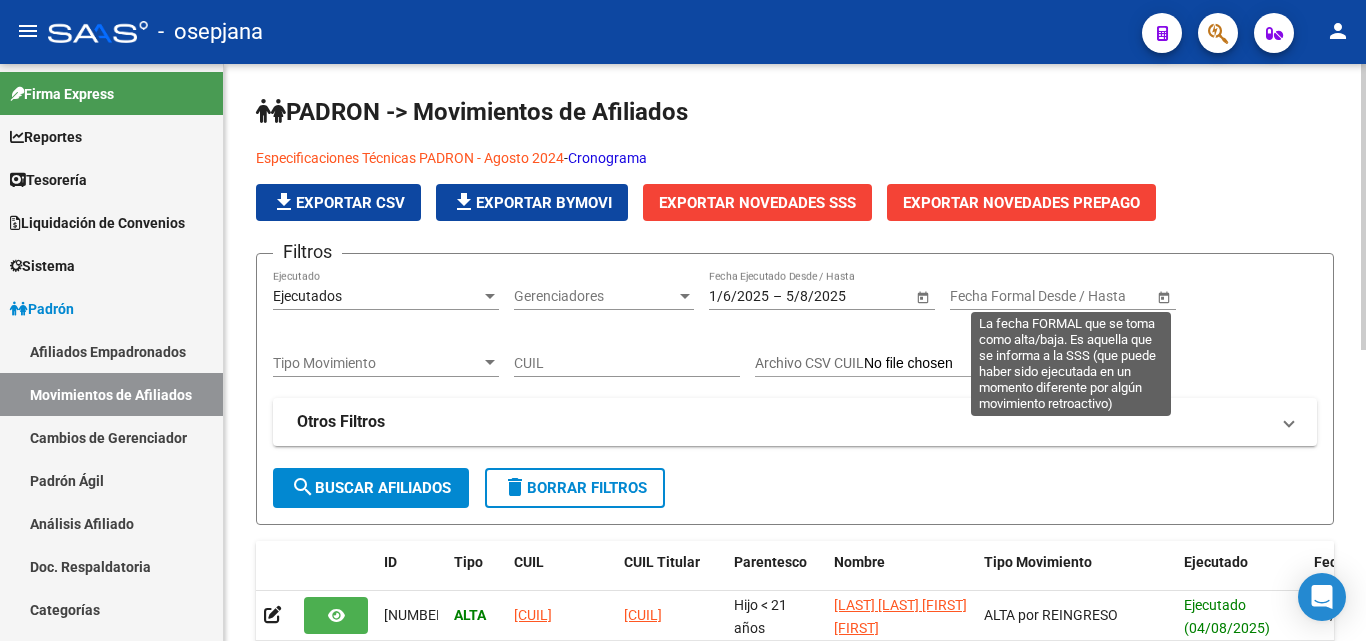 click 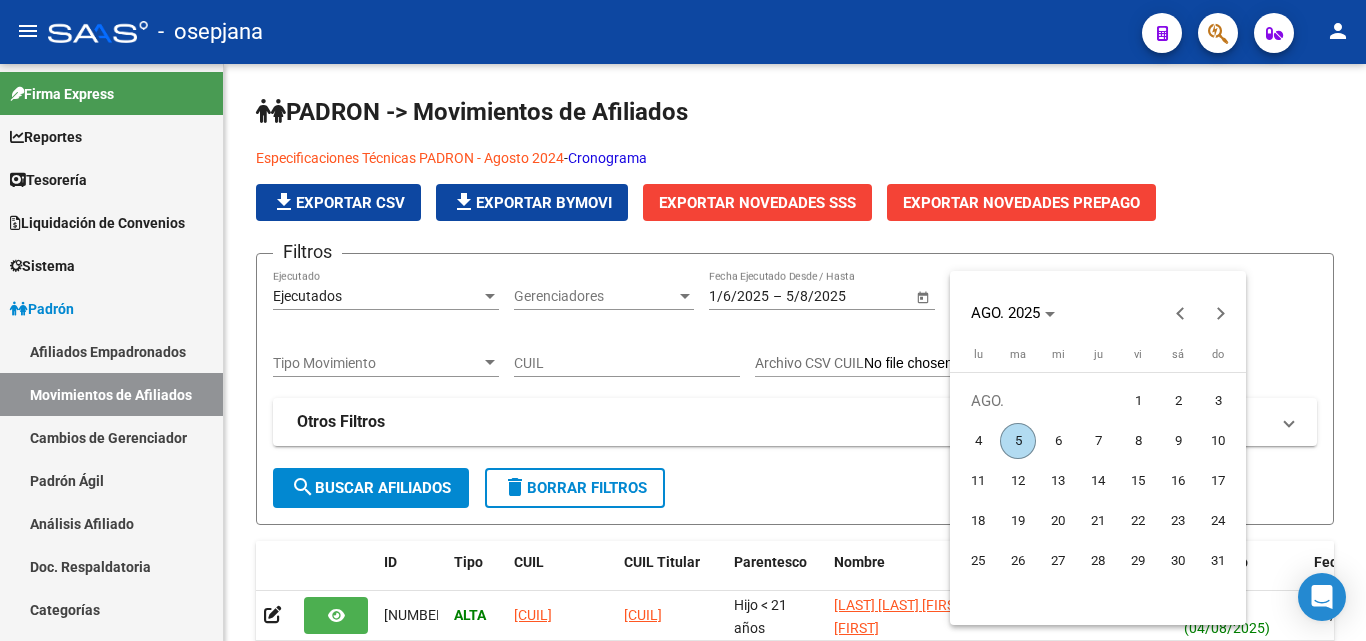 click on "1" at bounding box center [1138, 401] 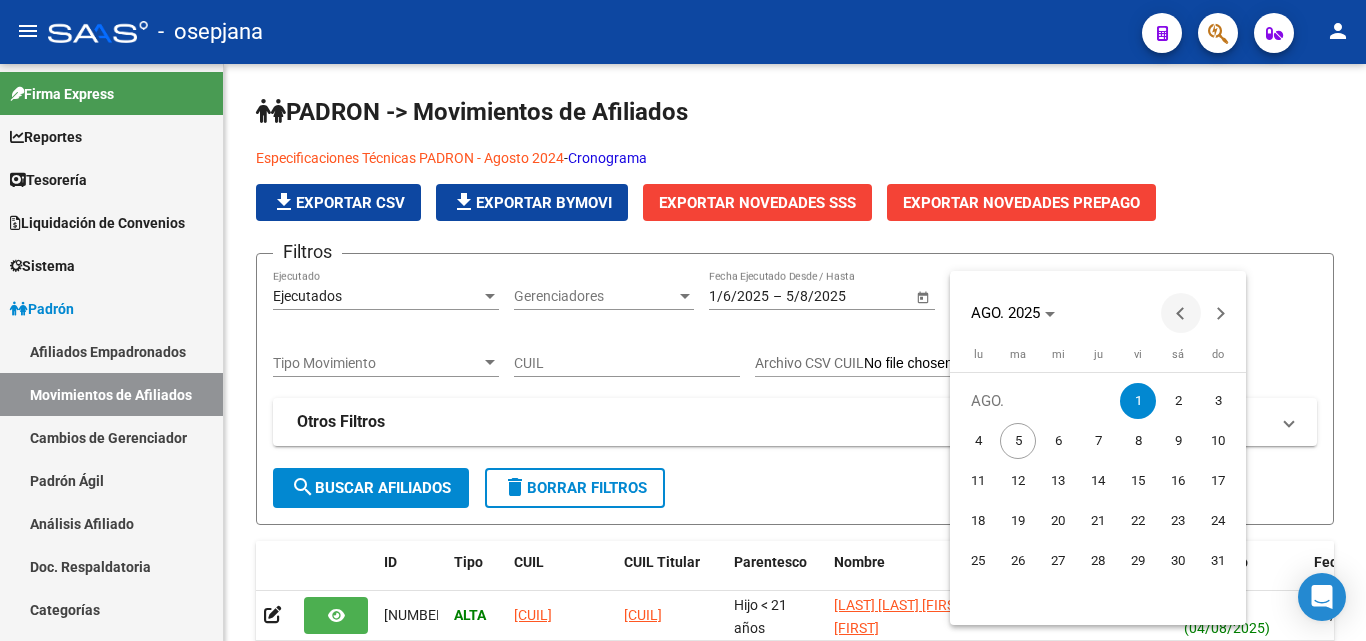 click at bounding box center (1181, 313) 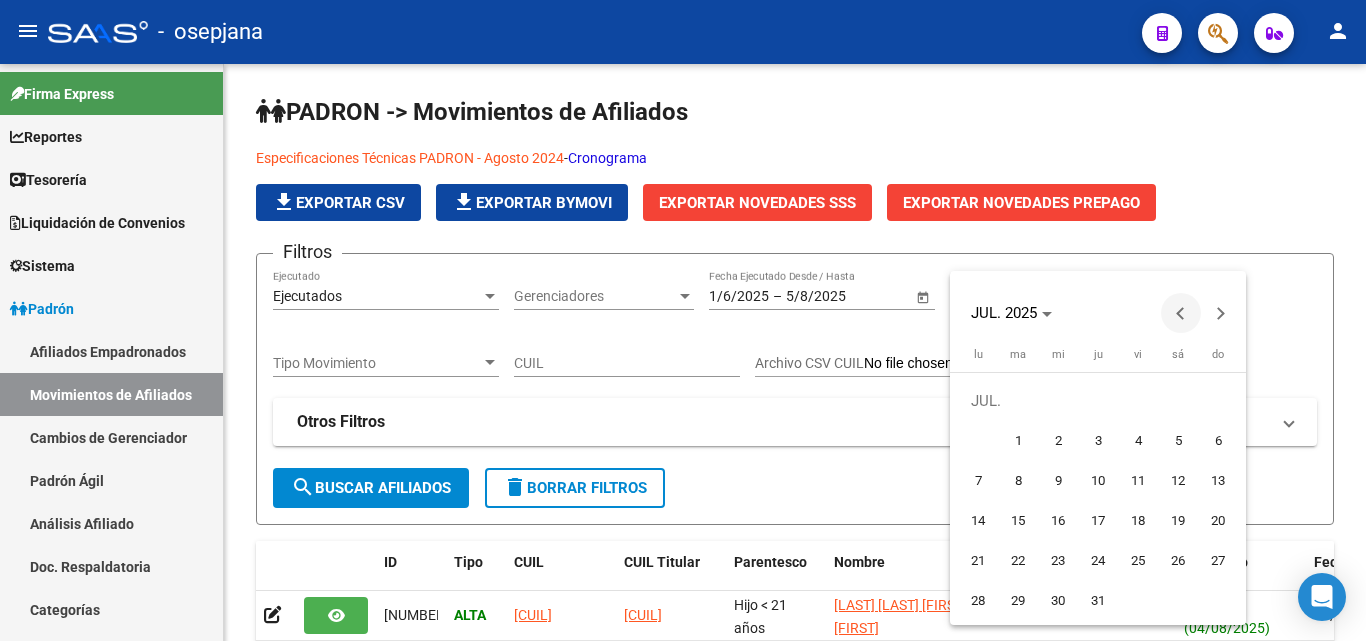 click at bounding box center (1181, 313) 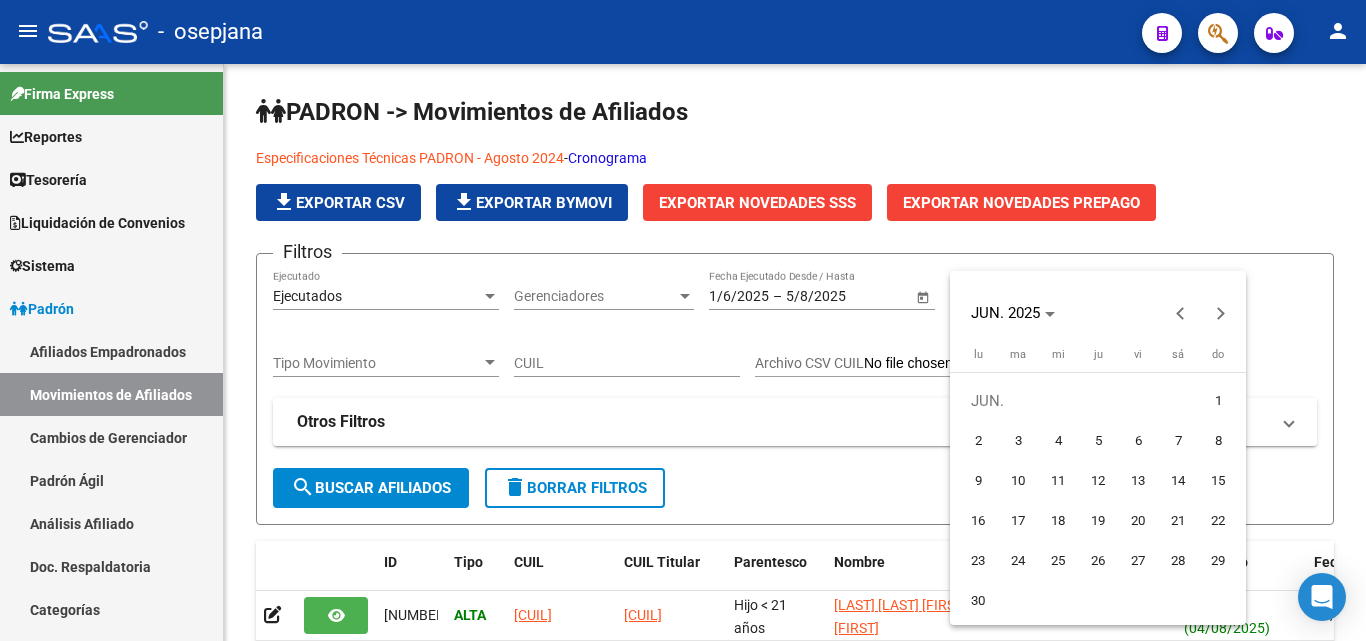 click on "1" at bounding box center [1218, 401] 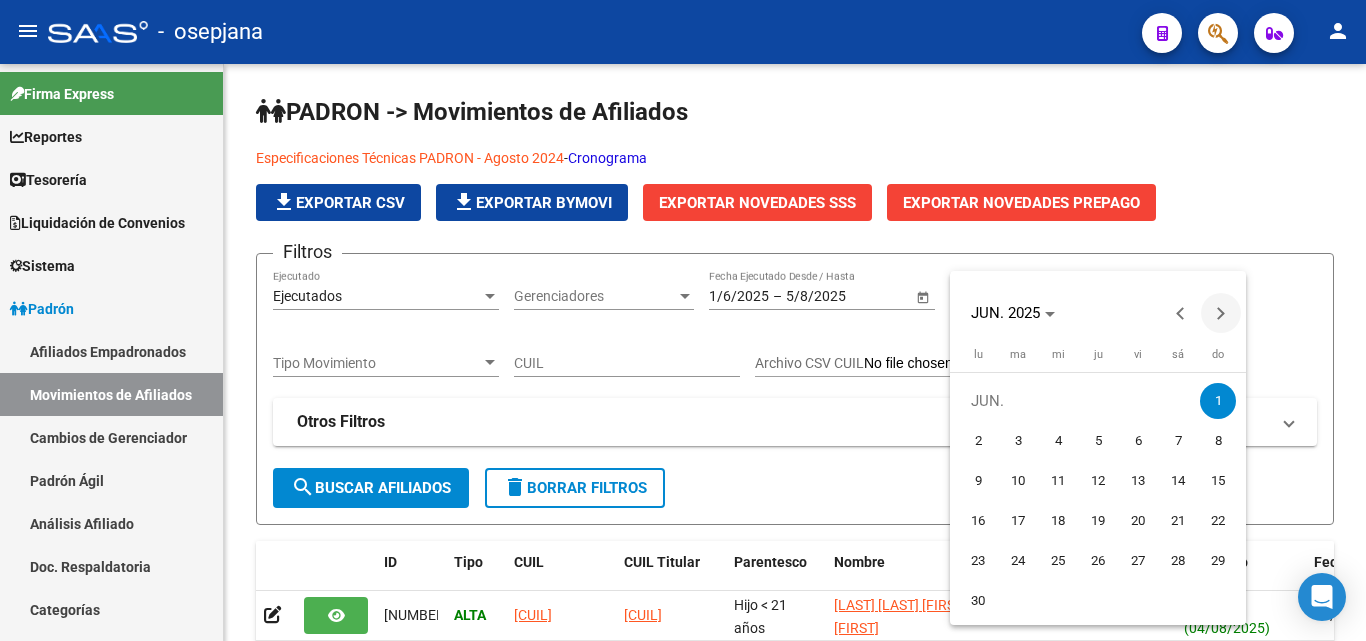 click at bounding box center [1221, 313] 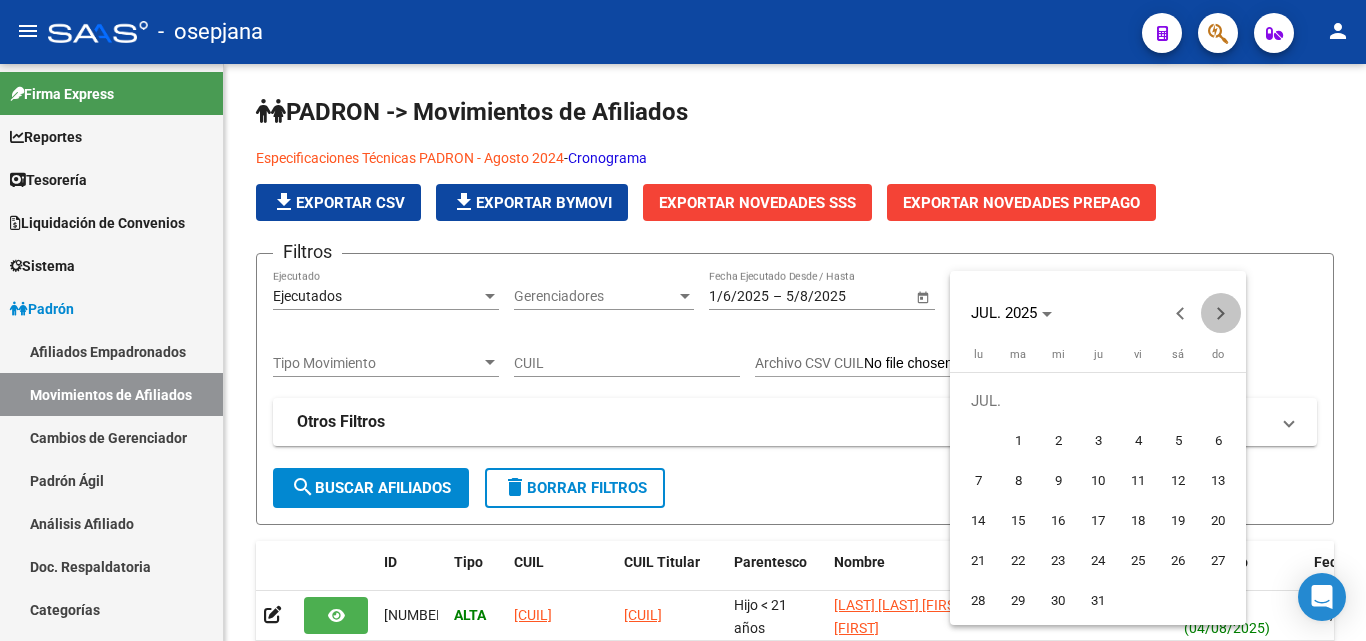 click at bounding box center [1221, 313] 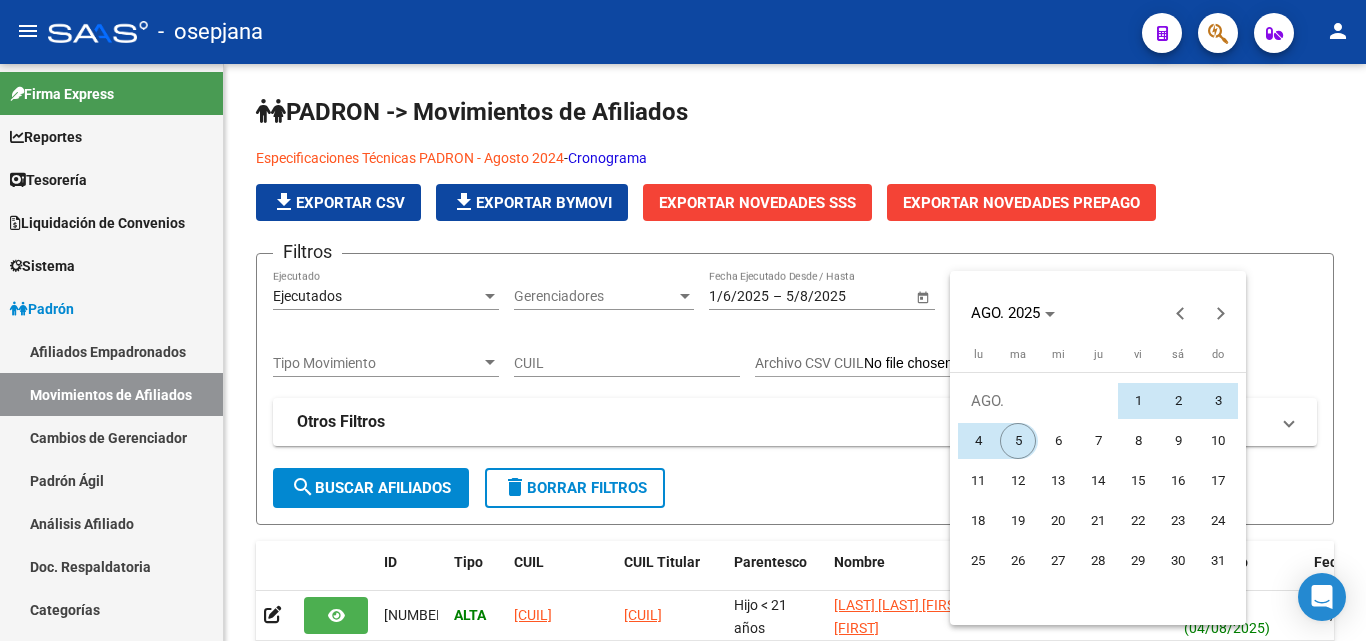 click on "5" at bounding box center [1018, 441] 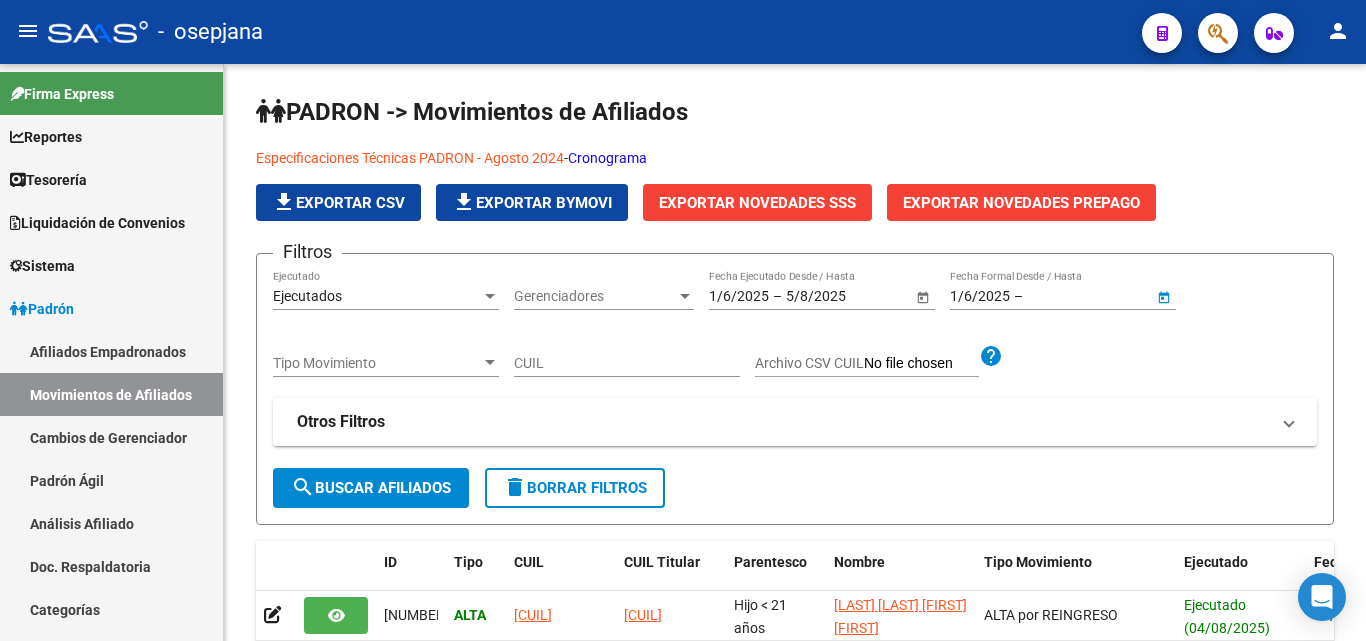 type on "5/8/2025" 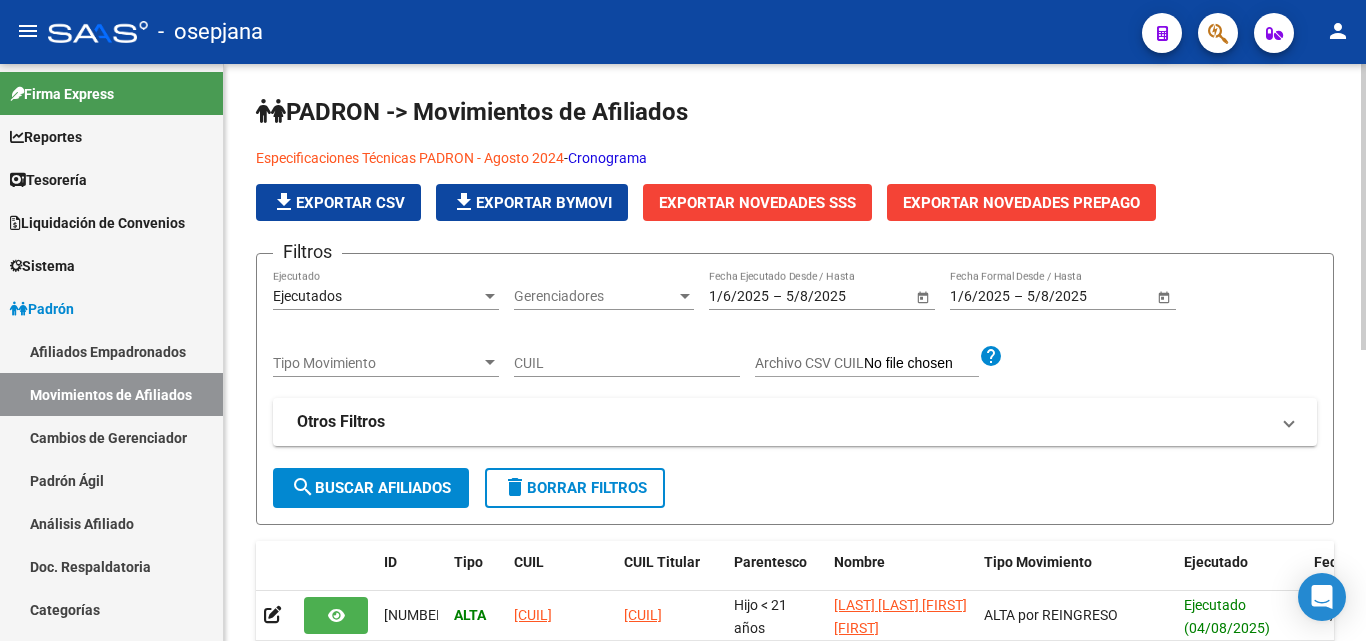 click on "search  Buscar Afiliados" 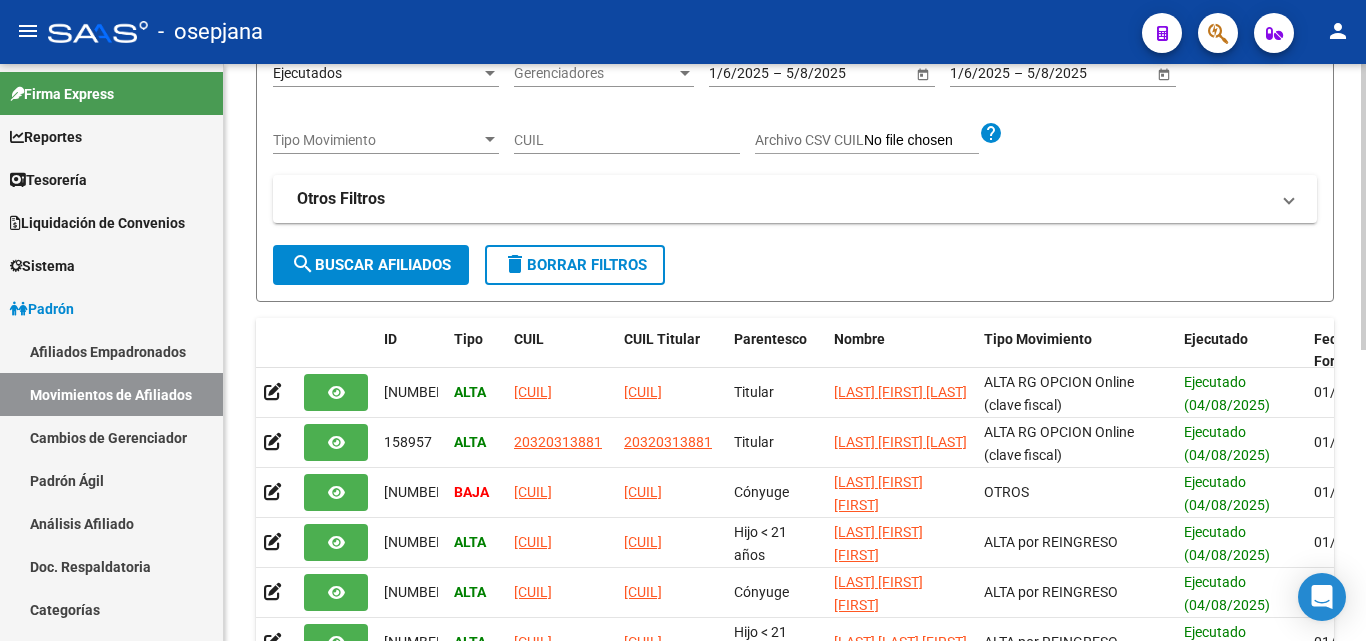 scroll, scrollTop: 88, scrollLeft: 0, axis: vertical 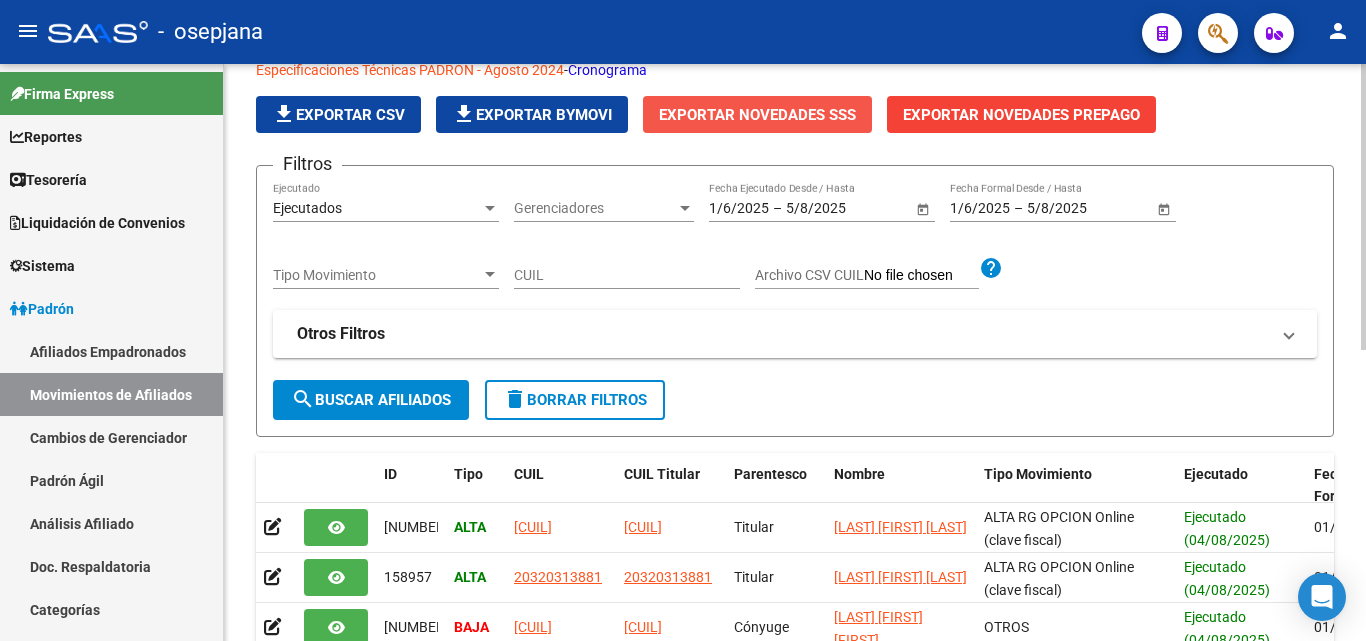 click on "Exportar Novedades SSS" 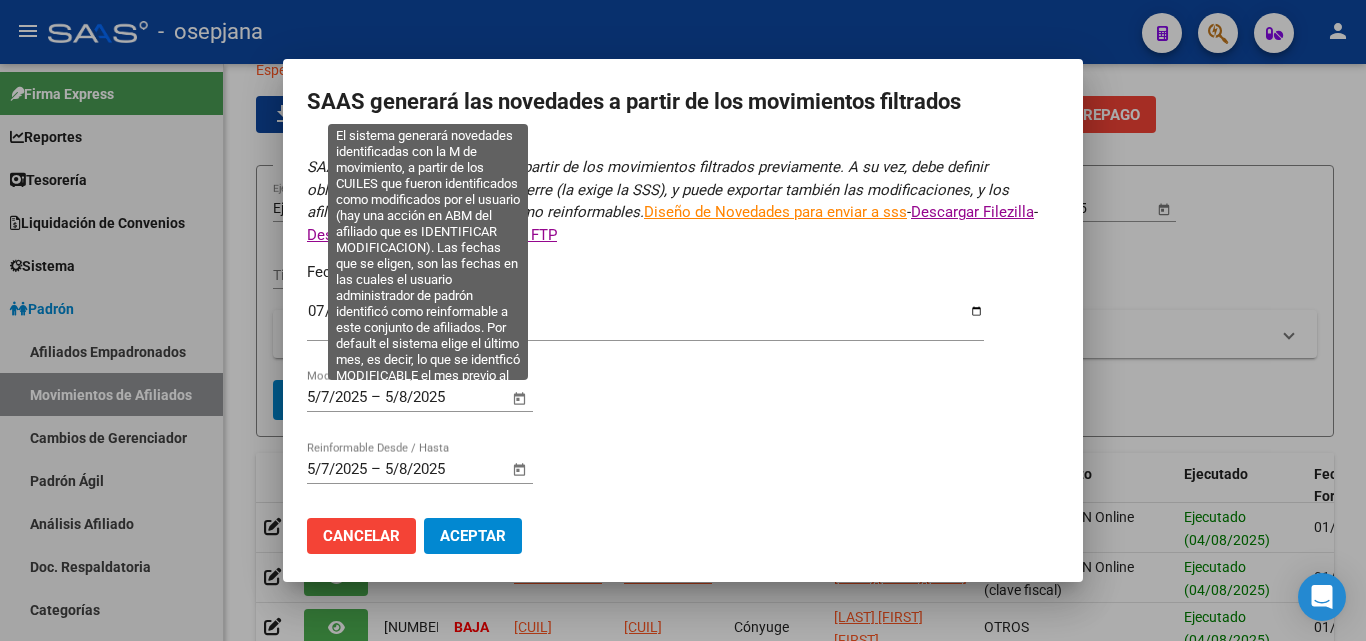 click at bounding box center (520, 398) 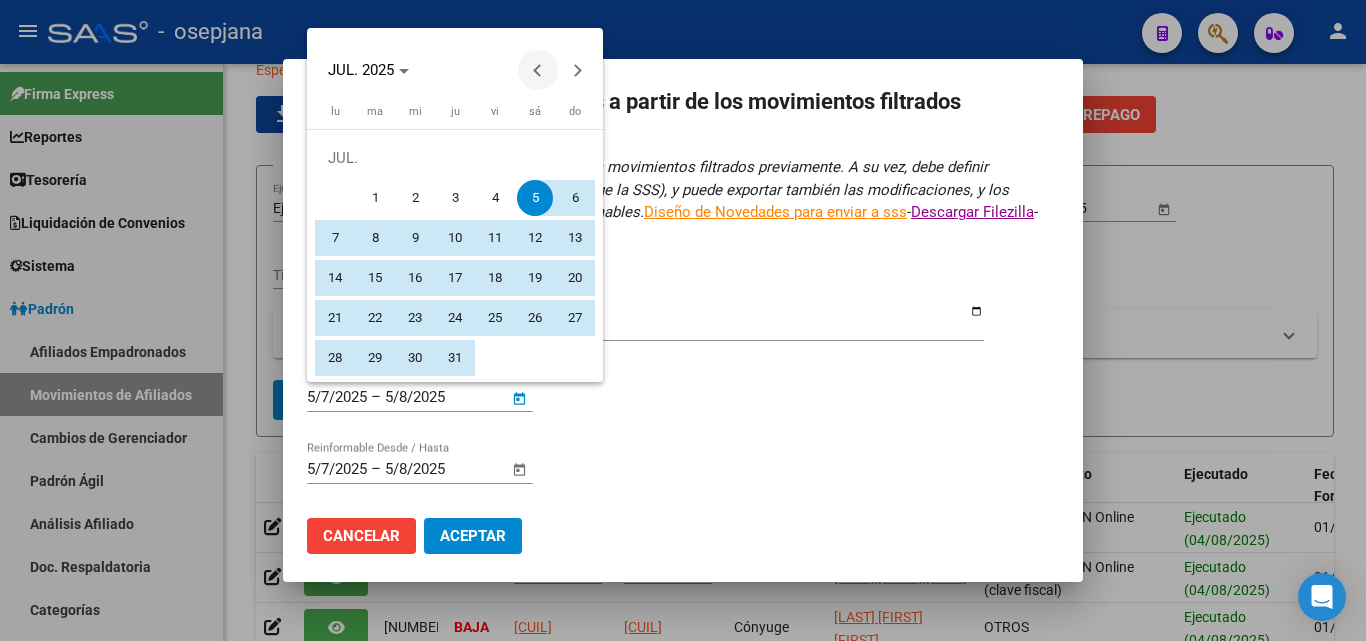 click at bounding box center [538, 70] 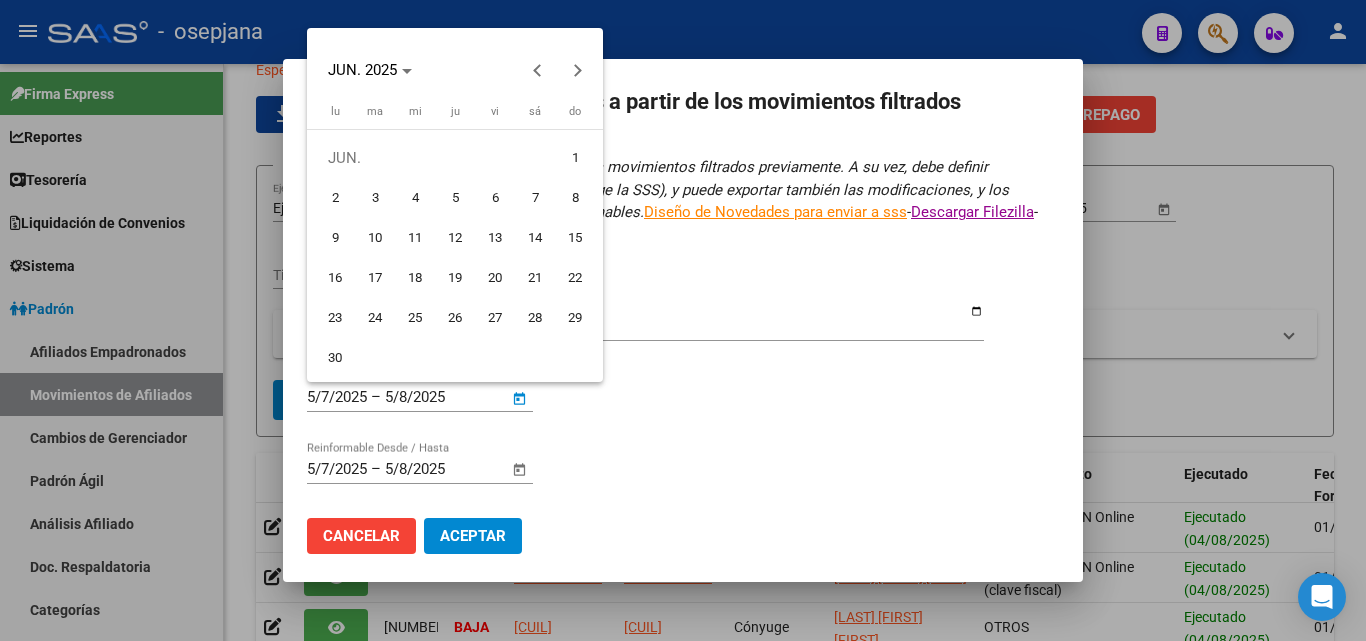click on "1" at bounding box center (575, 158) 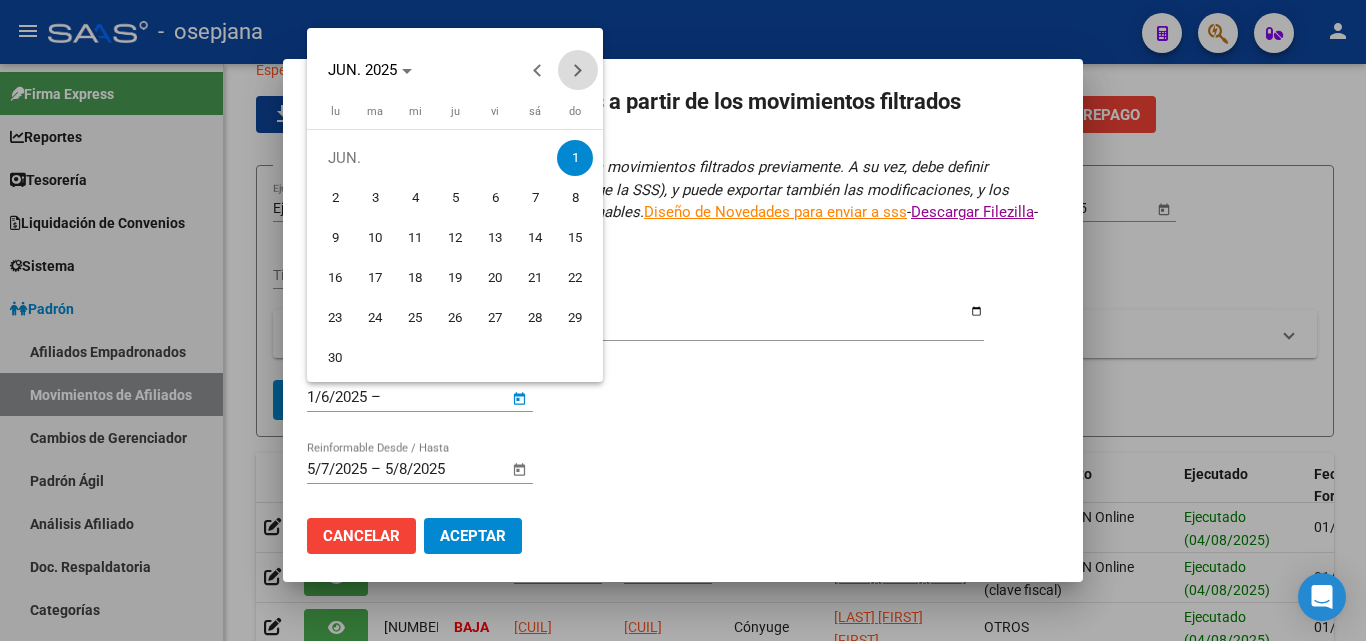 click at bounding box center [578, 70] 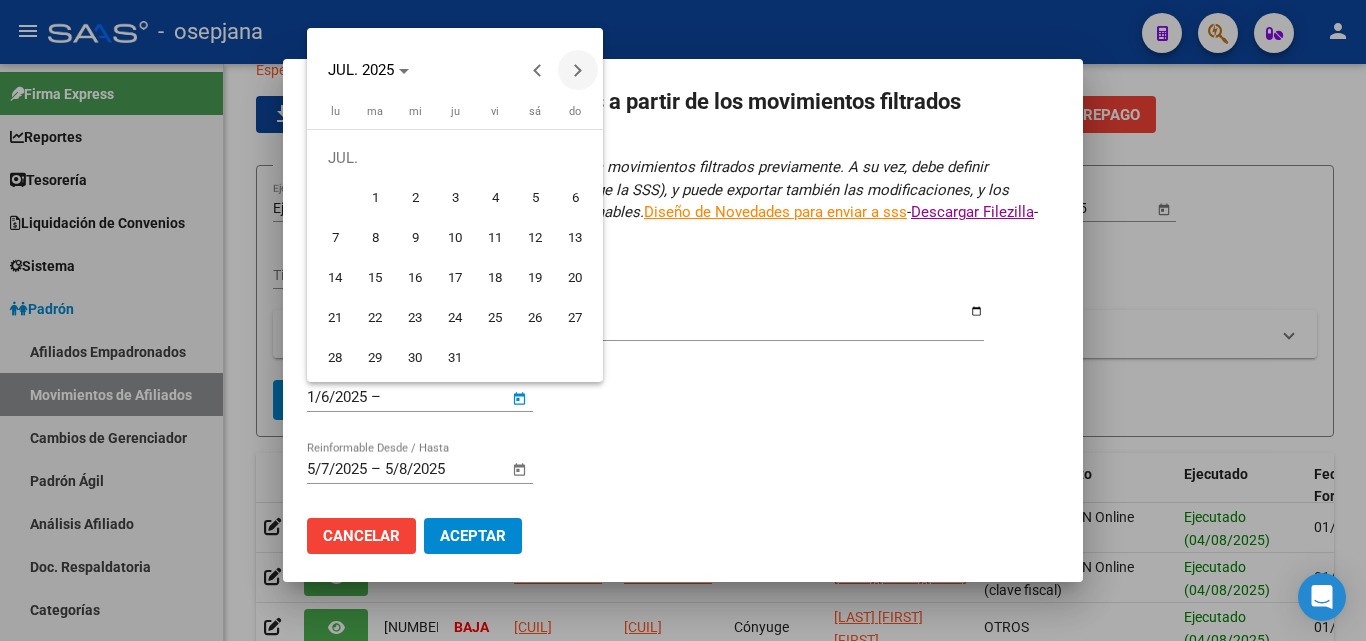 click at bounding box center [578, 70] 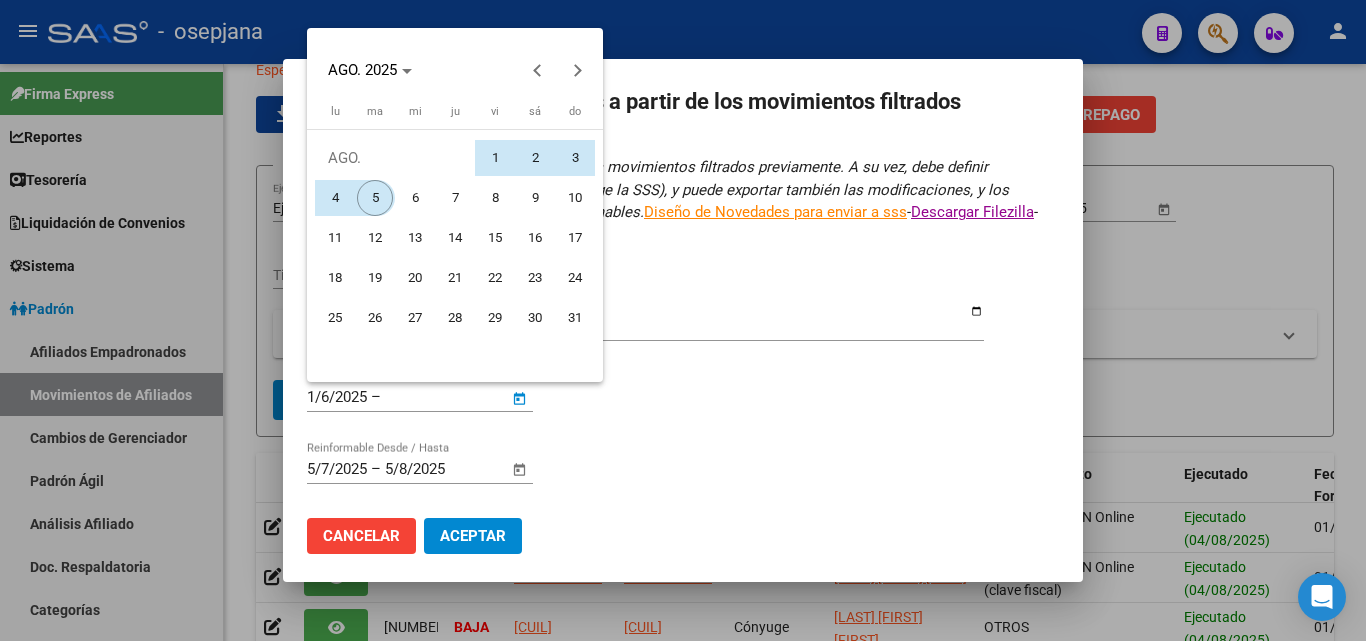 click on "5" at bounding box center [375, 198] 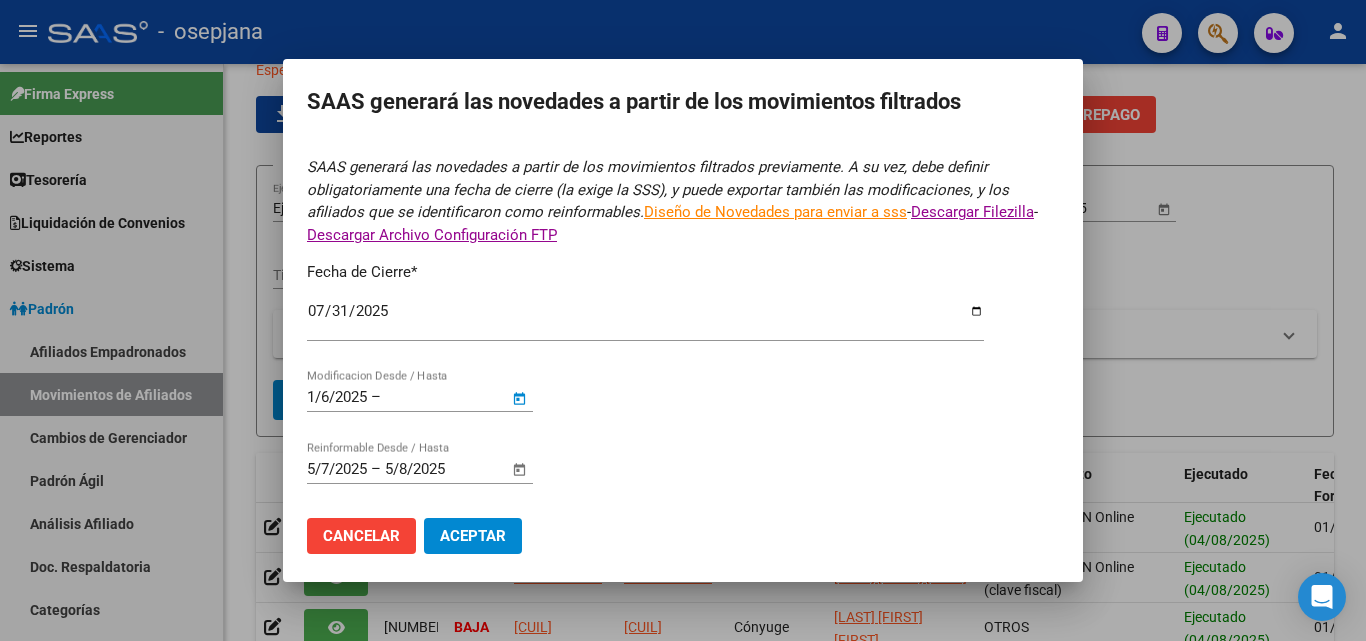 type on "5/8/2025" 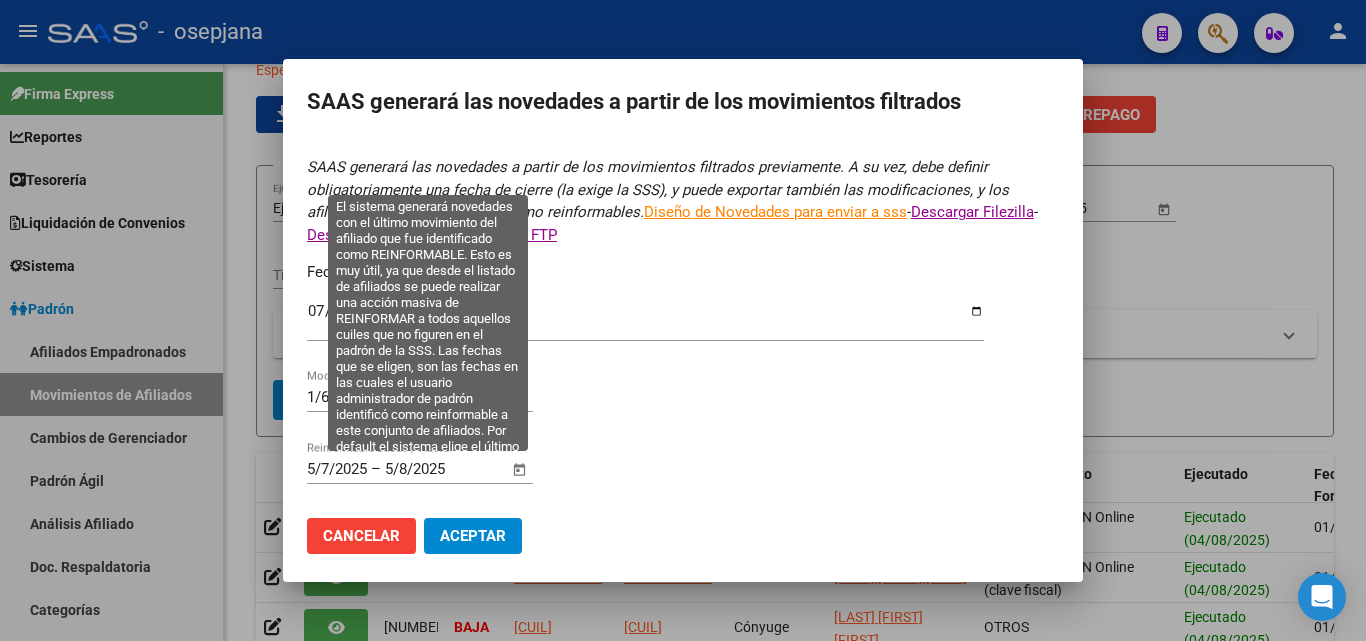 click at bounding box center (520, 470) 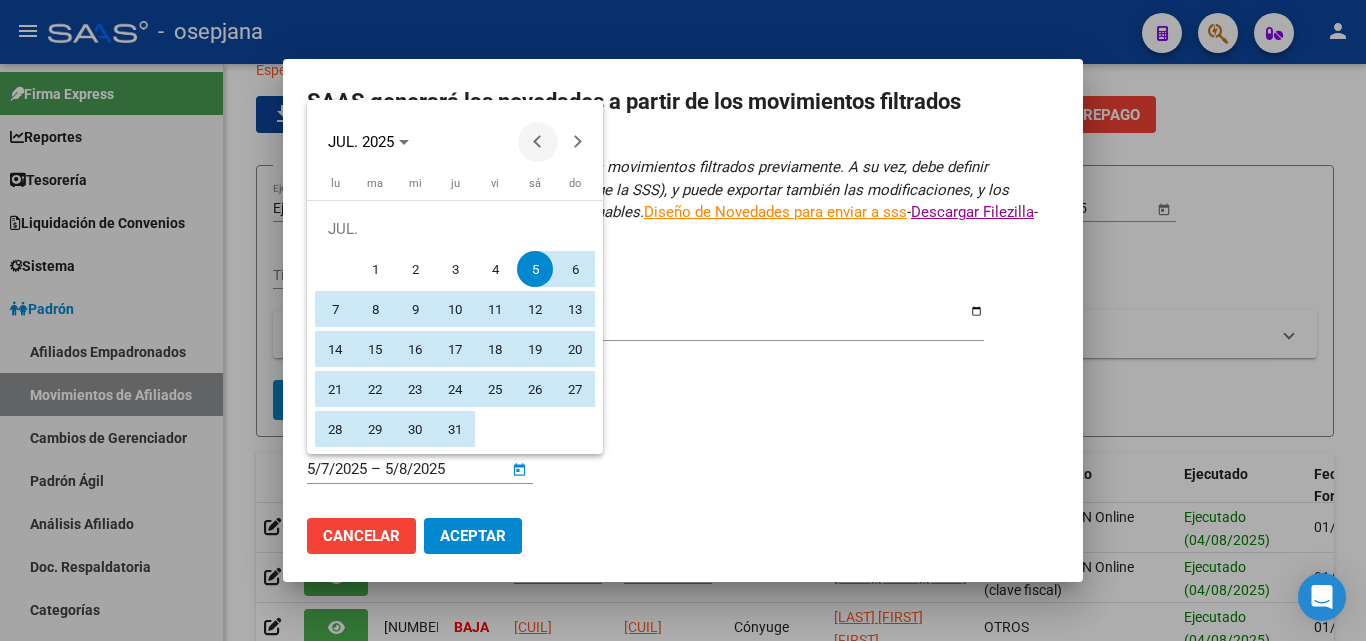 click at bounding box center (538, 142) 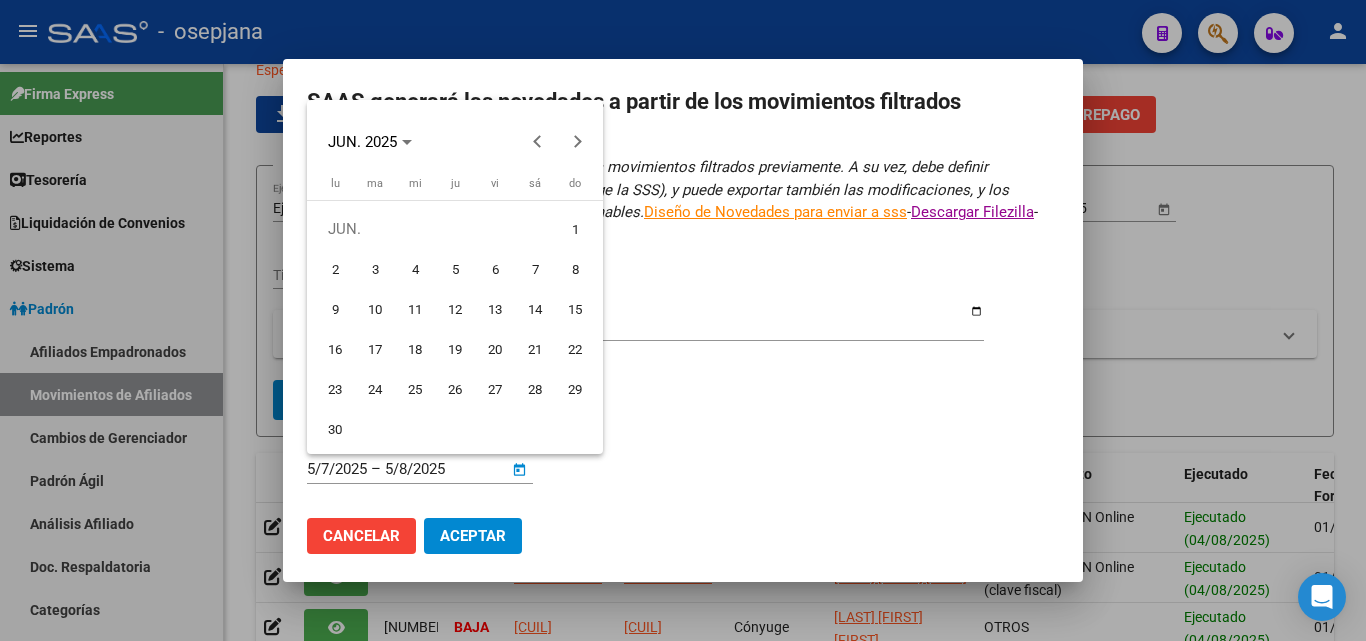 click on "1" at bounding box center (575, 229) 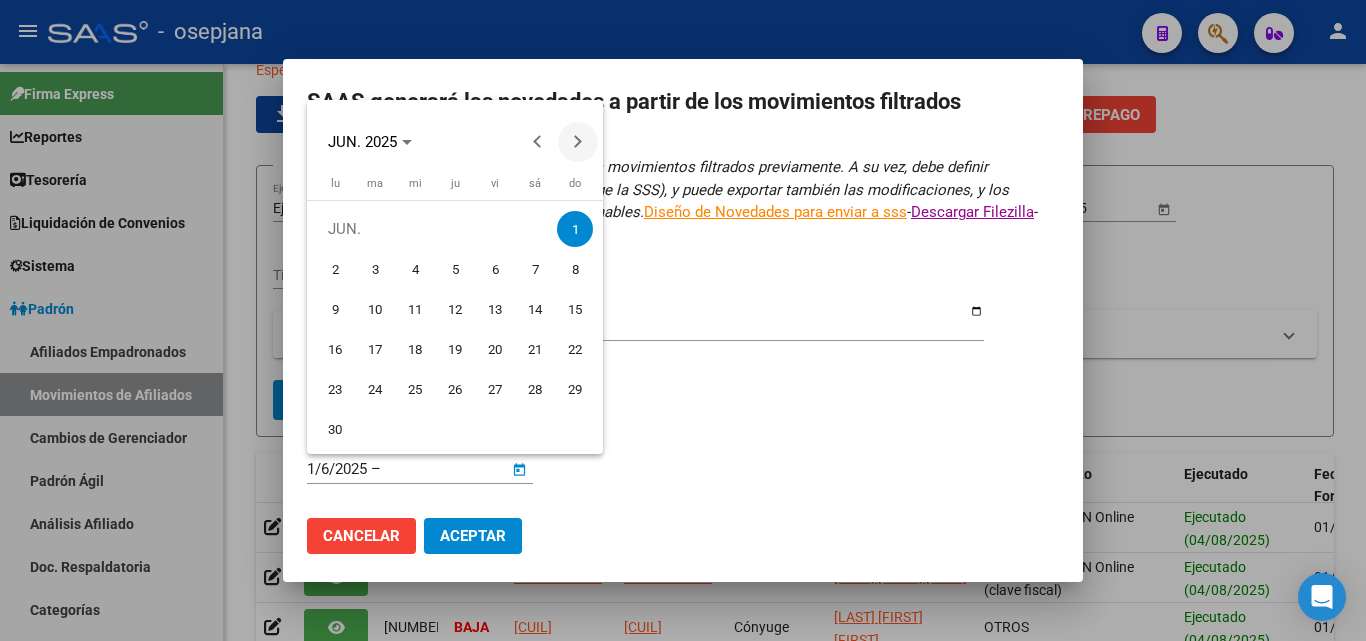 click at bounding box center [578, 142] 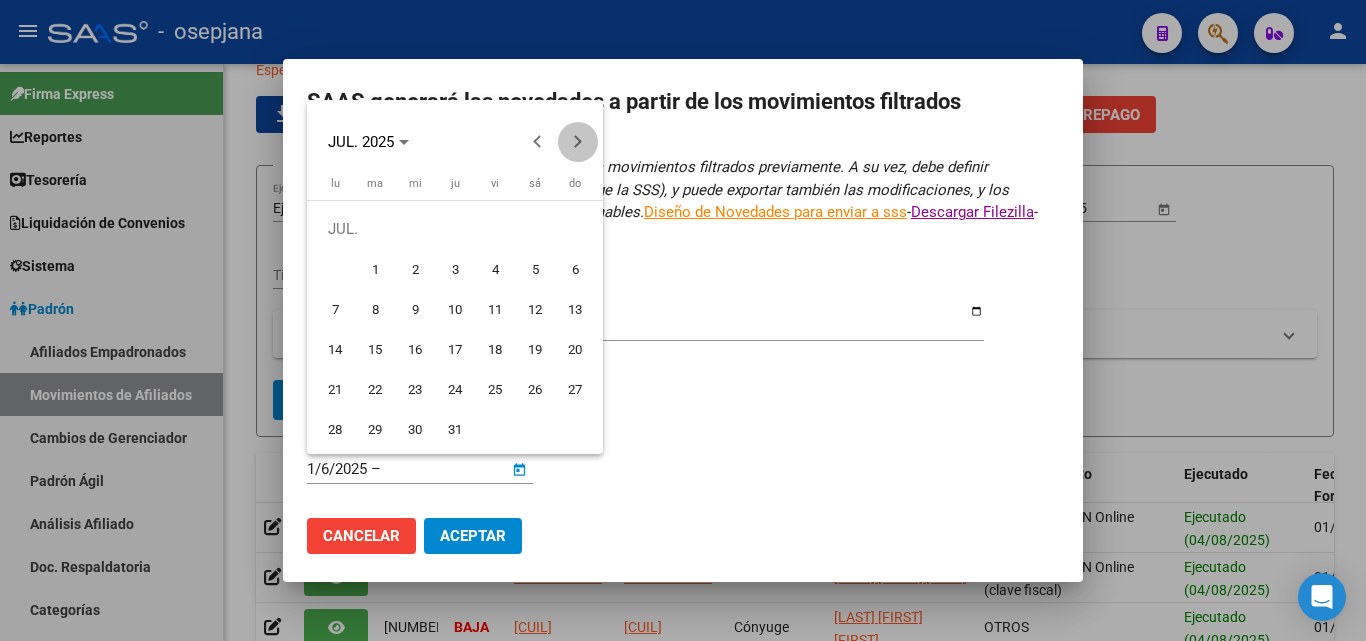 click at bounding box center (578, 142) 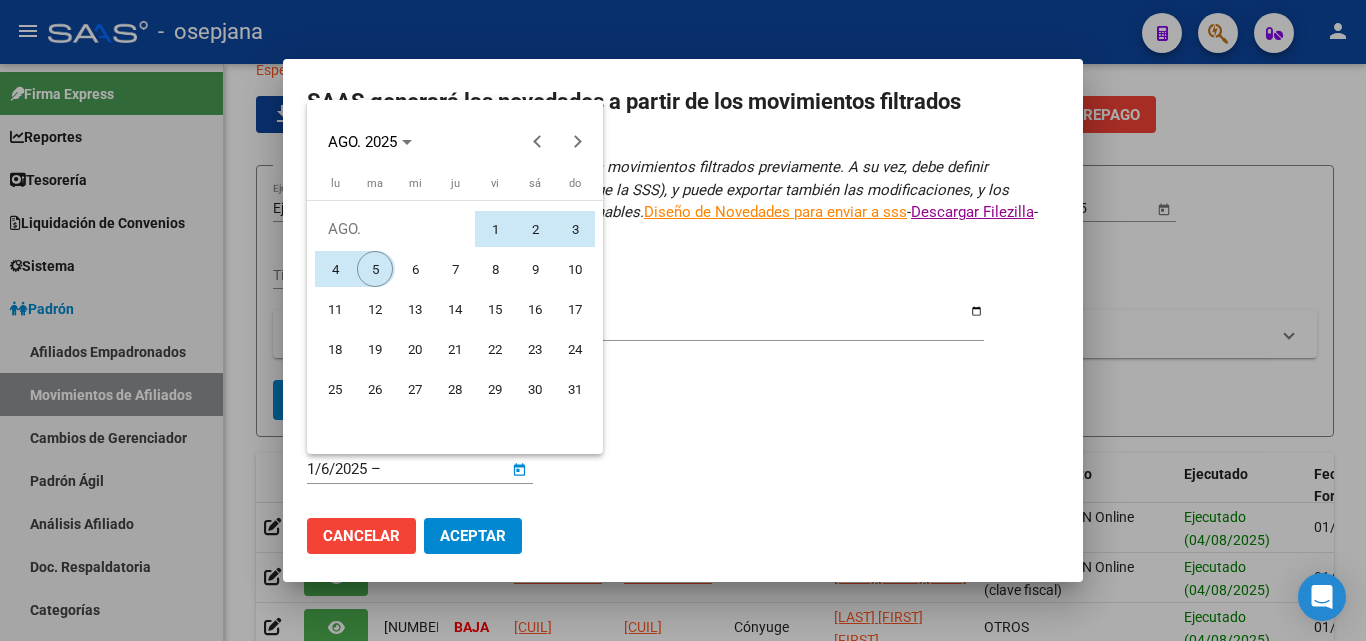 click on "5" at bounding box center (375, 269) 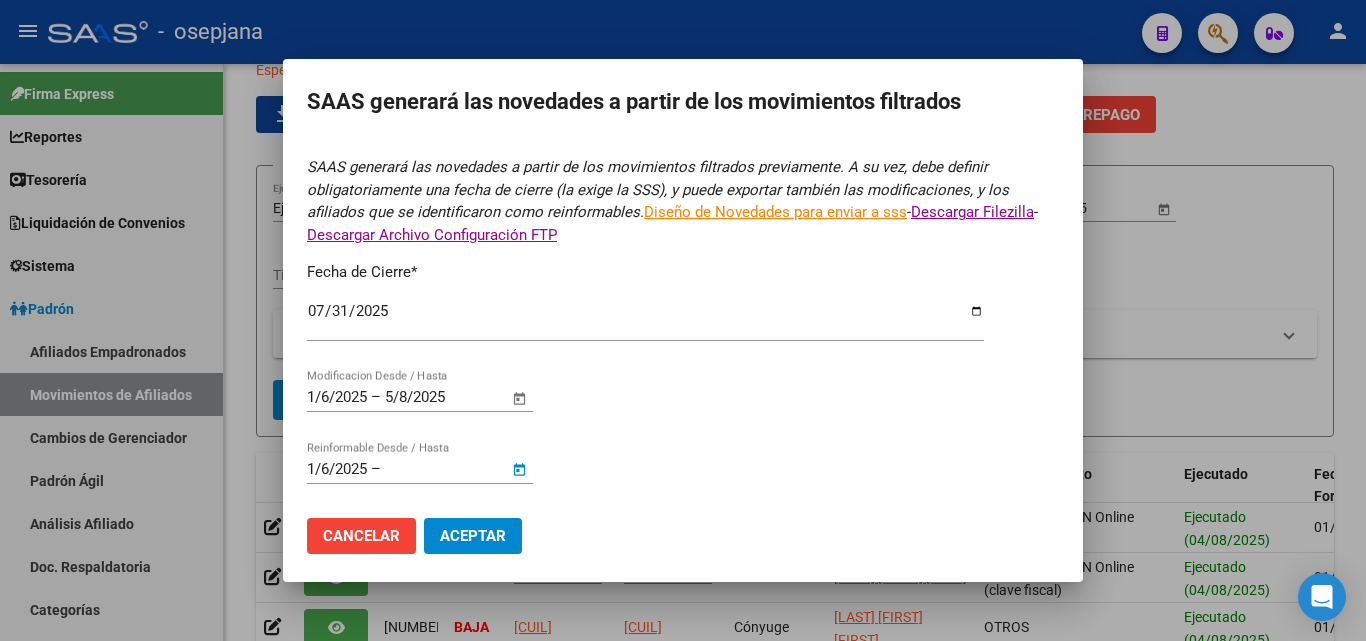 type on "5/8/2025" 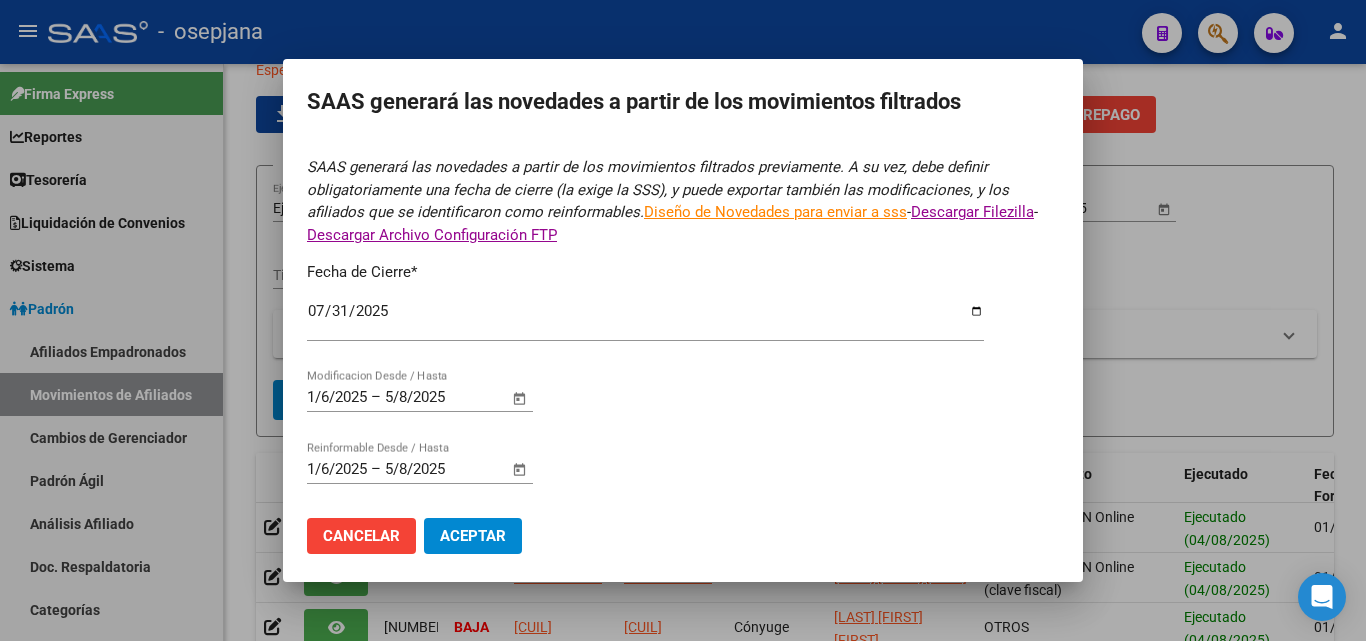 click on "Aceptar" 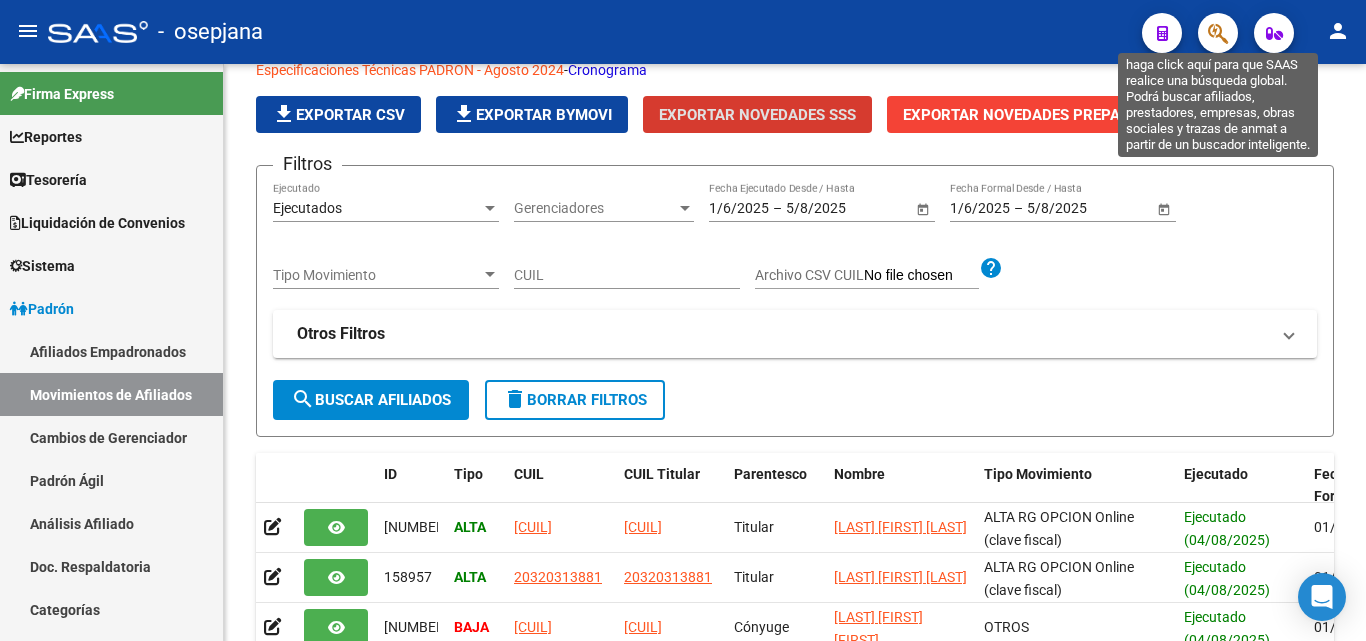 click 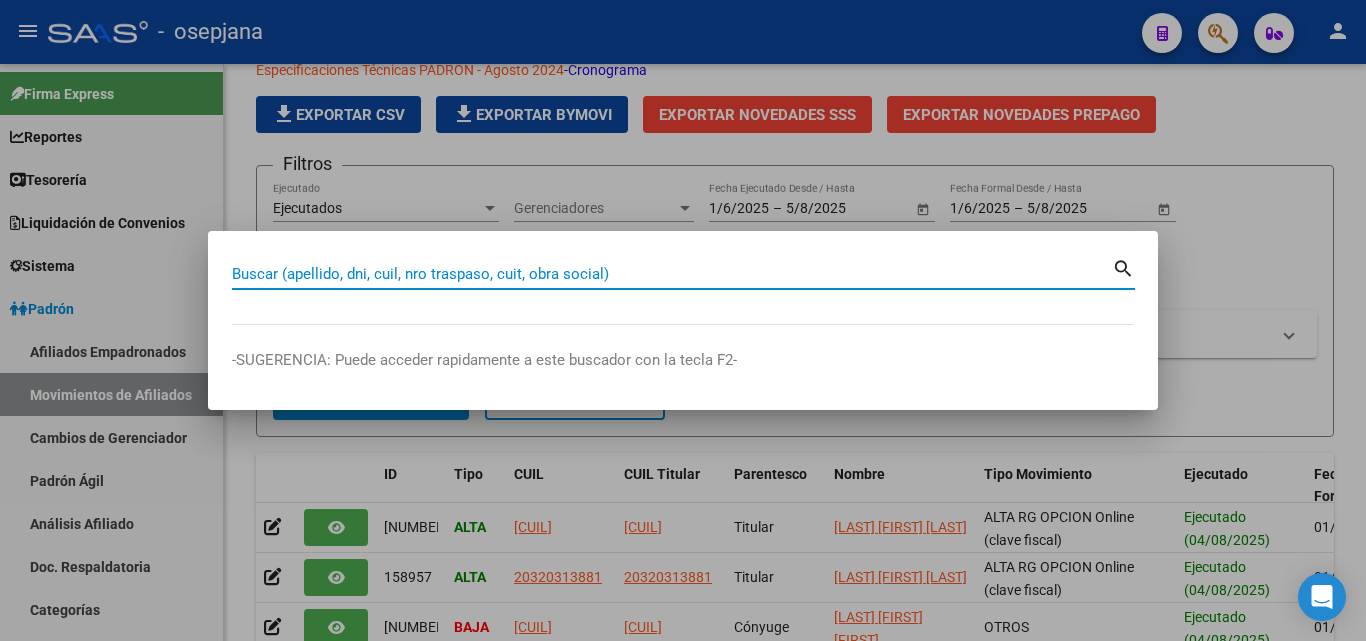 paste on "[NUMBER]" 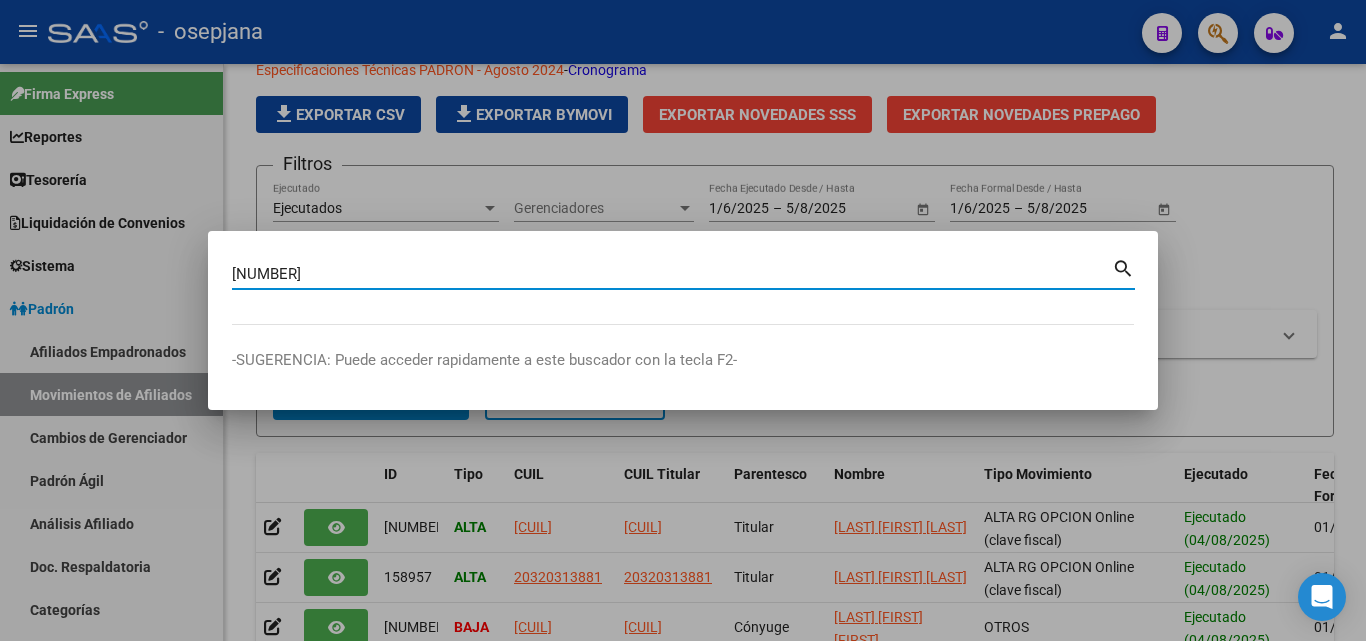 type on "[NUMBER]" 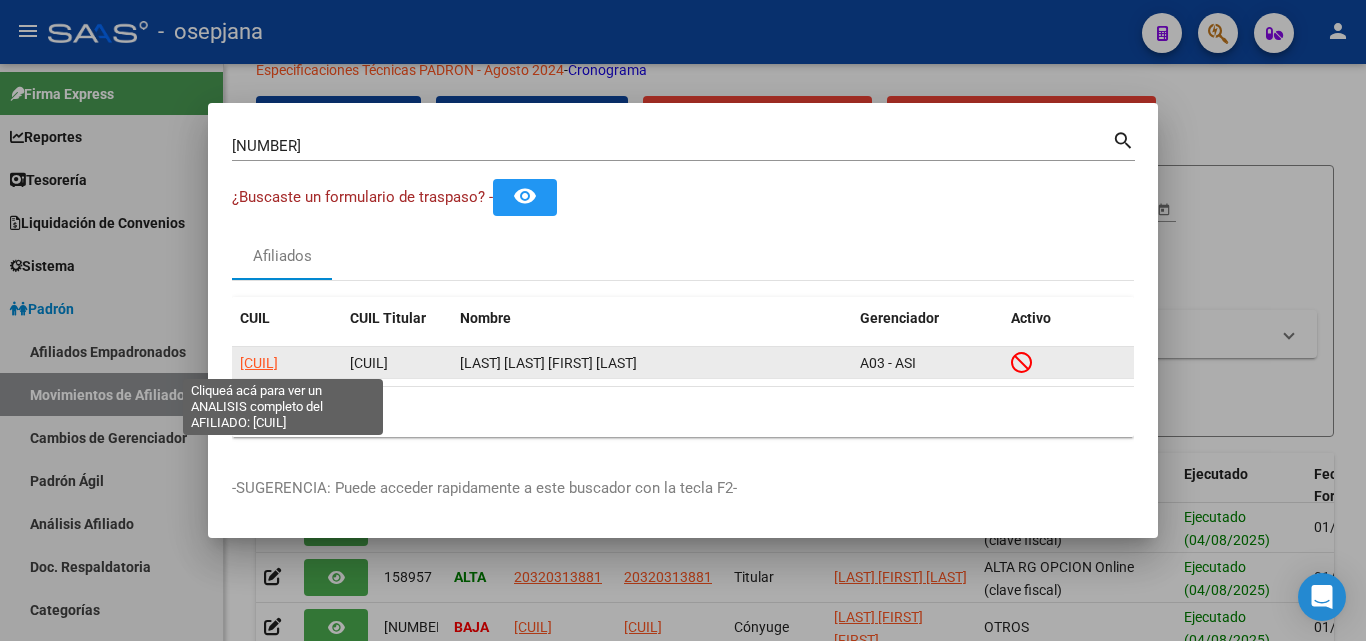 click on "[CUIL]" 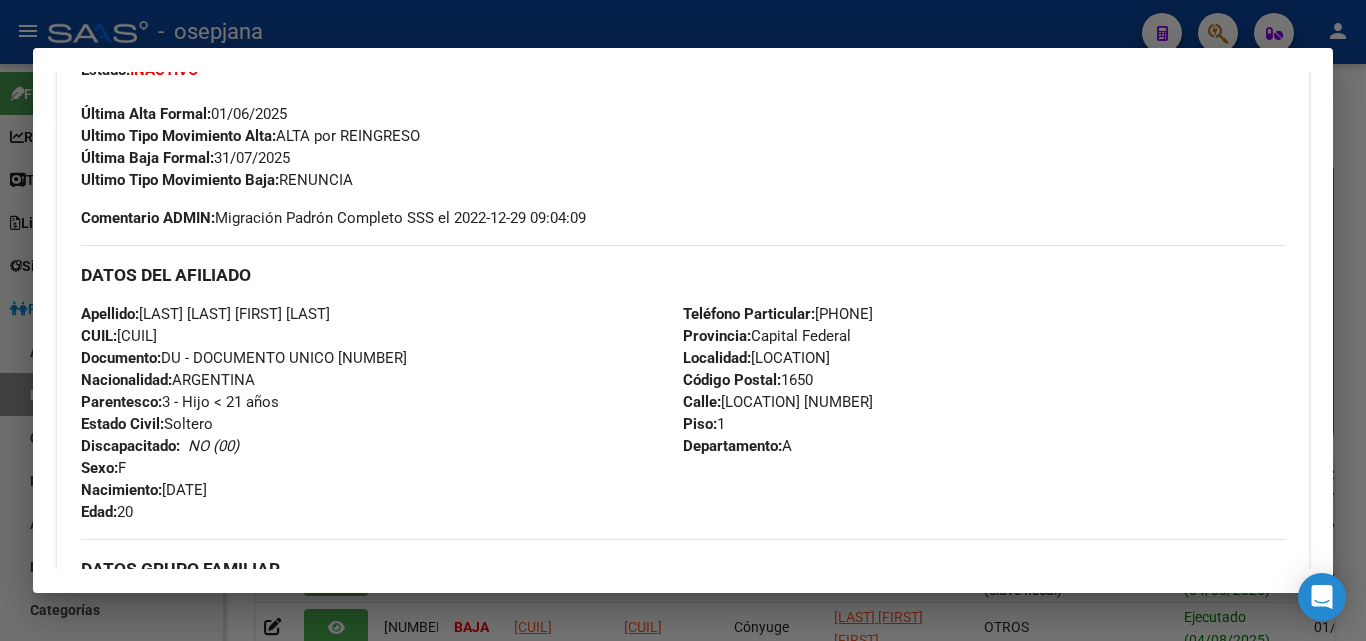 scroll, scrollTop: 300, scrollLeft: 0, axis: vertical 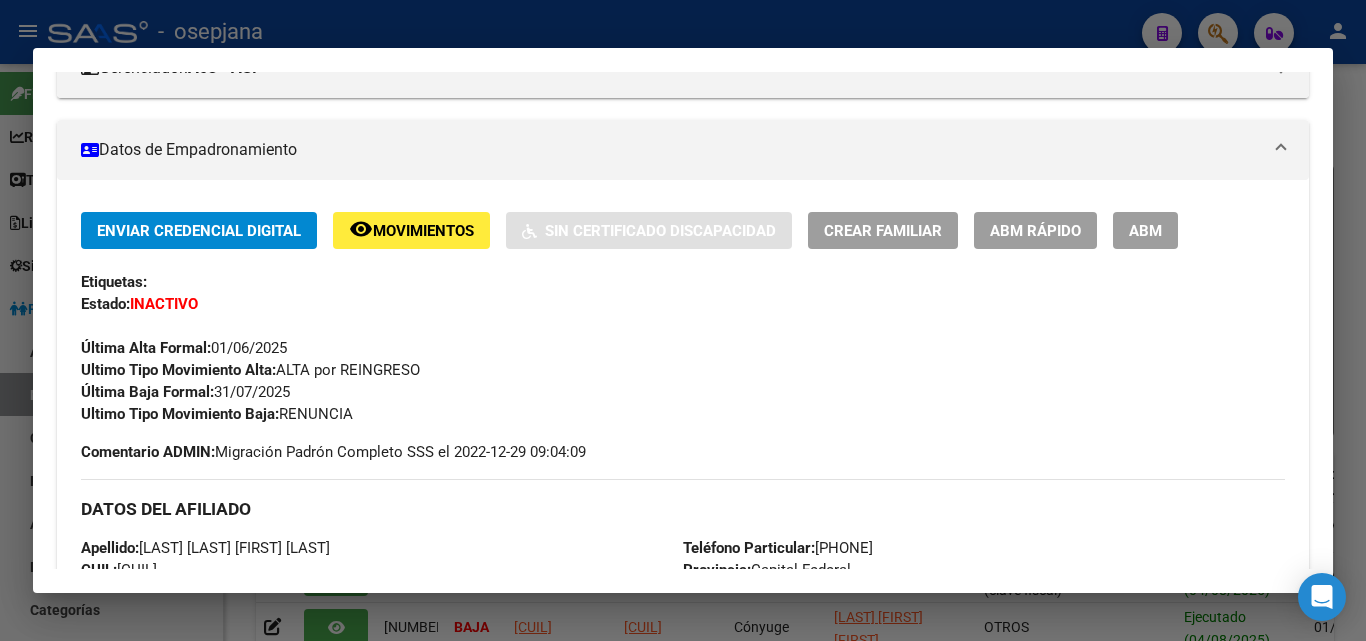 click on "ABM Rápido" 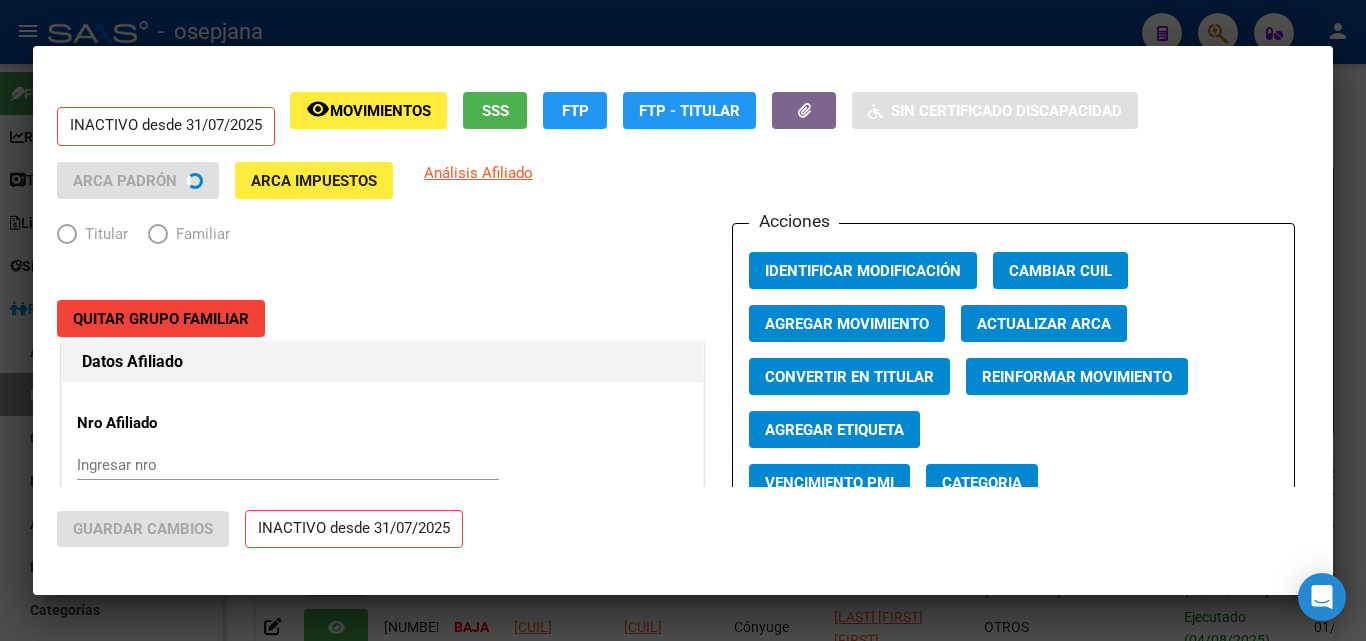 radio on "true" 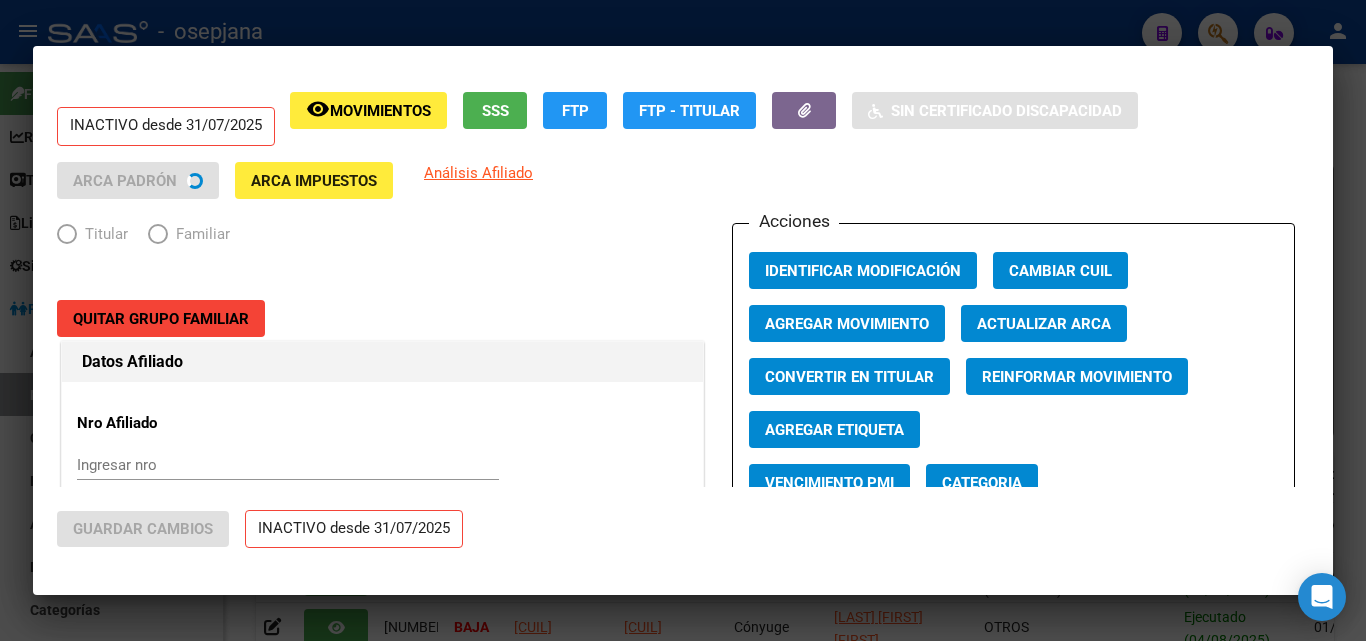 type on "[CUIL]" 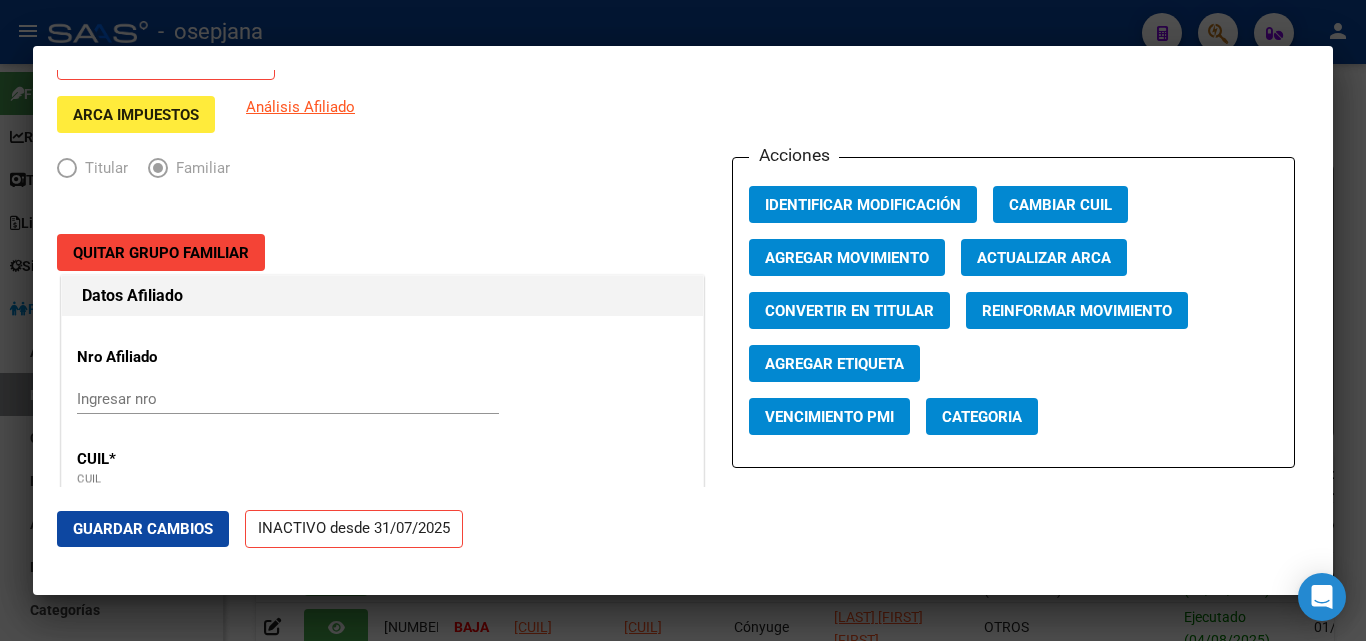 scroll, scrollTop: 100, scrollLeft: 0, axis: vertical 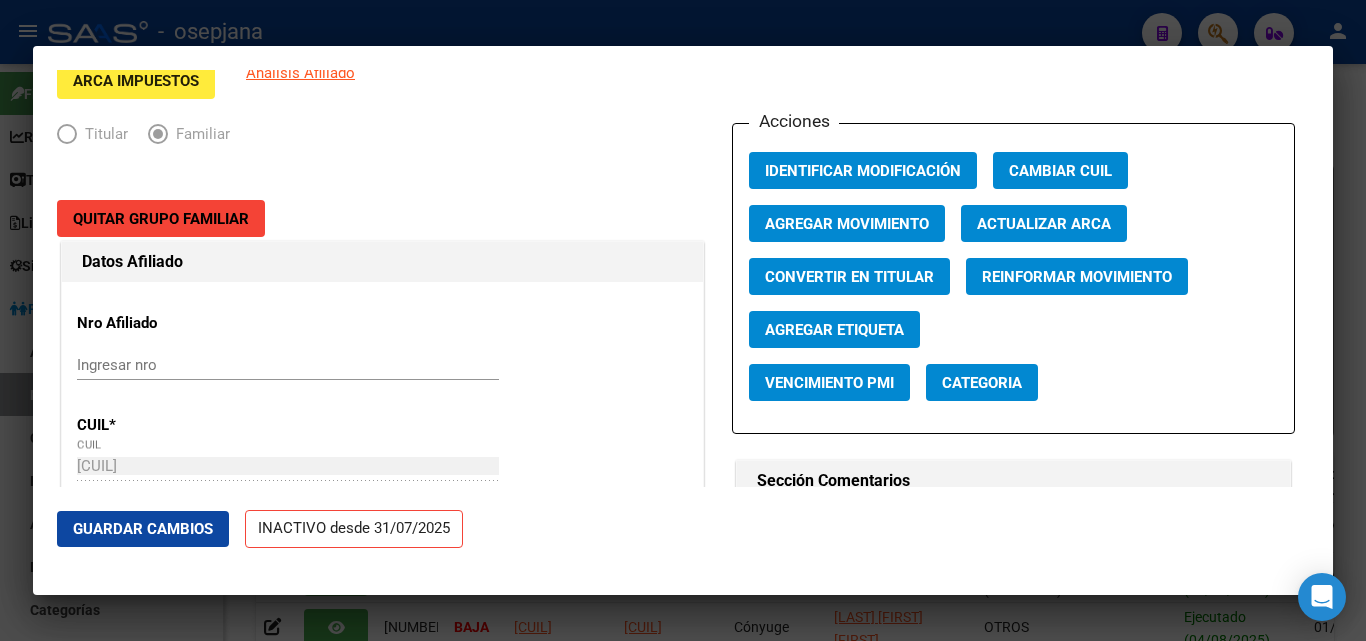 click on "Actualizar ARCA" at bounding box center [1044, 224] 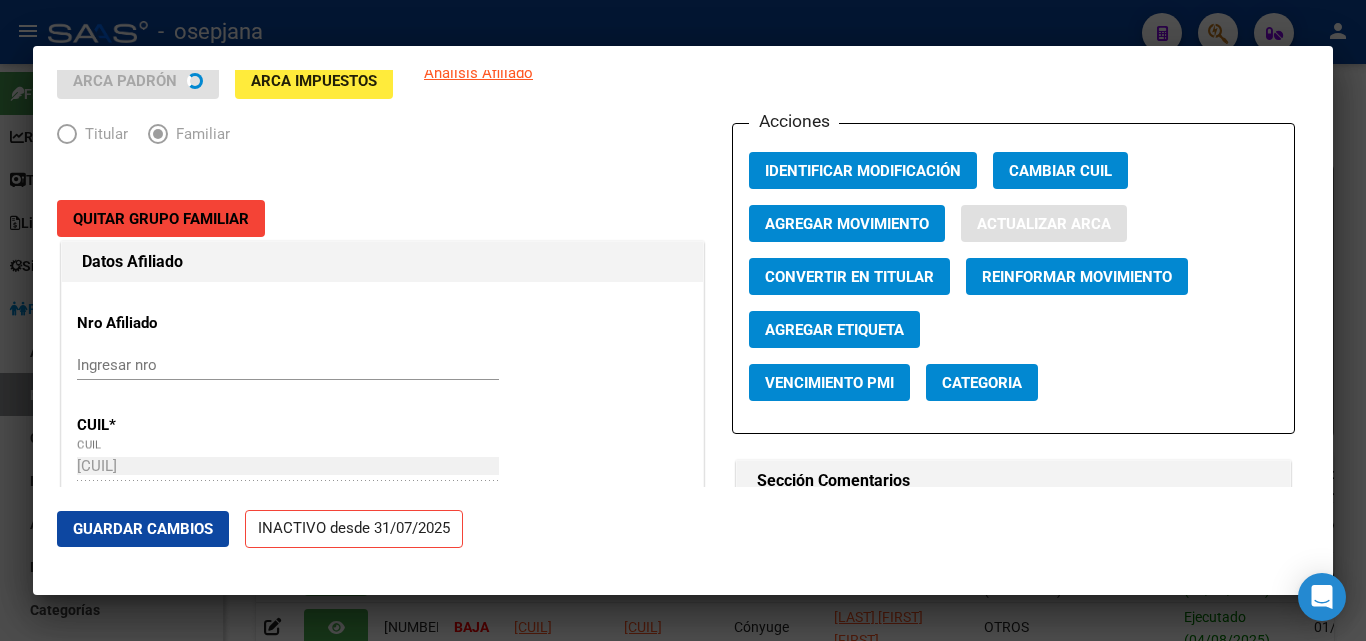 type on "[LAST] [LAST] [FIRST] [LAST]" 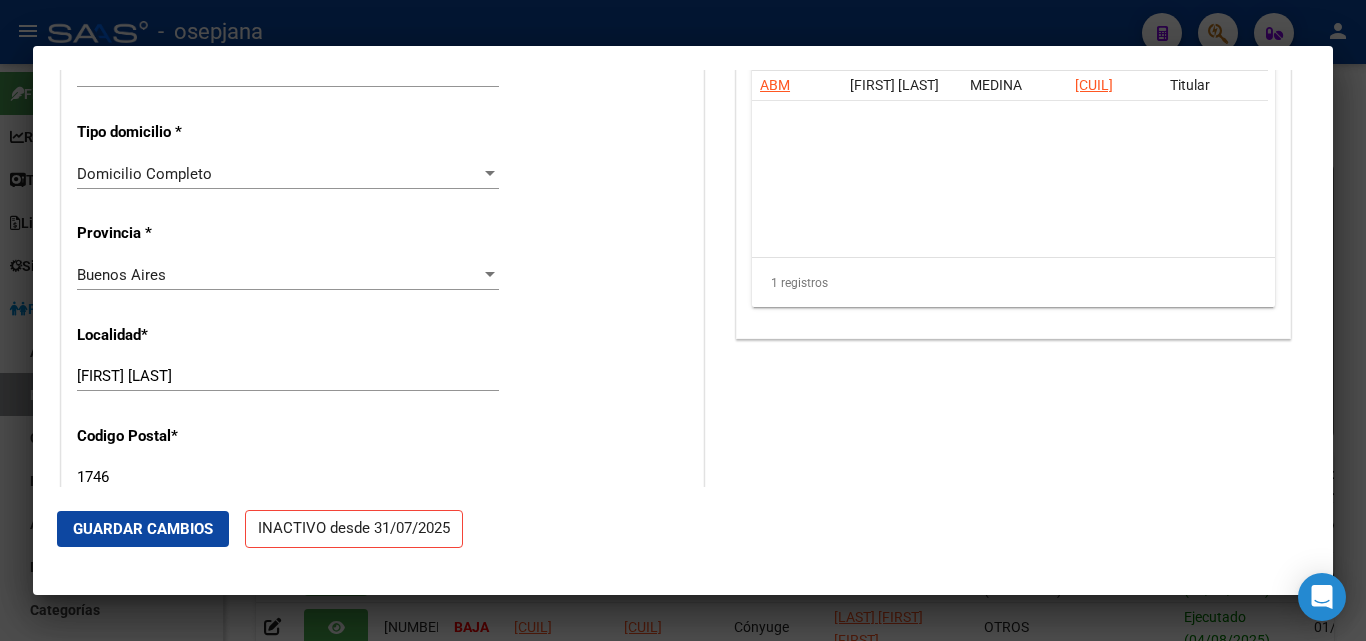 scroll, scrollTop: 1900, scrollLeft: 0, axis: vertical 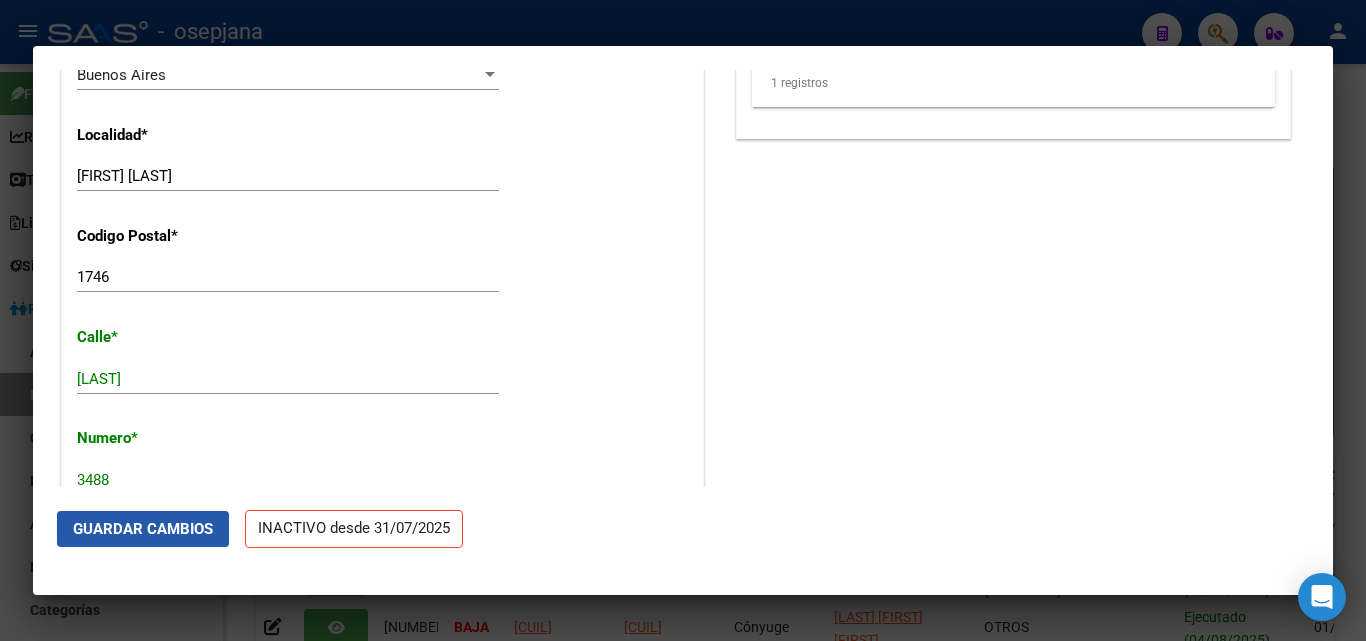 click on "Guardar Cambios" 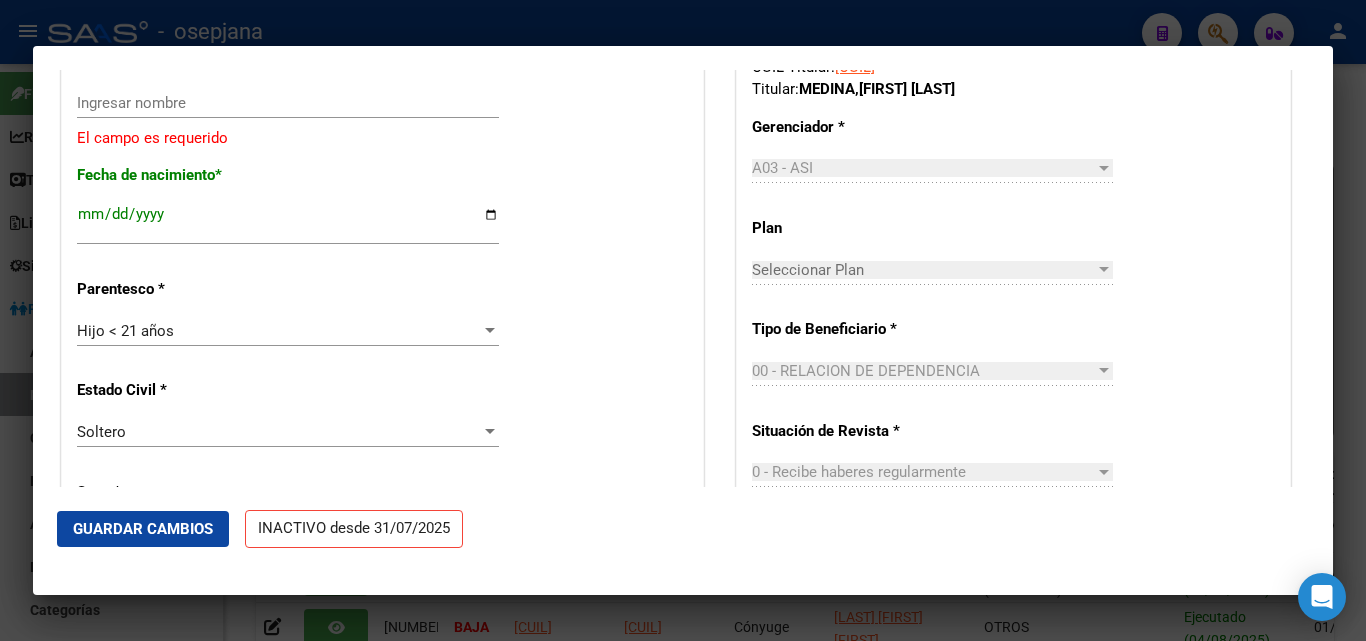scroll, scrollTop: 813, scrollLeft: 0, axis: vertical 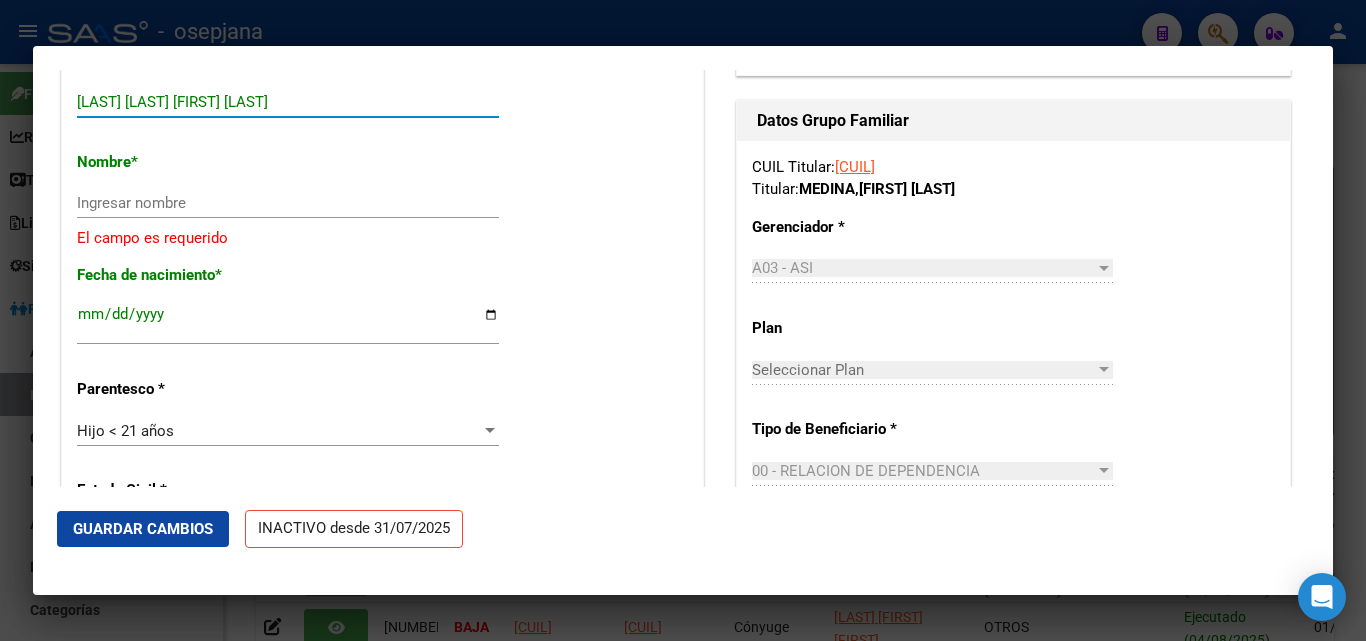 drag, startPoint x: 333, startPoint y: 101, endPoint x: 188, endPoint y: 103, distance: 145.0138 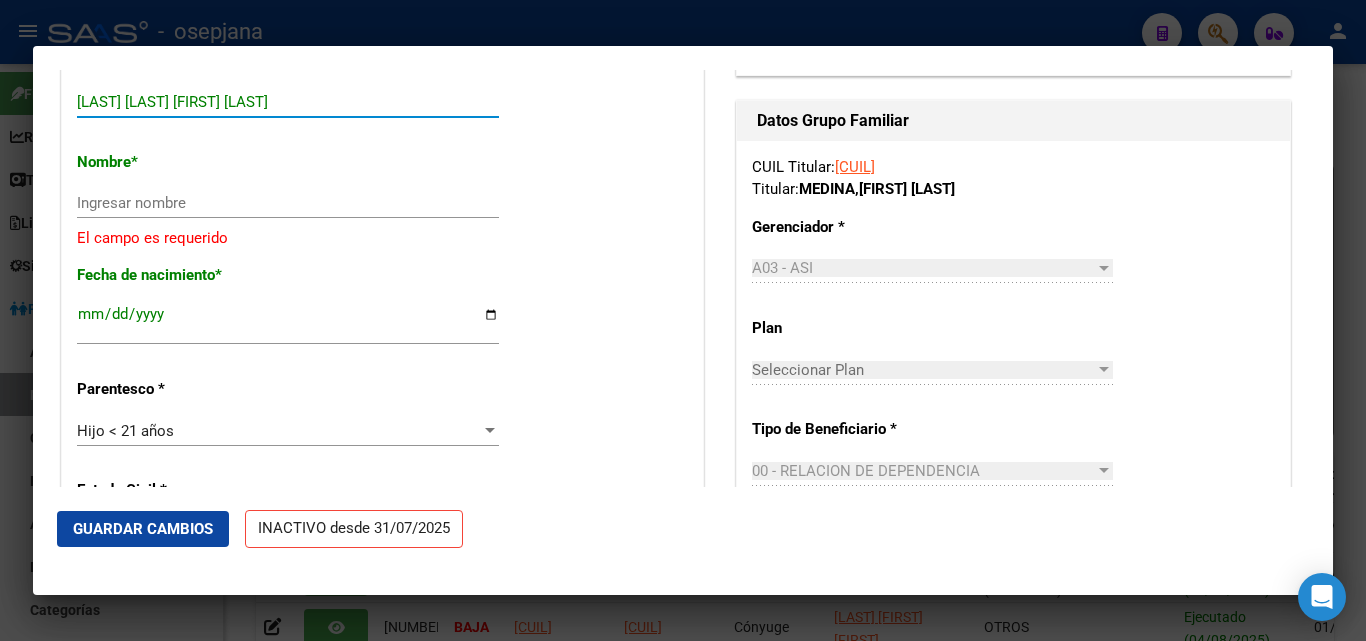 click on "[LAST] [LAST] [FIRST] [LAST]" at bounding box center [288, 102] 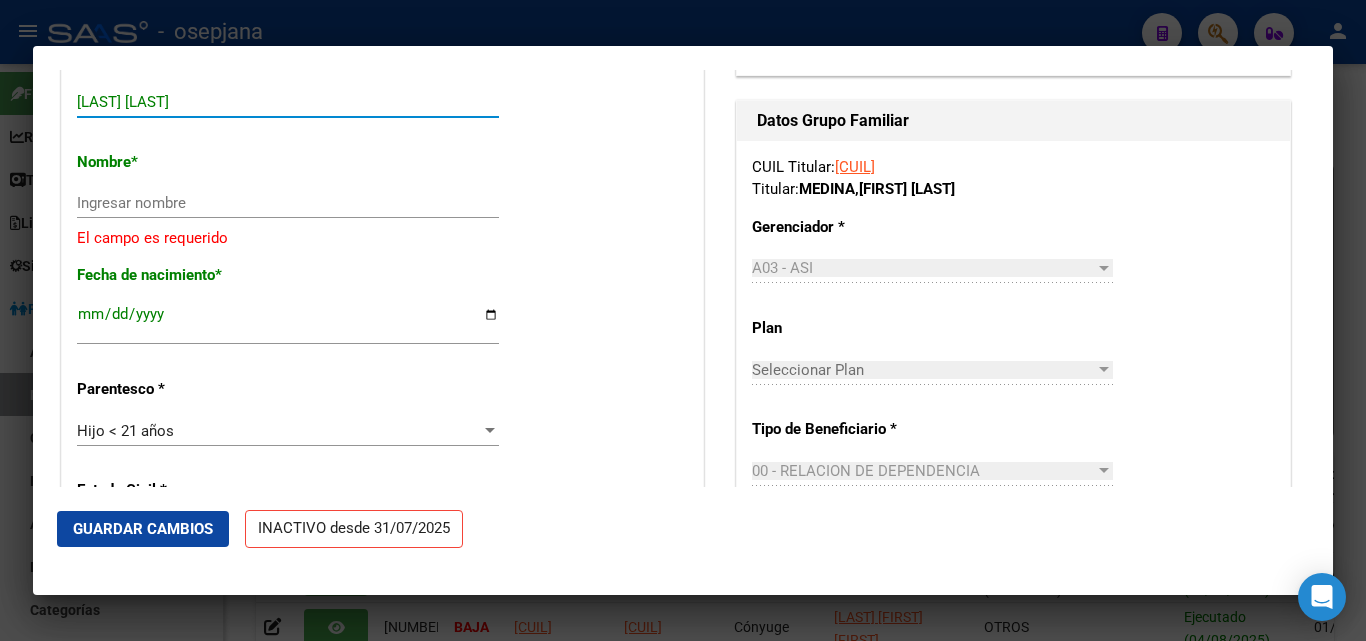 type on "[LAST] [LAST]" 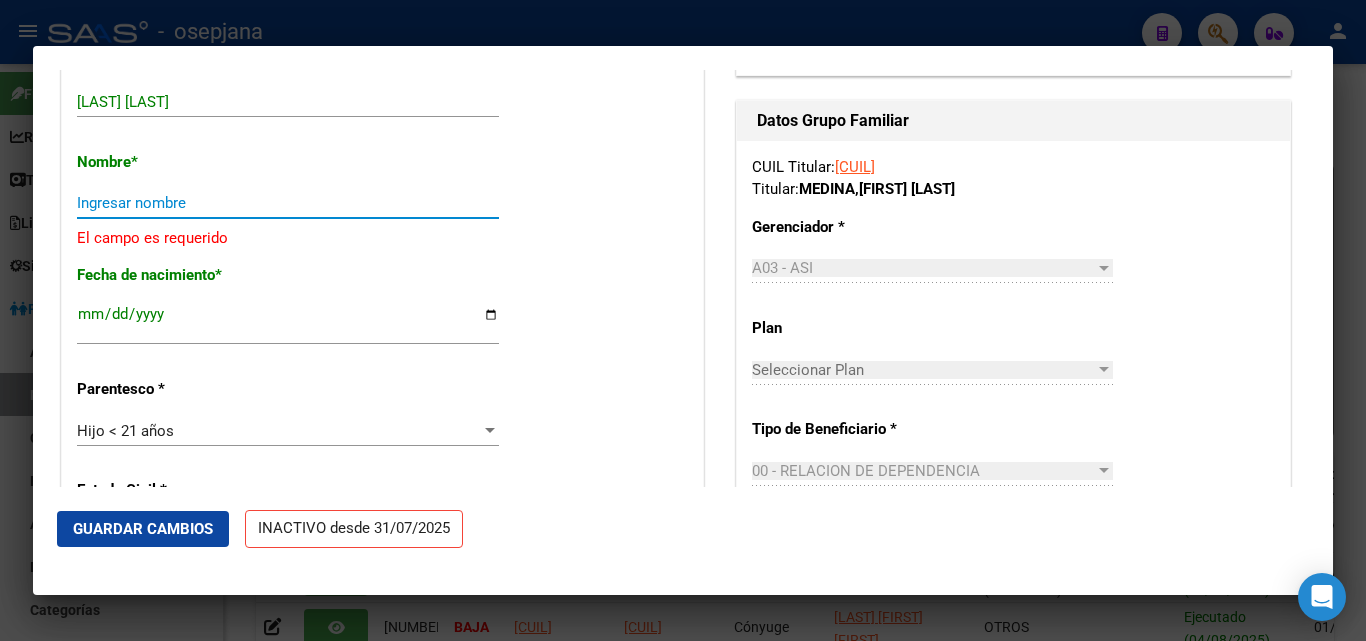 click on "Ingresar nombre" at bounding box center (288, 203) 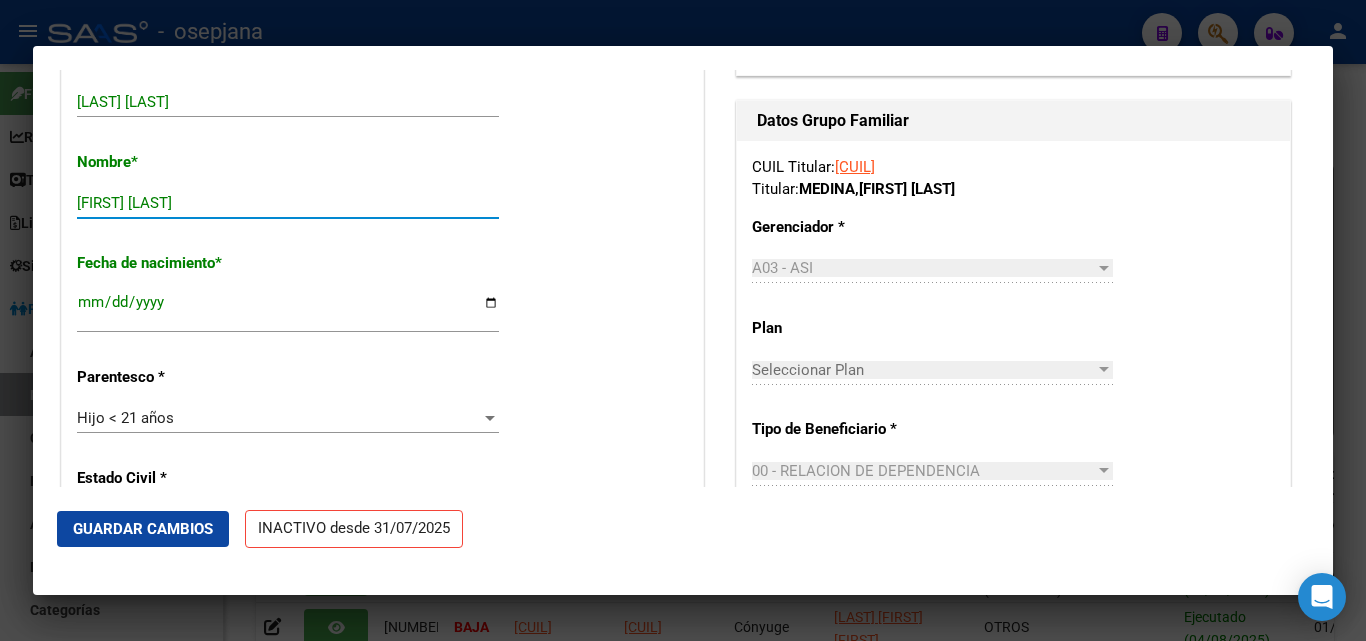 type on "[FIRST] [LAST]" 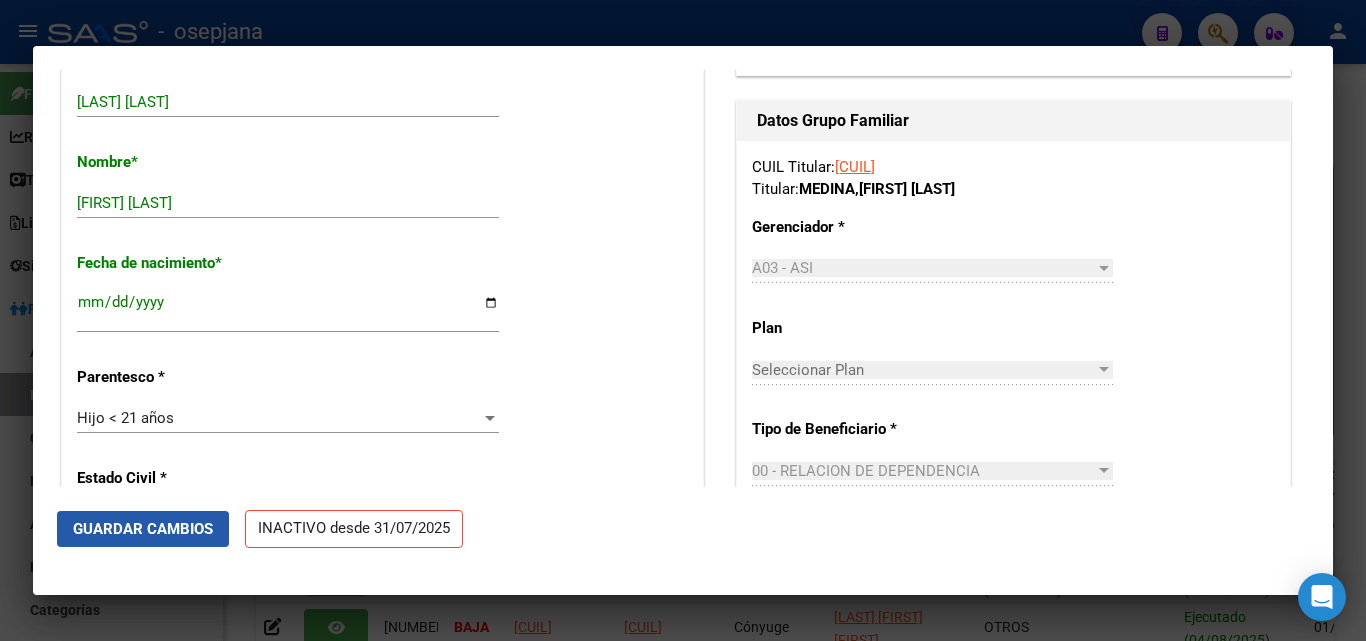 click on "Guardar Cambios" 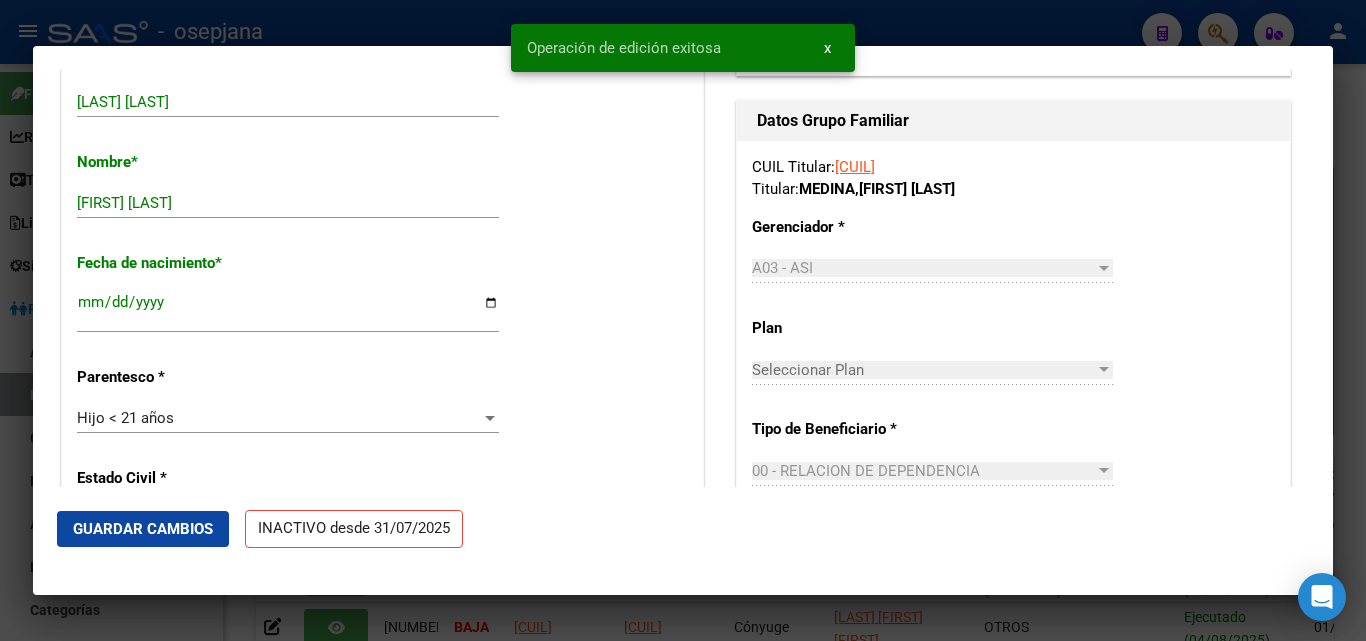 click at bounding box center [683, 320] 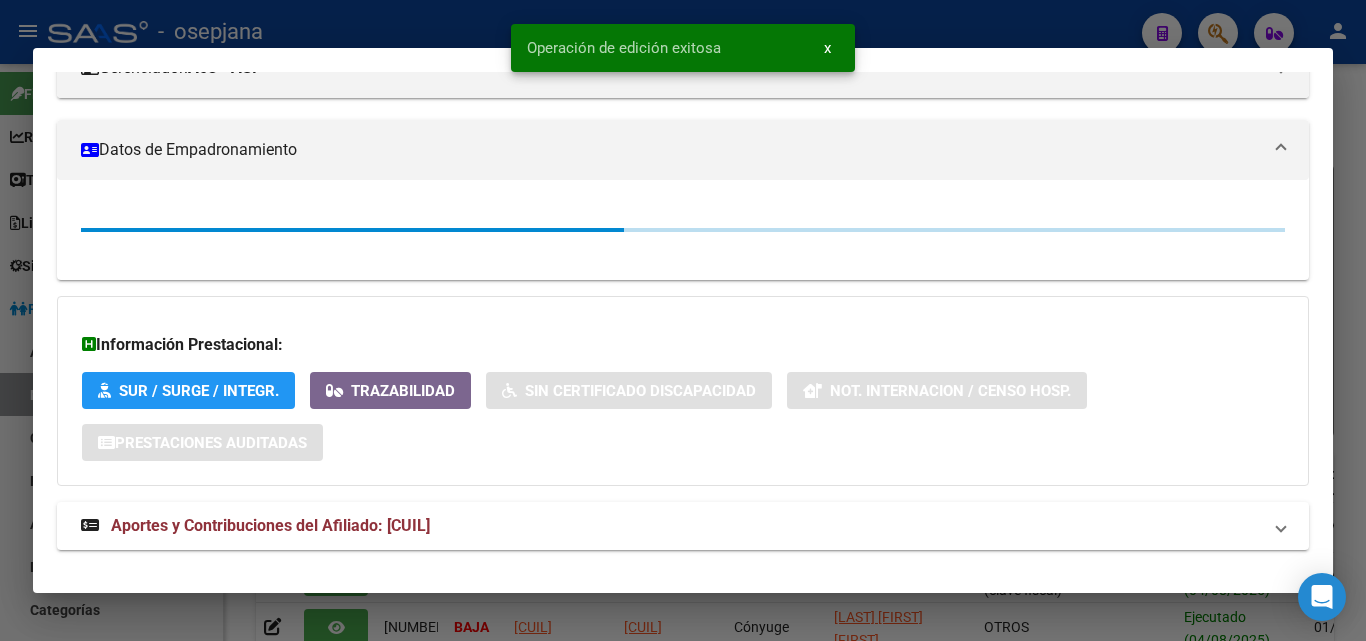 click at bounding box center [683, 320] 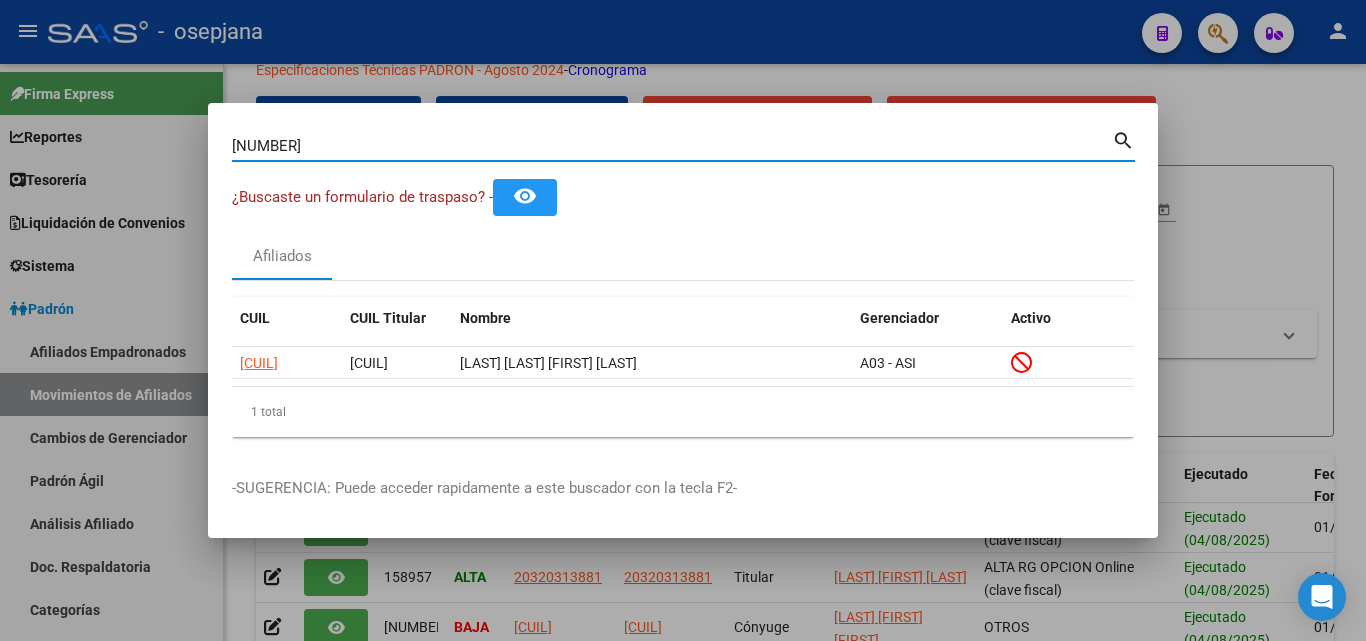 drag, startPoint x: 298, startPoint y: 138, endPoint x: 165, endPoint y: 139, distance: 133.00375 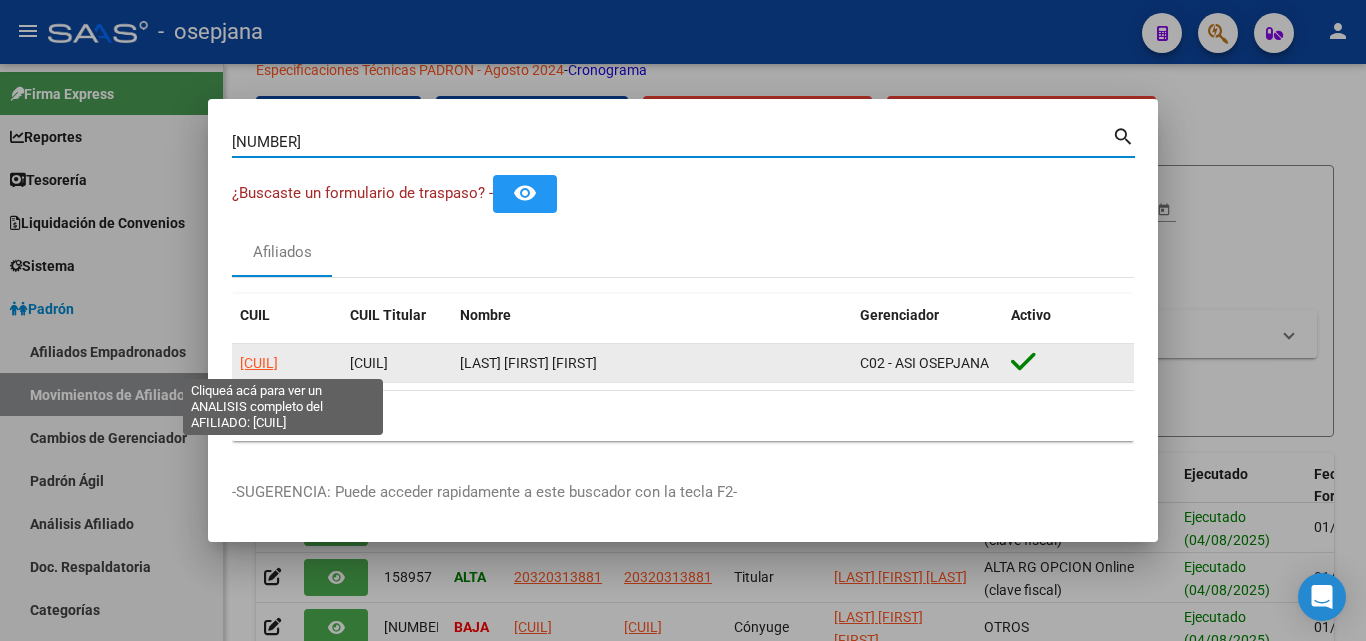 click on "[CUIL]" 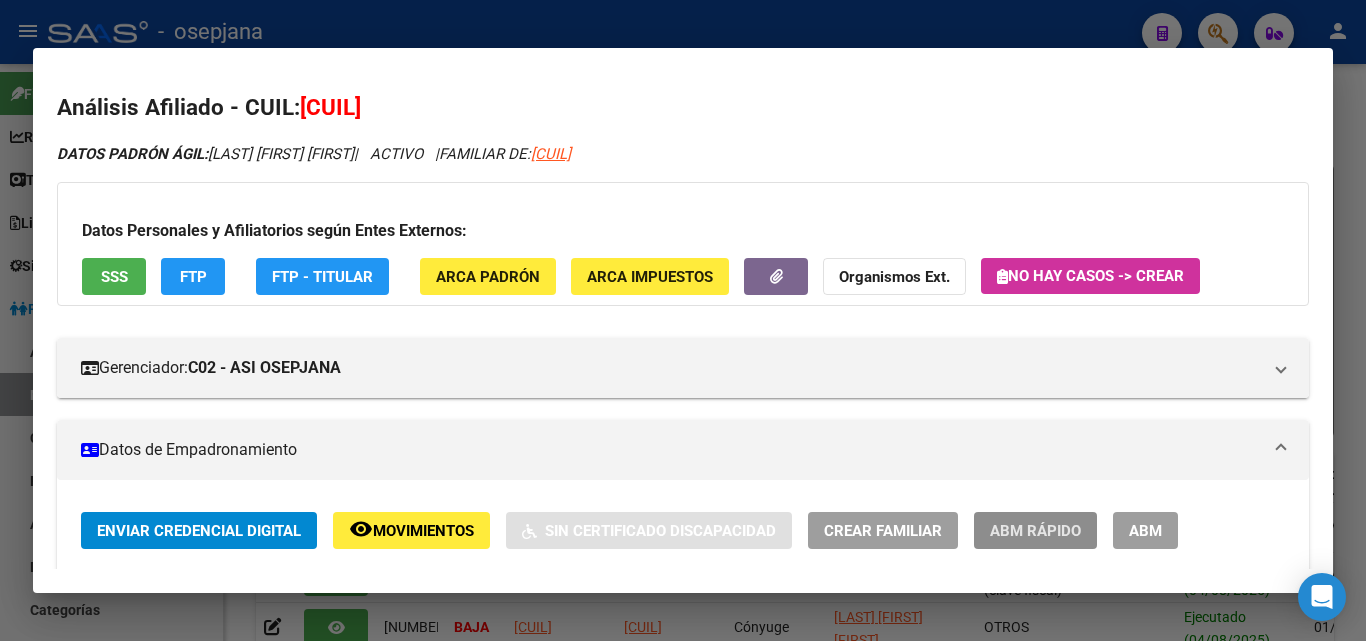 click on "ABM Rápido" 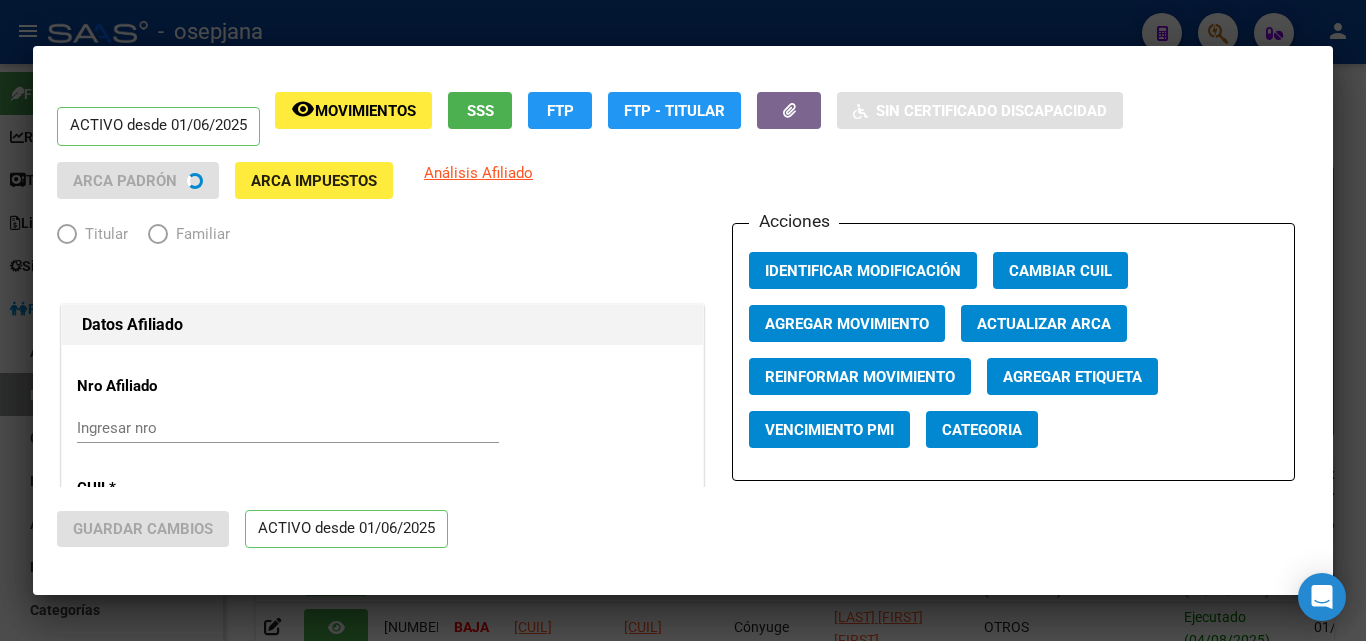 radio on "true" 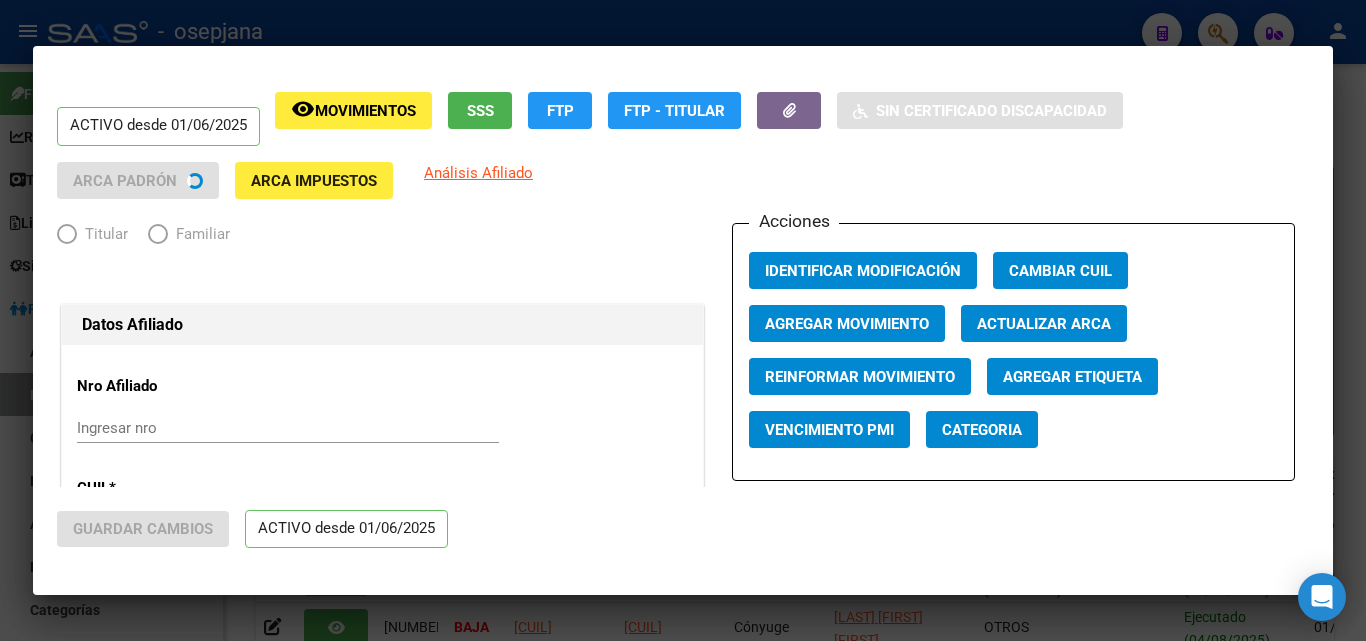 type on "30-70048023-9" 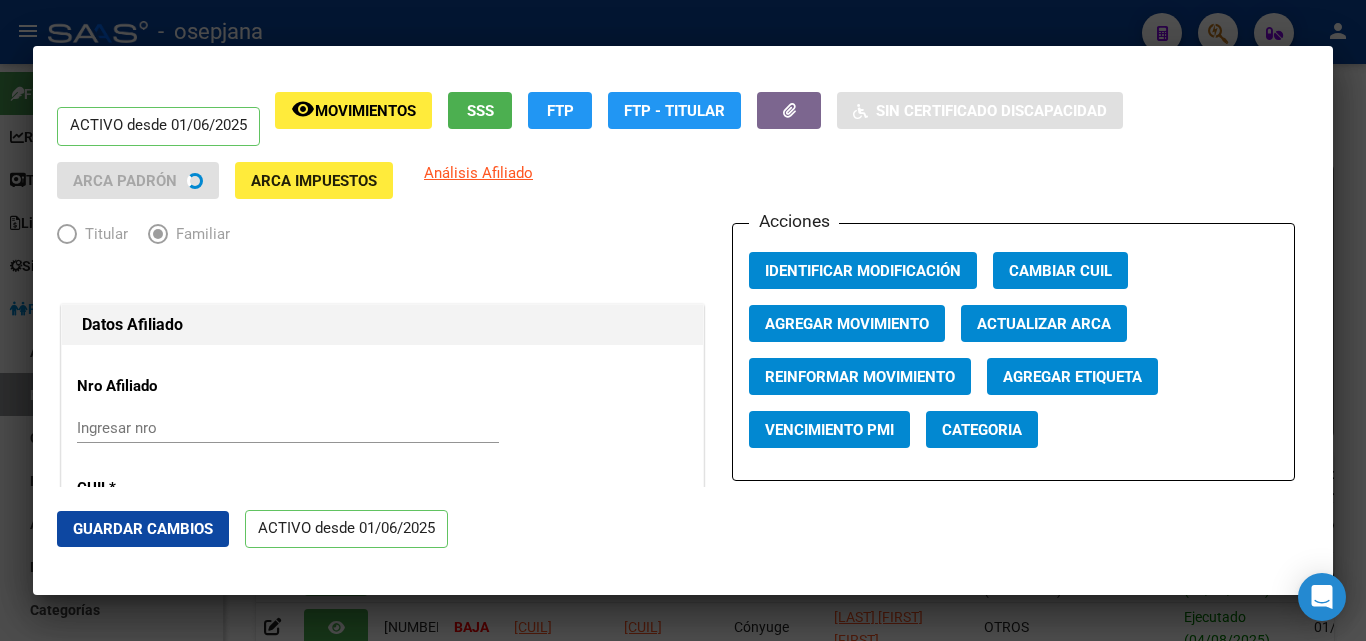 scroll, scrollTop: 100, scrollLeft: 0, axis: vertical 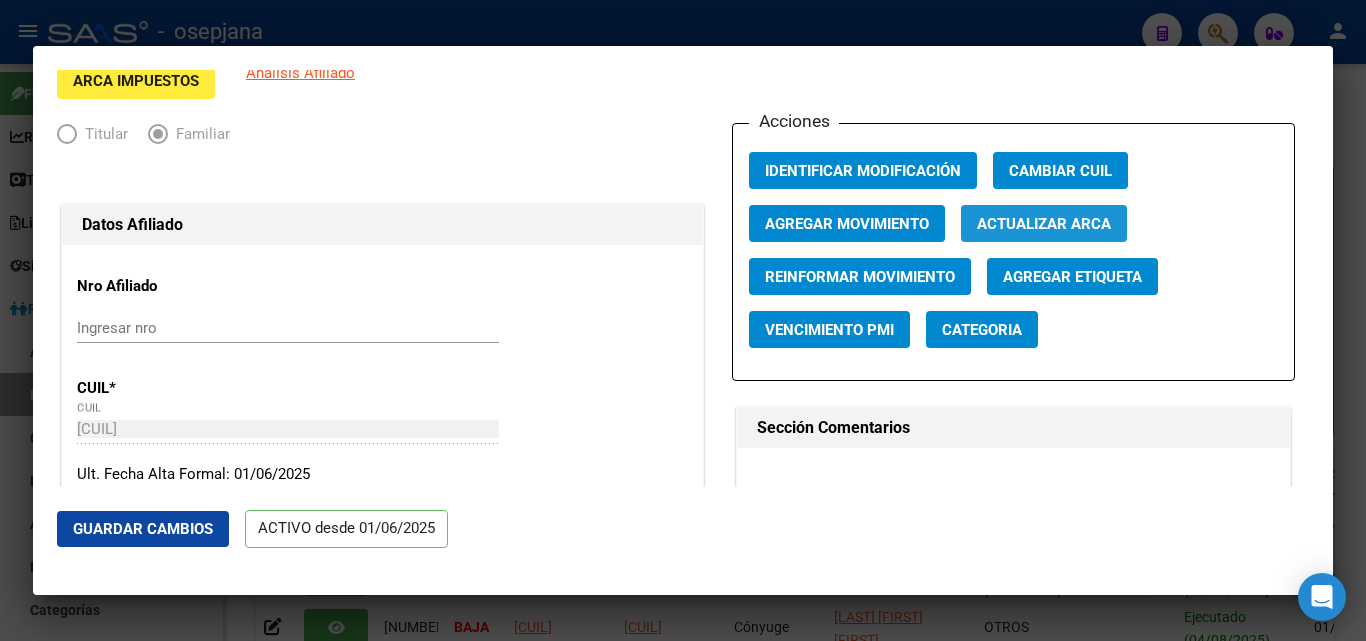 click on "Actualizar ARCA" at bounding box center [1044, 224] 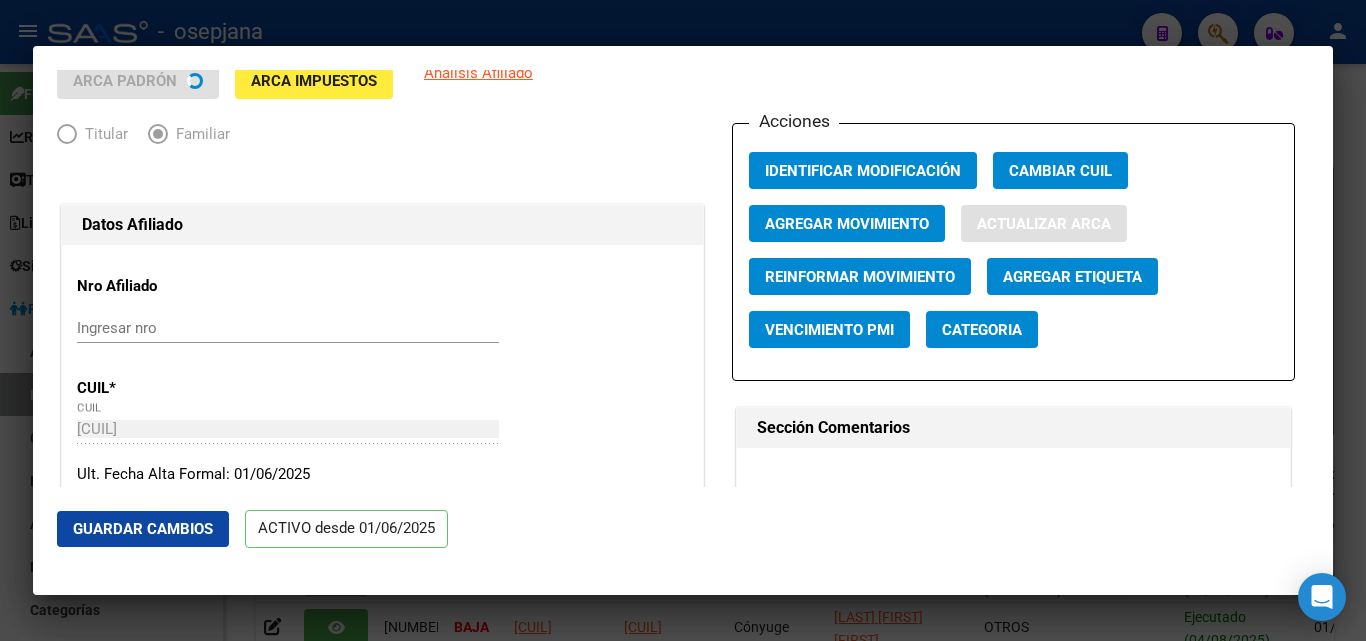 type on "GONZALEZ" 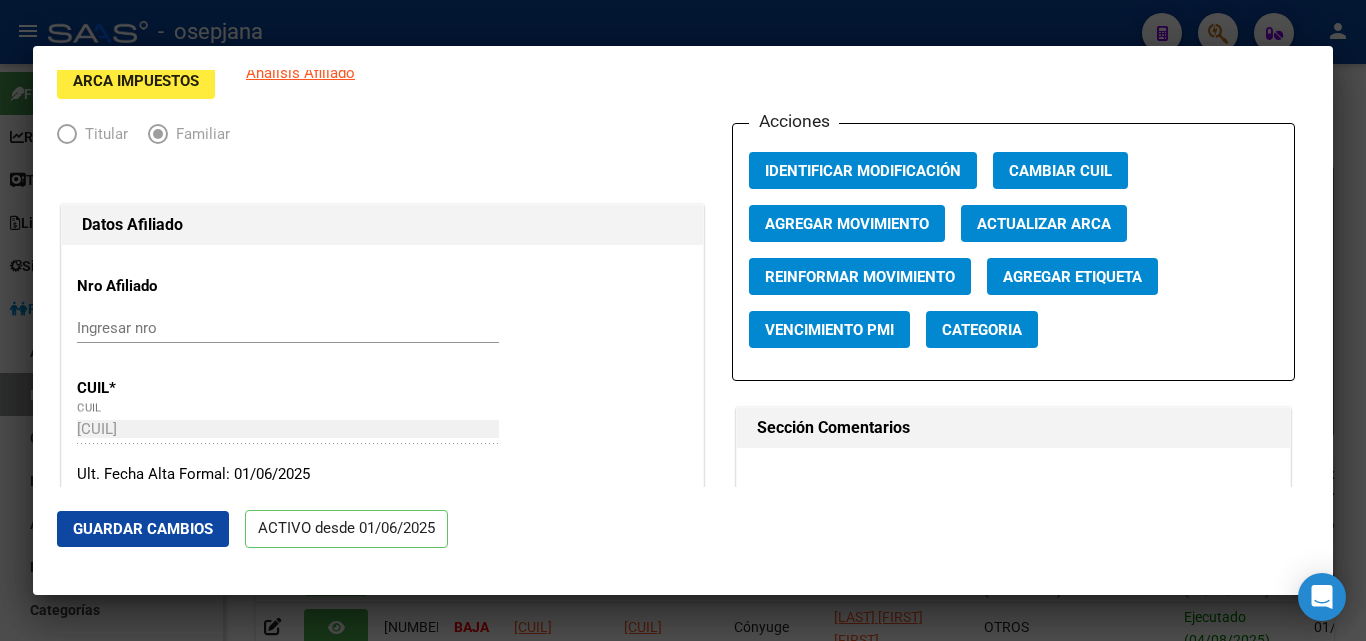 click on "Guardar Cambios" 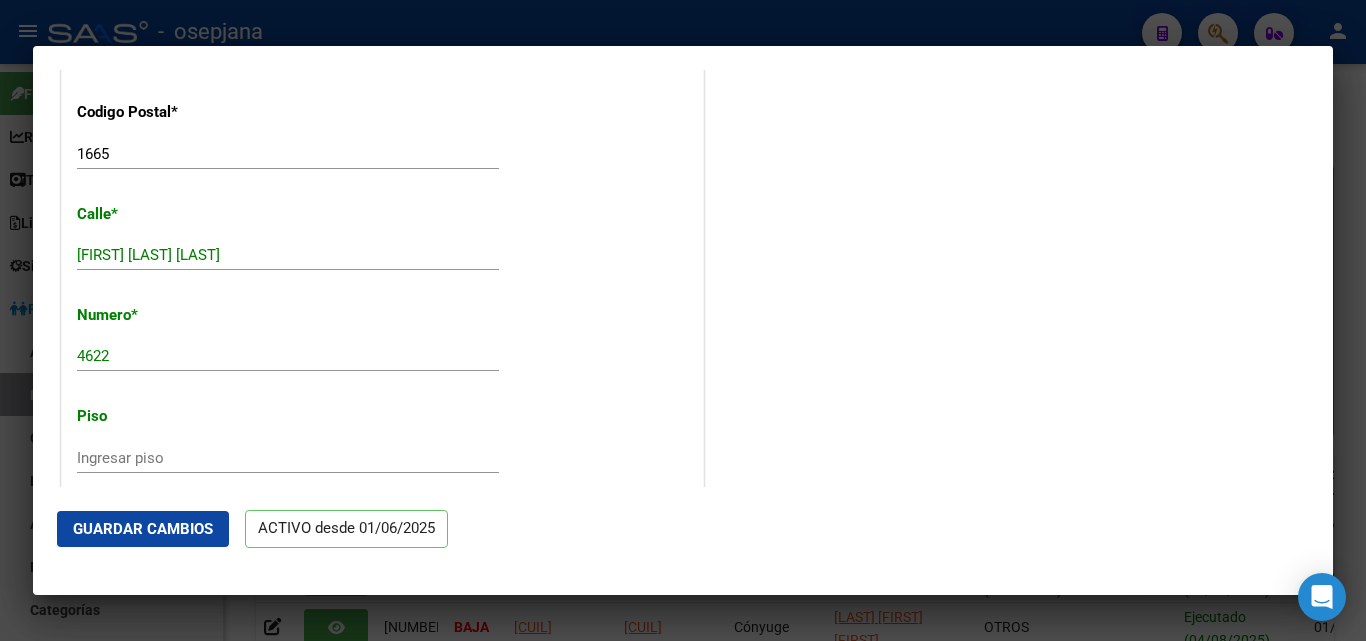 scroll, scrollTop: 2000, scrollLeft: 0, axis: vertical 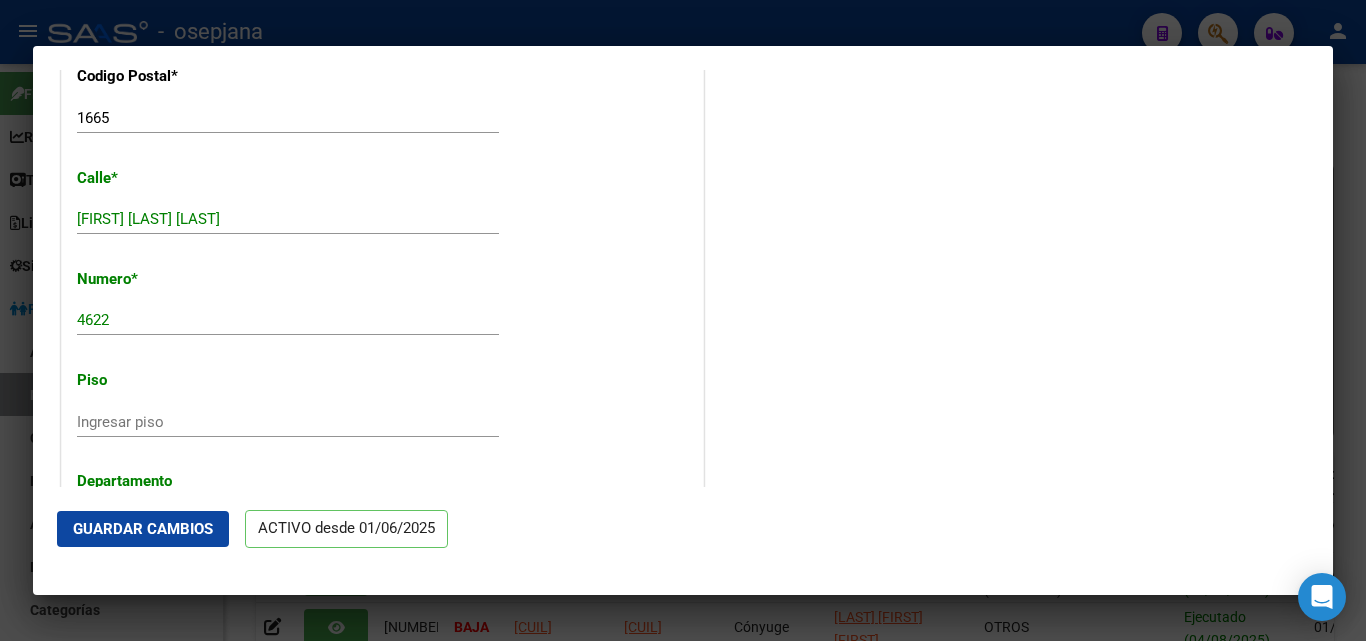 click on "Guardar Cambios" 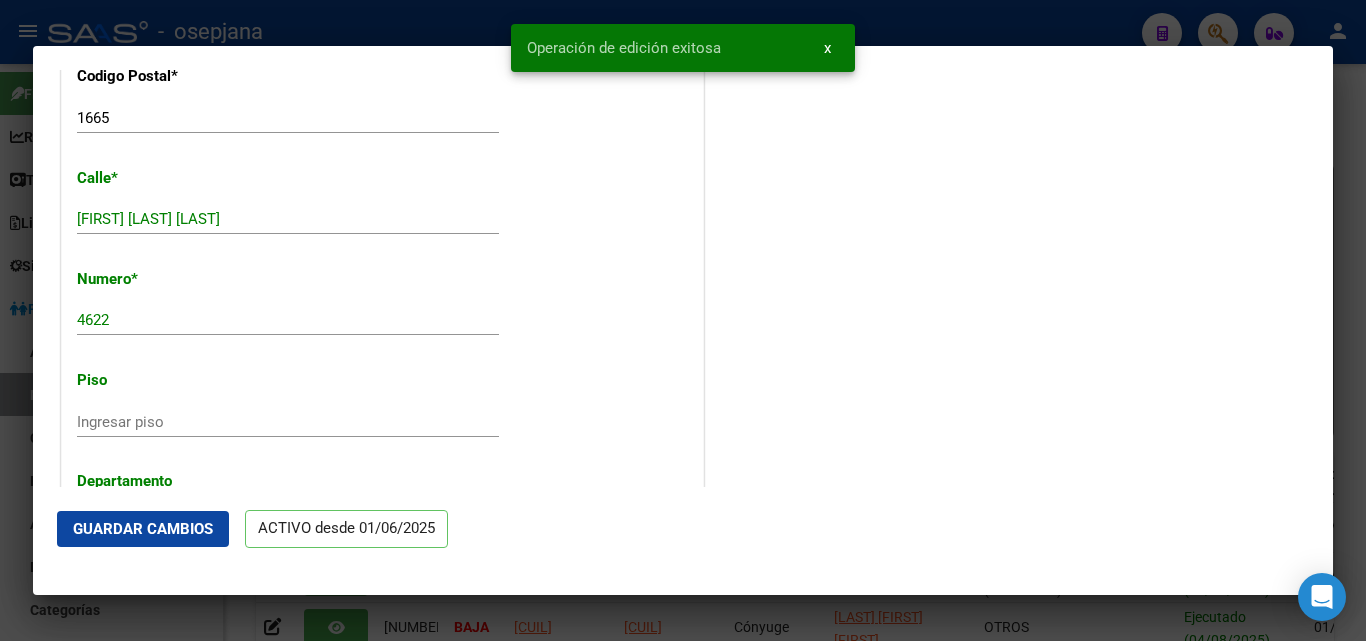 click at bounding box center (683, 320) 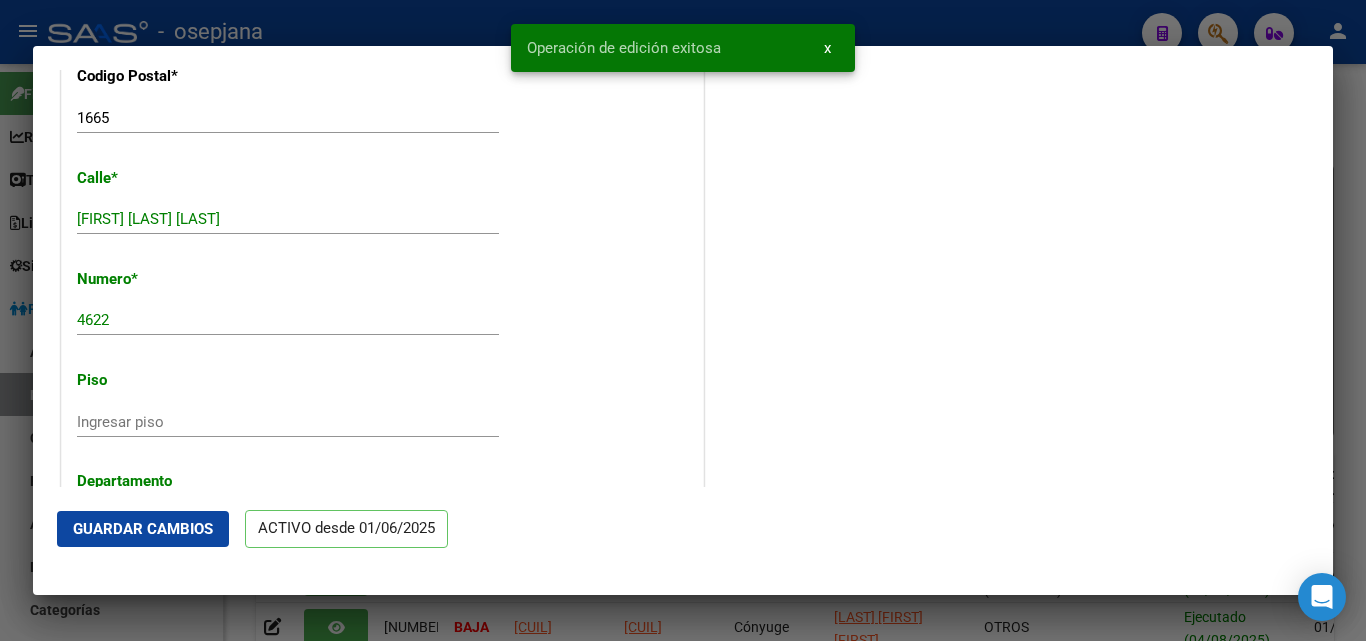 click at bounding box center (683, 320) 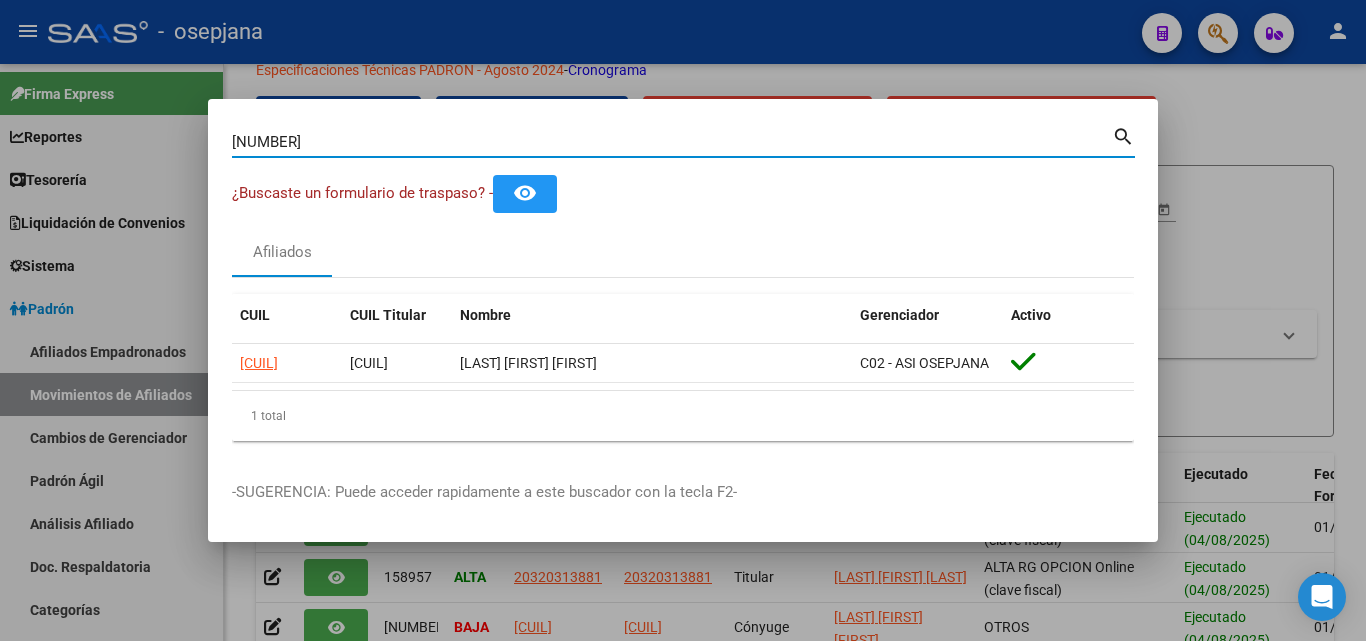 drag, startPoint x: 321, startPoint y: 142, endPoint x: 184, endPoint y: 135, distance: 137.17871 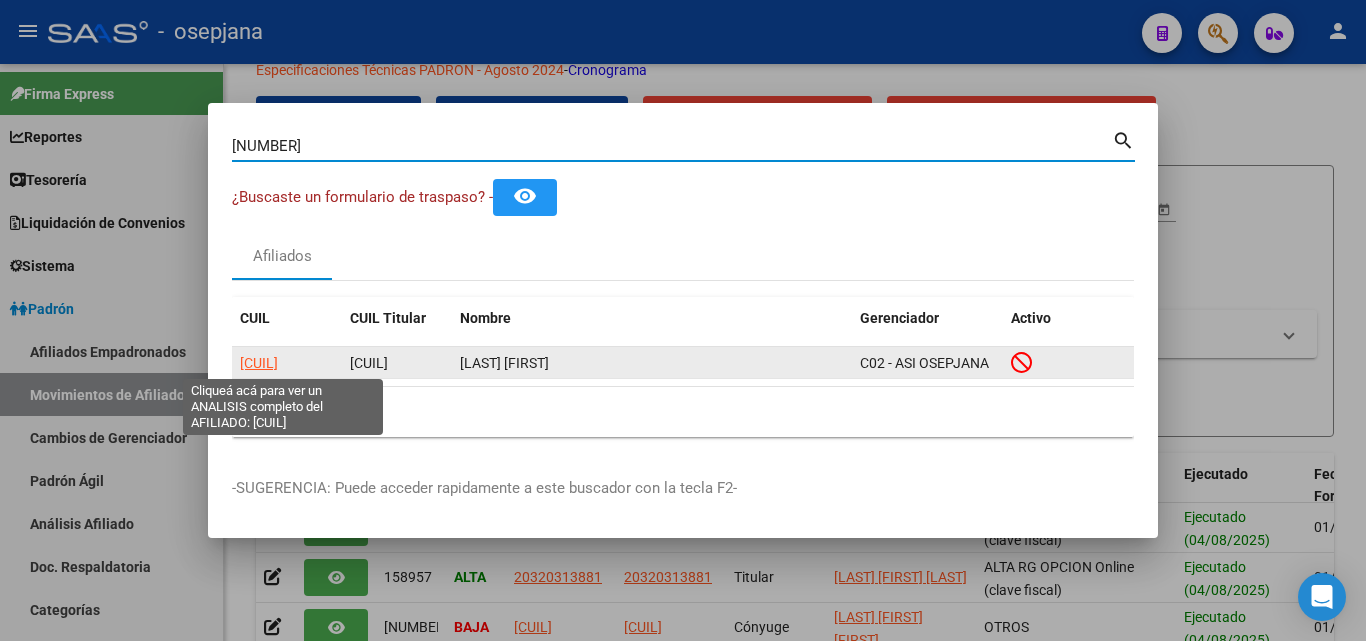 click on "[CUIL]" 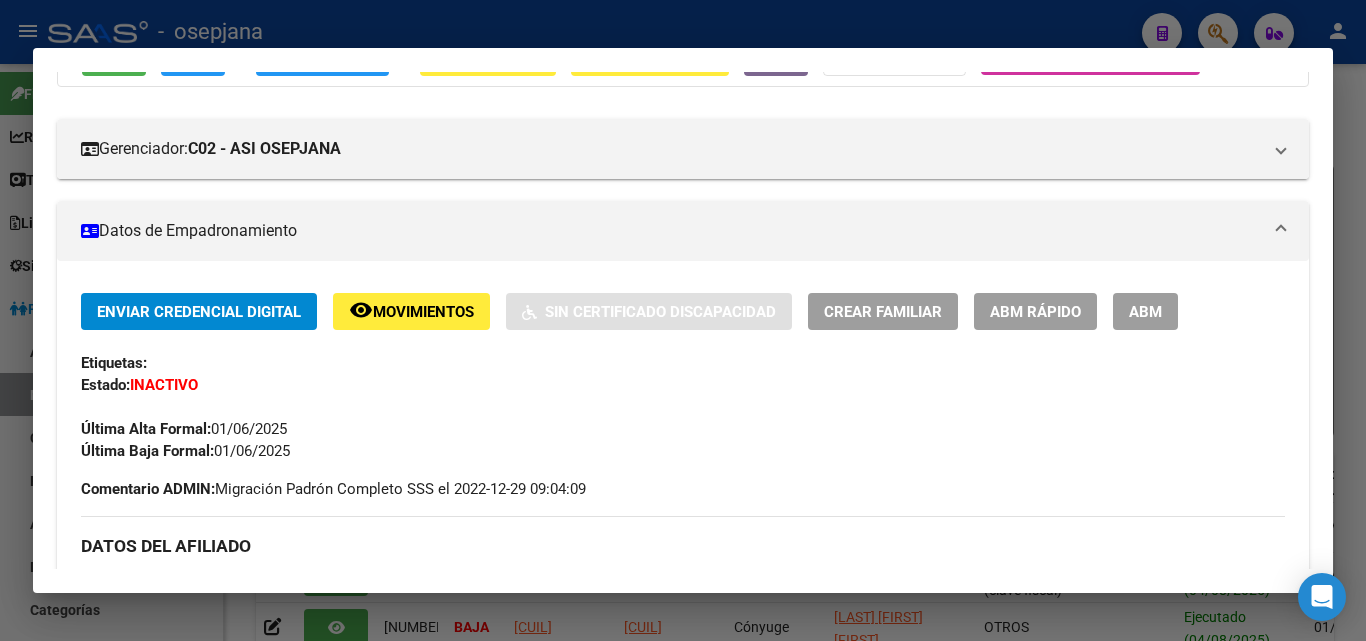 scroll, scrollTop: 200, scrollLeft: 0, axis: vertical 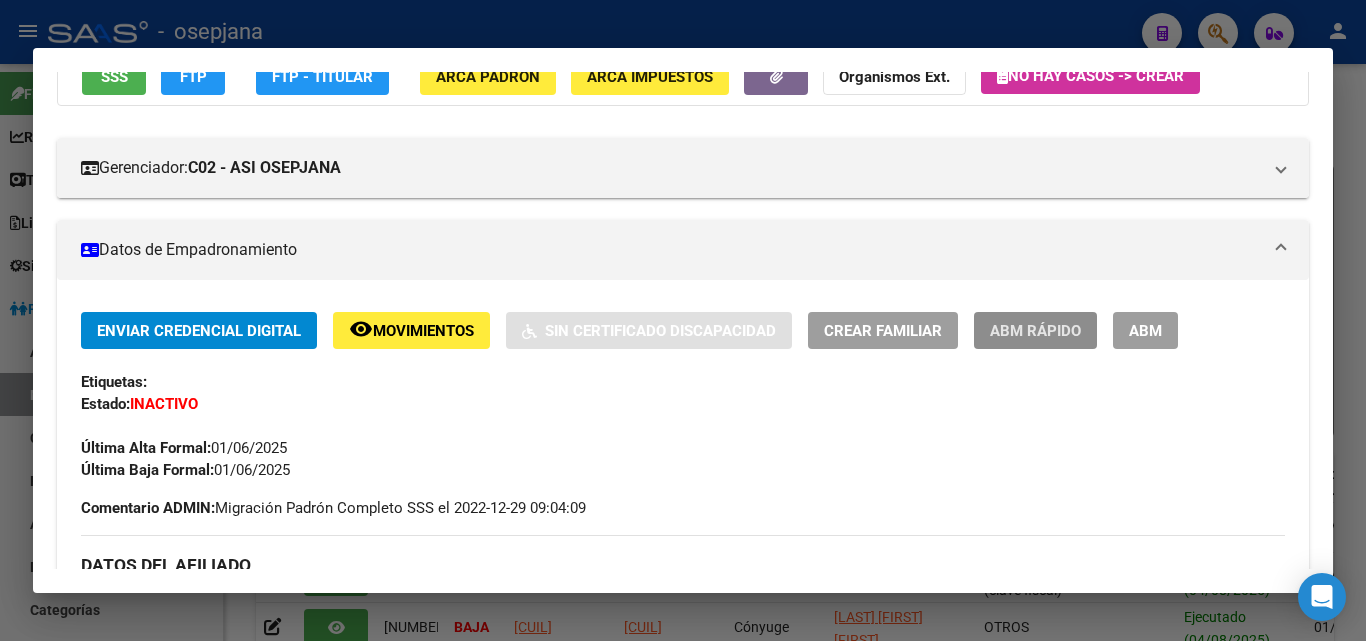 click on "ABM Rápido" 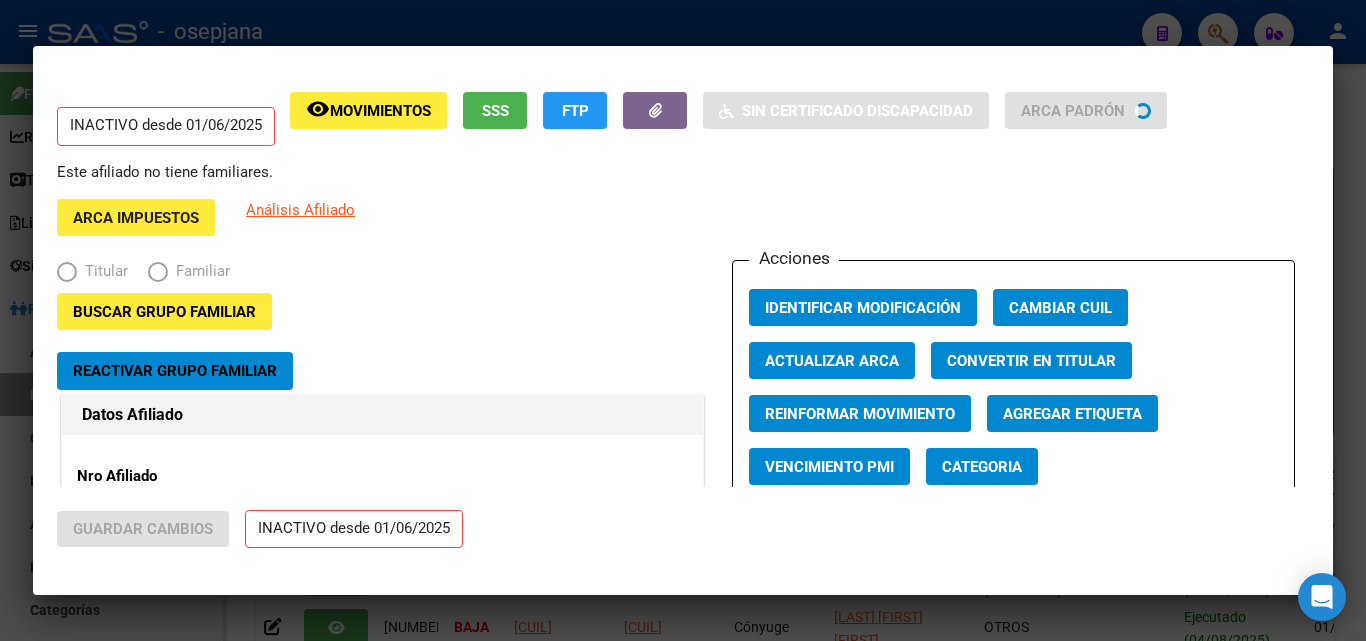 radio on "true" 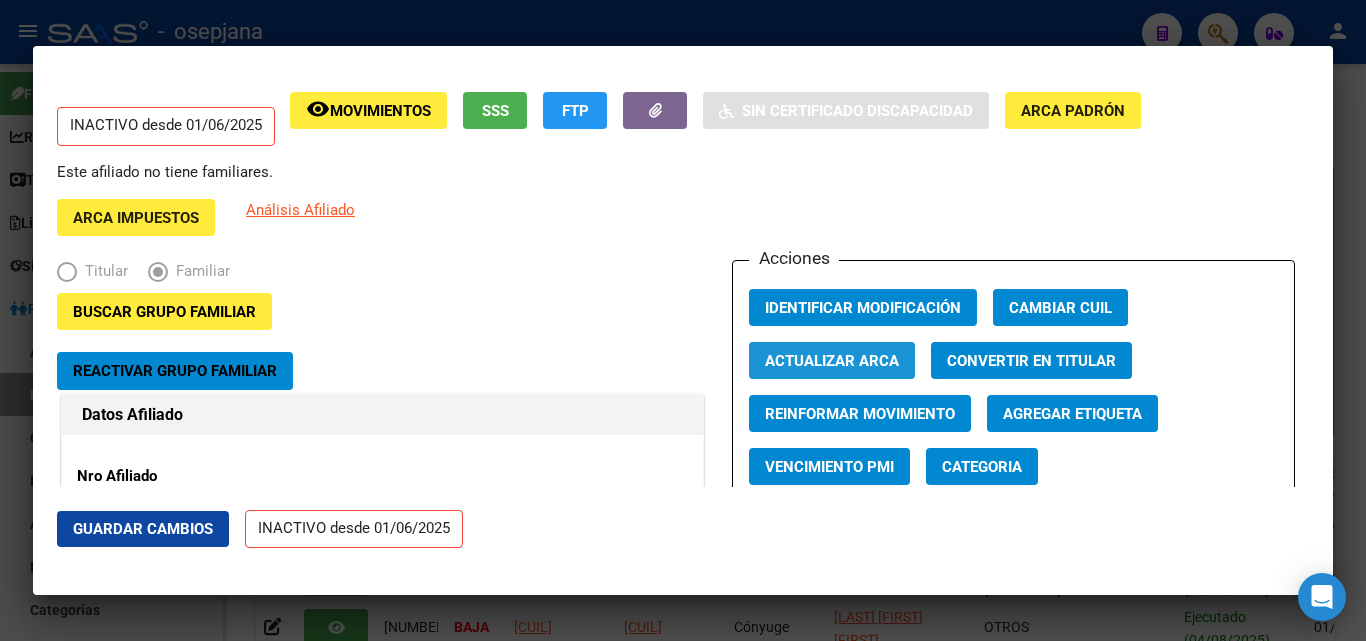 click on "Actualizar ARCA" at bounding box center (832, 361) 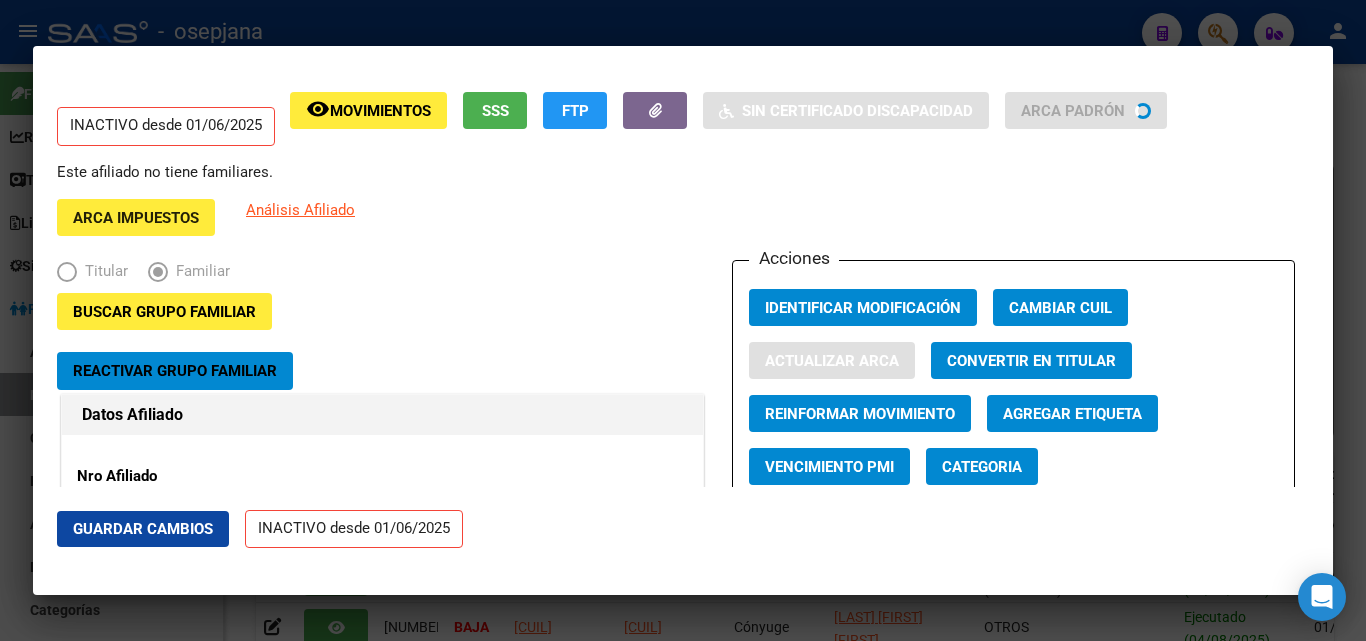 type on "GONZALEZ" 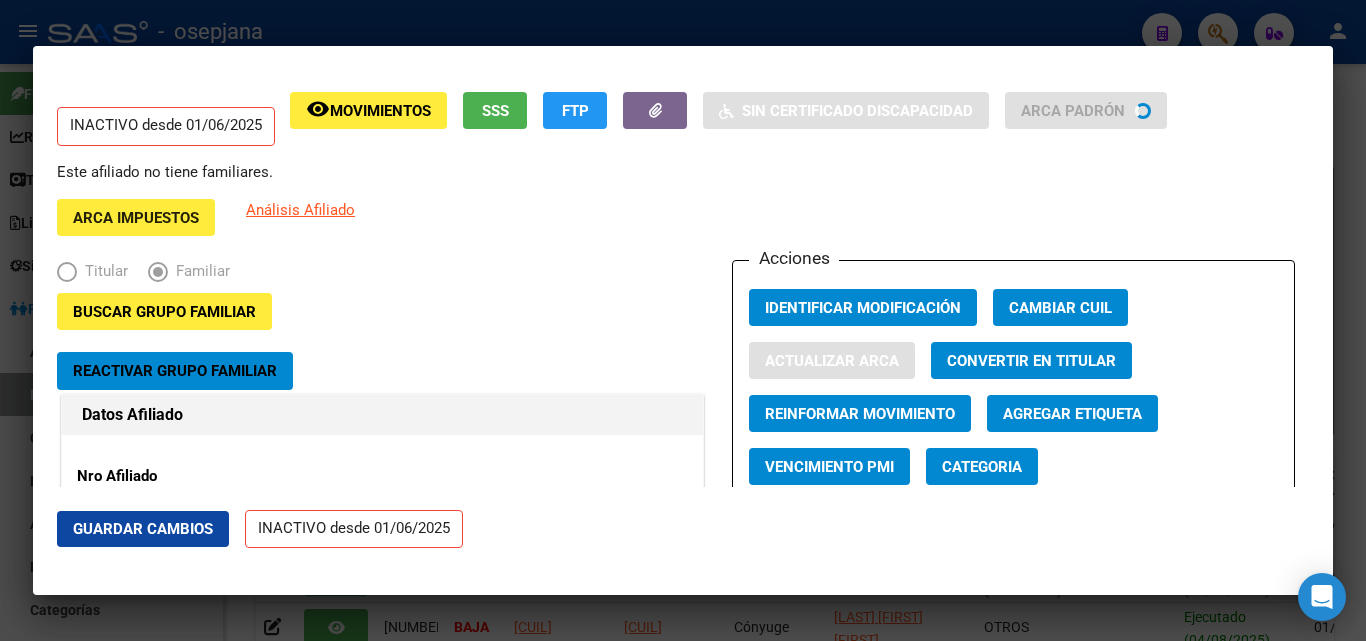type on "[FIRST] [LAST]" 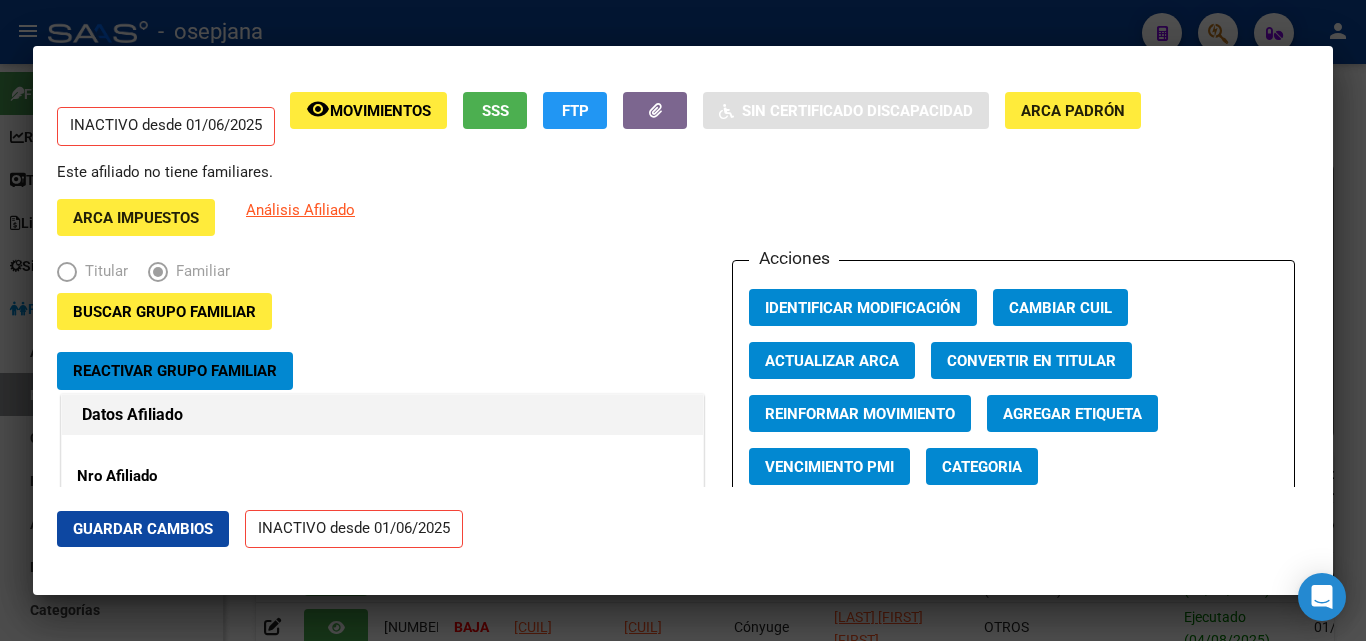 click on "Guardar Cambios" 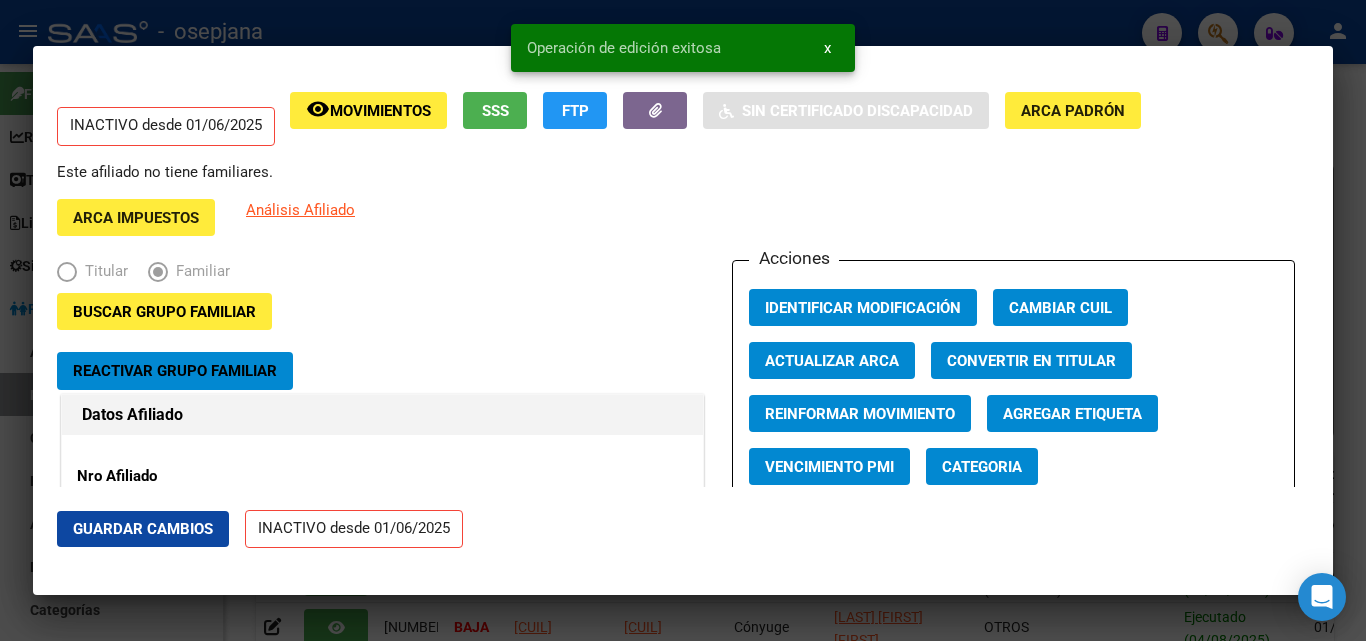 click at bounding box center [683, 320] 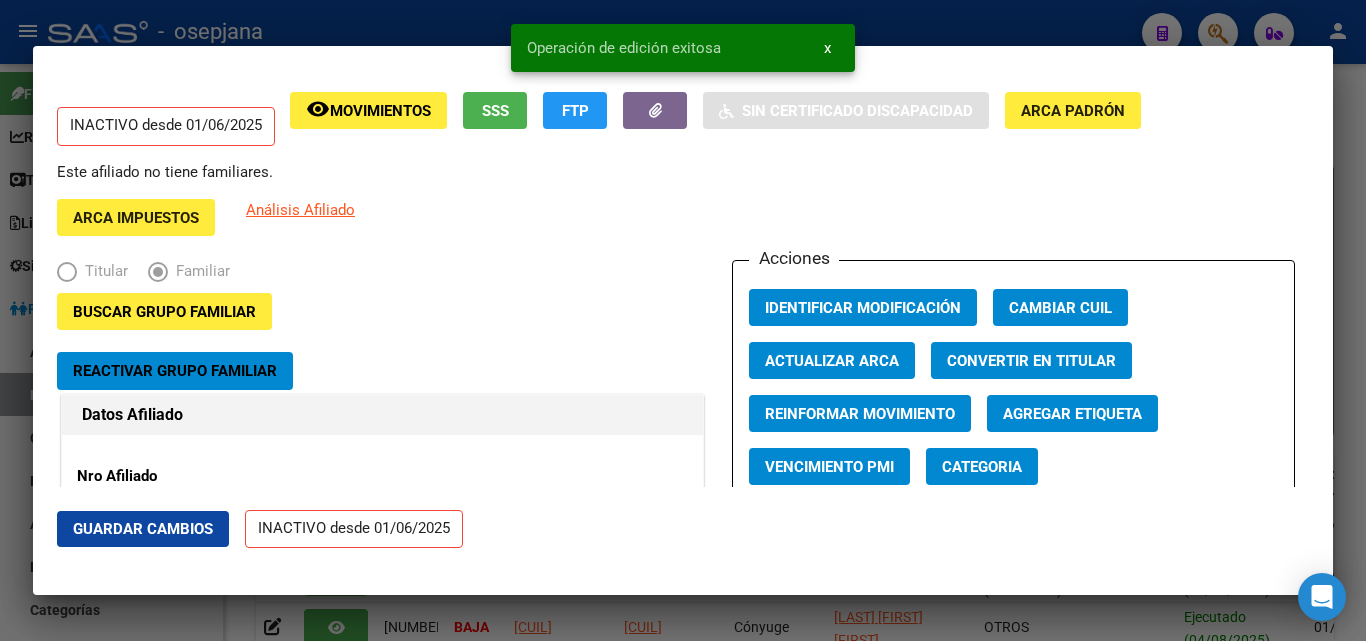 click at bounding box center (683, 320) 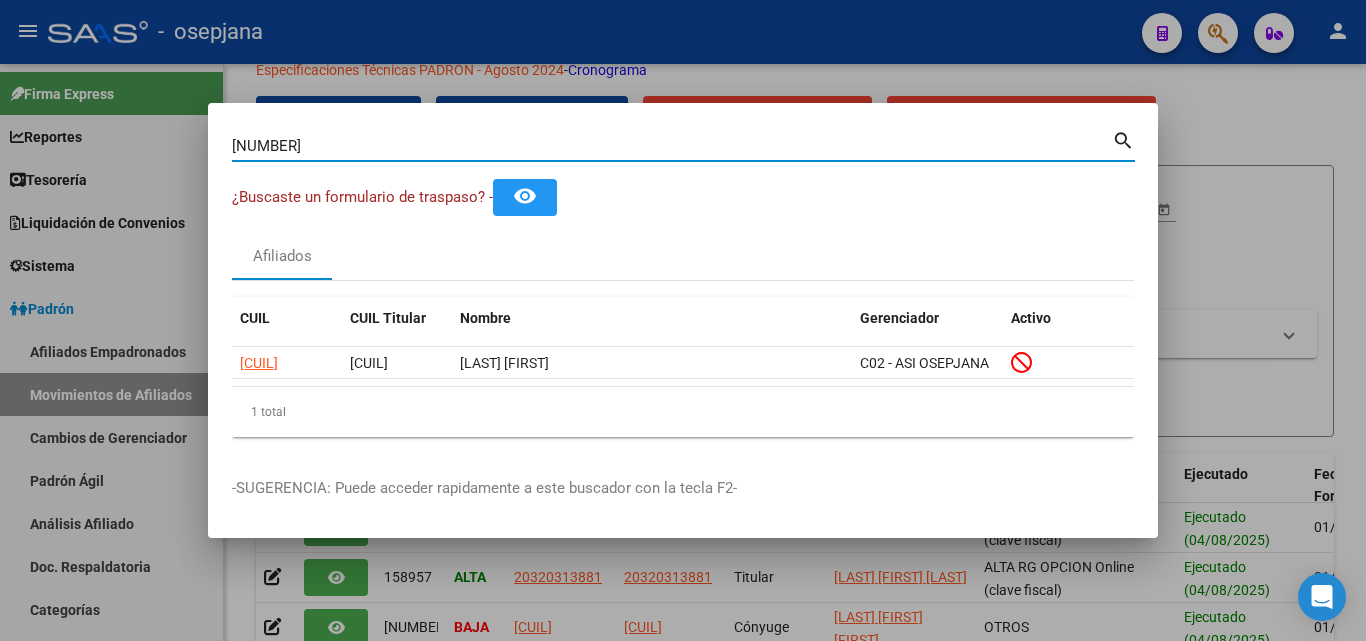 drag, startPoint x: 358, startPoint y: 149, endPoint x: 112, endPoint y: 125, distance: 247.16795 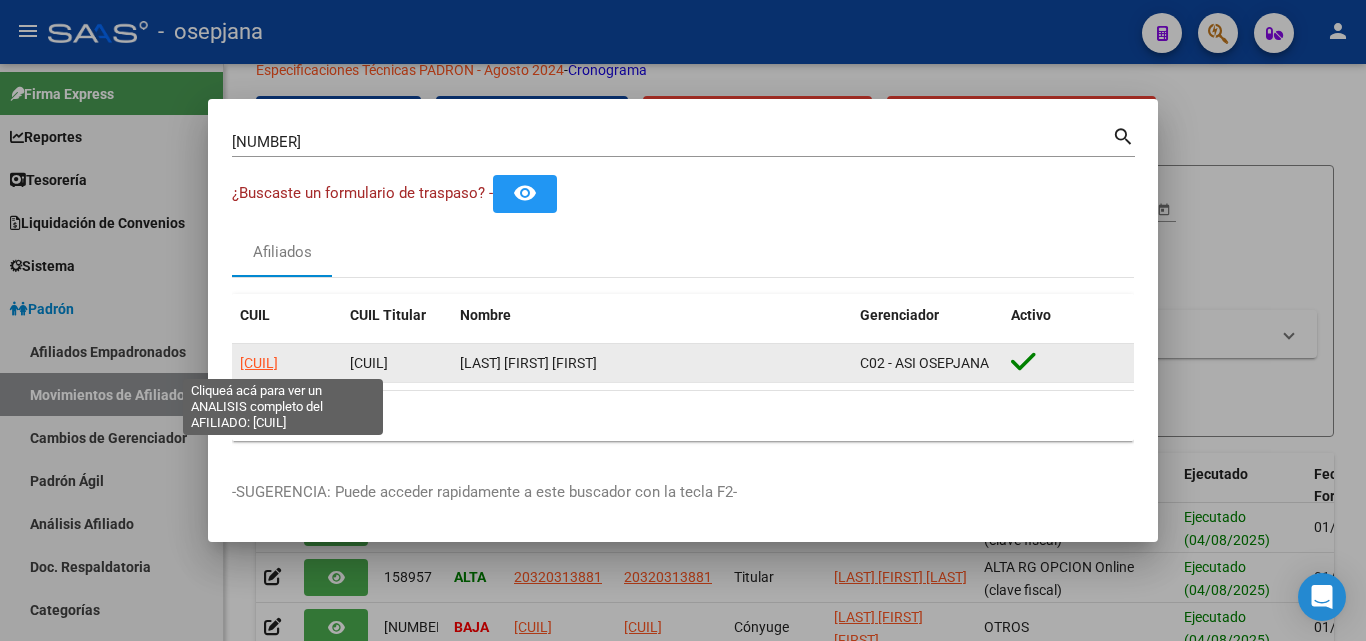 click on "[CUIL]" 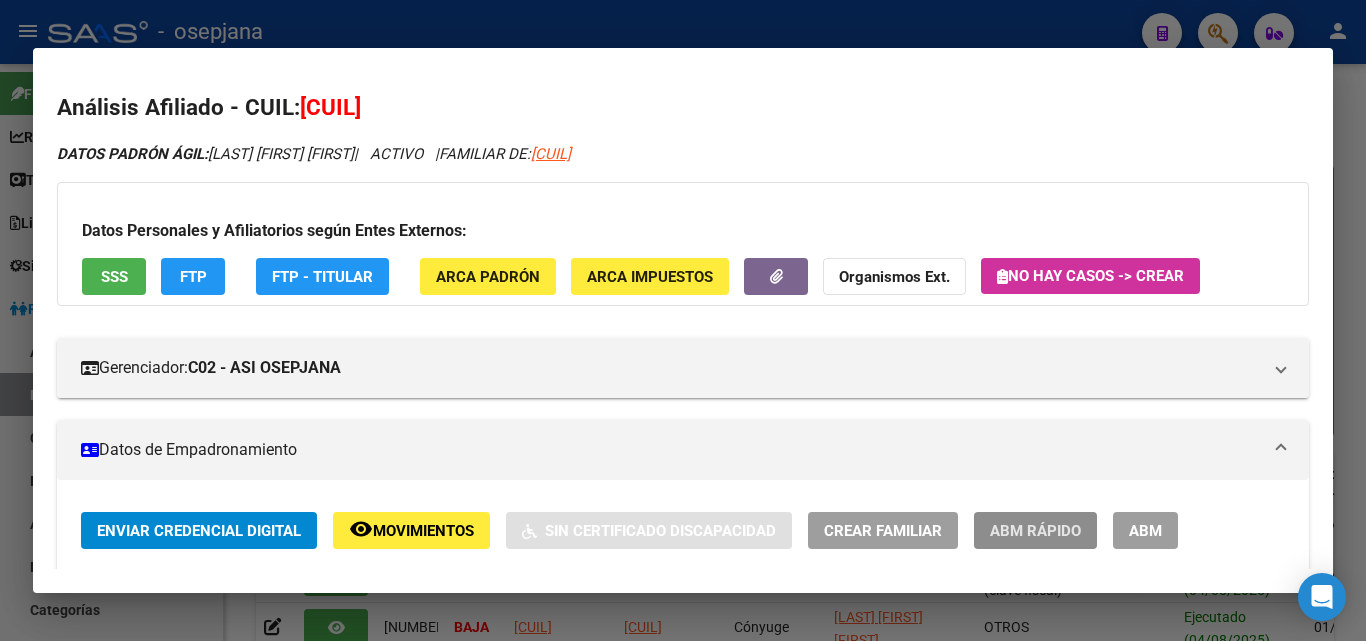click on "ABM Rápido" 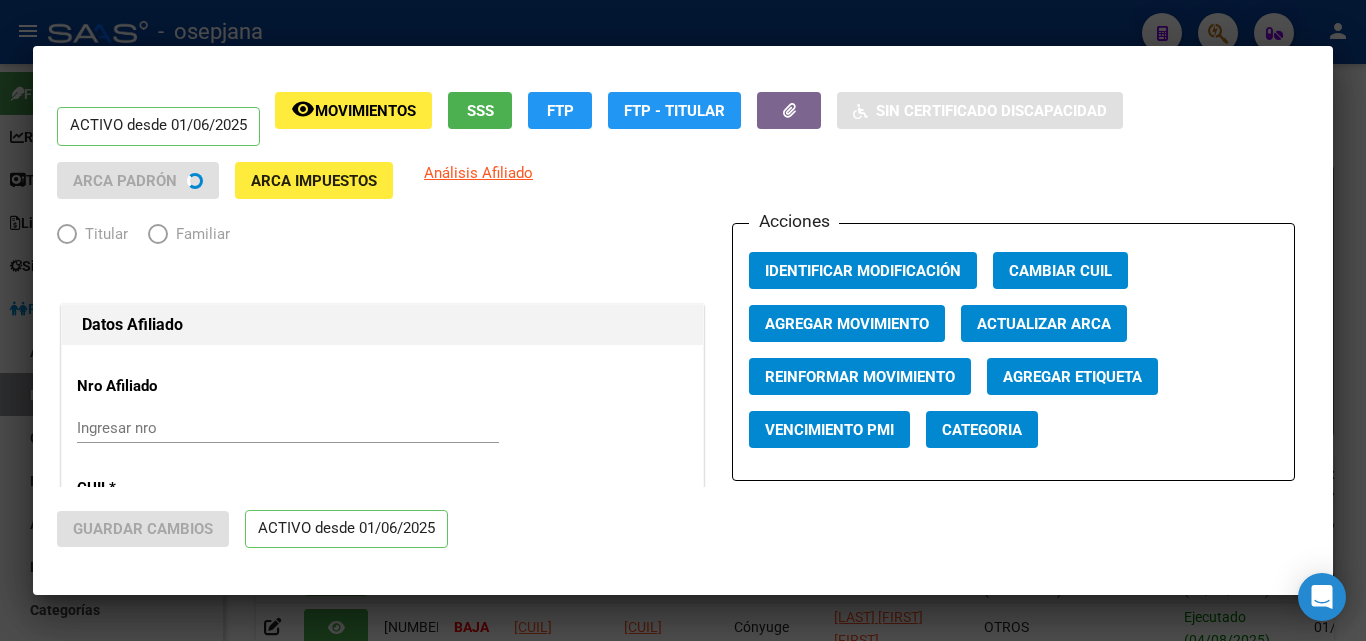 radio on "true" 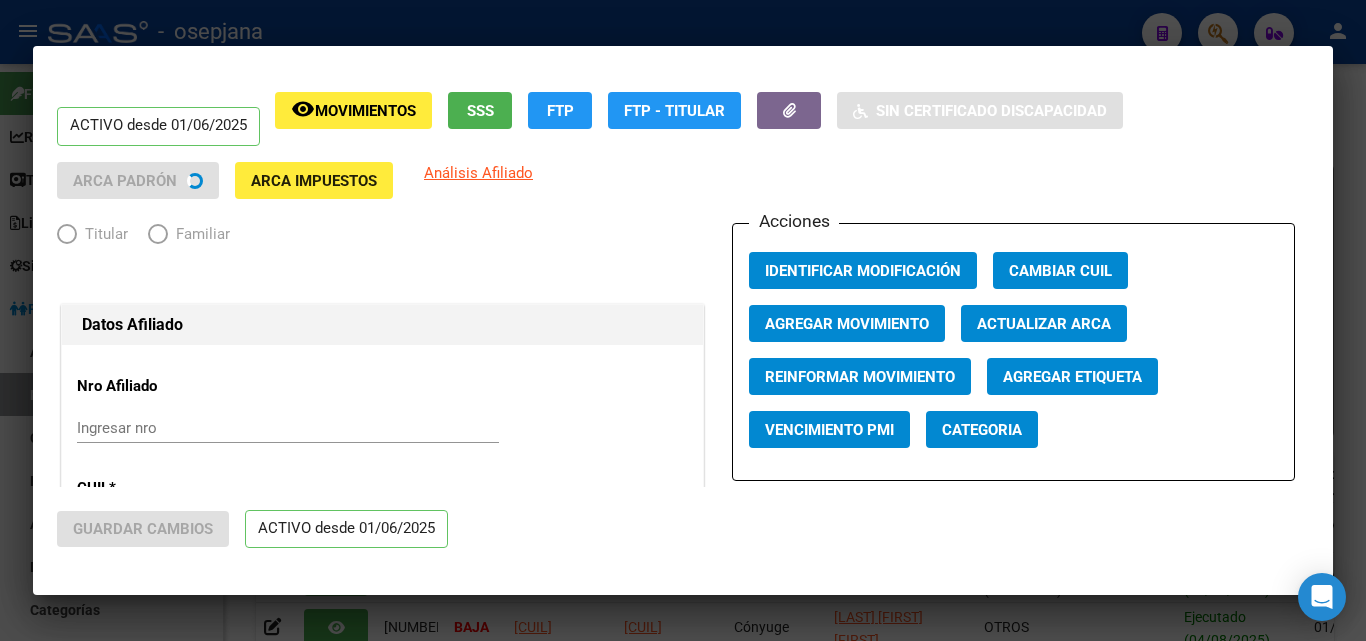 type on "30-70048023-9" 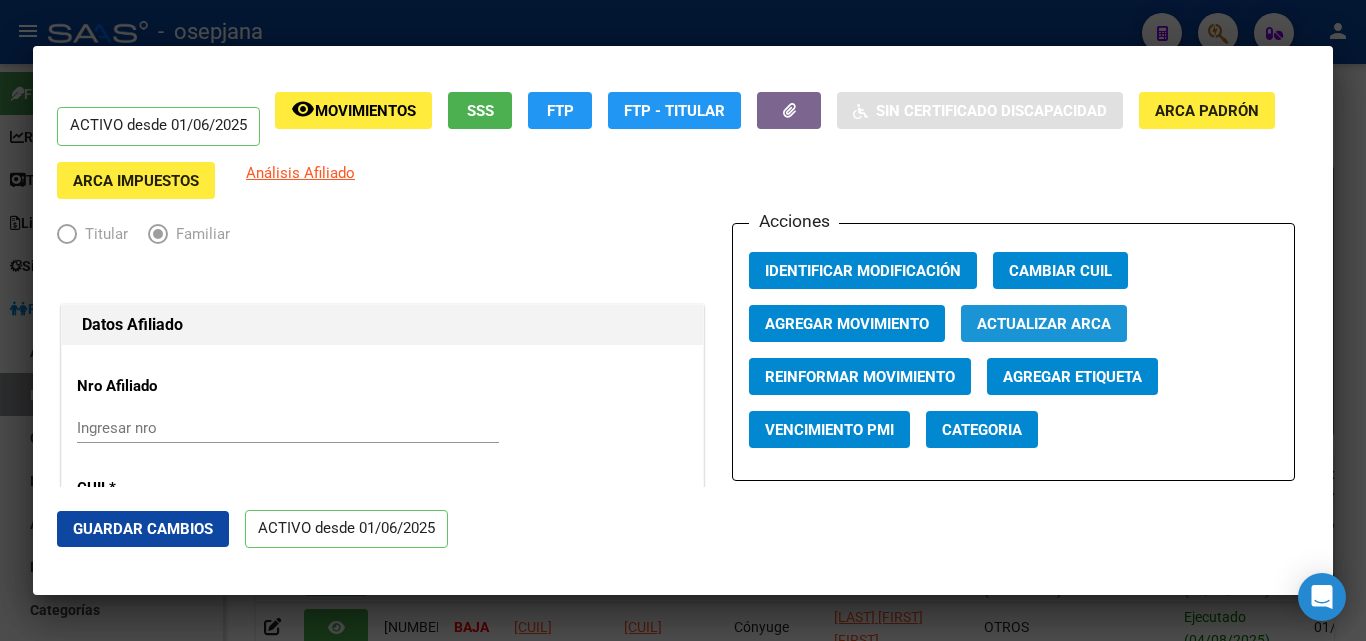 click on "Actualizar ARCA" at bounding box center [1044, 324] 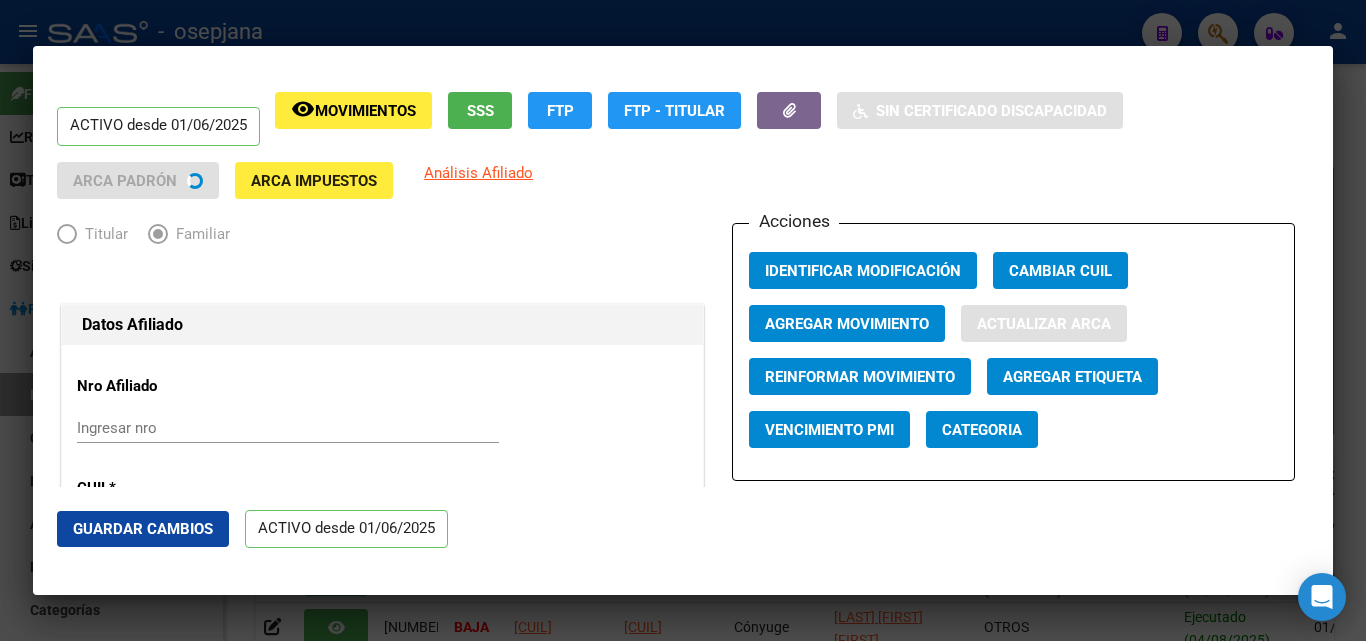 type on "GONZALEZ" 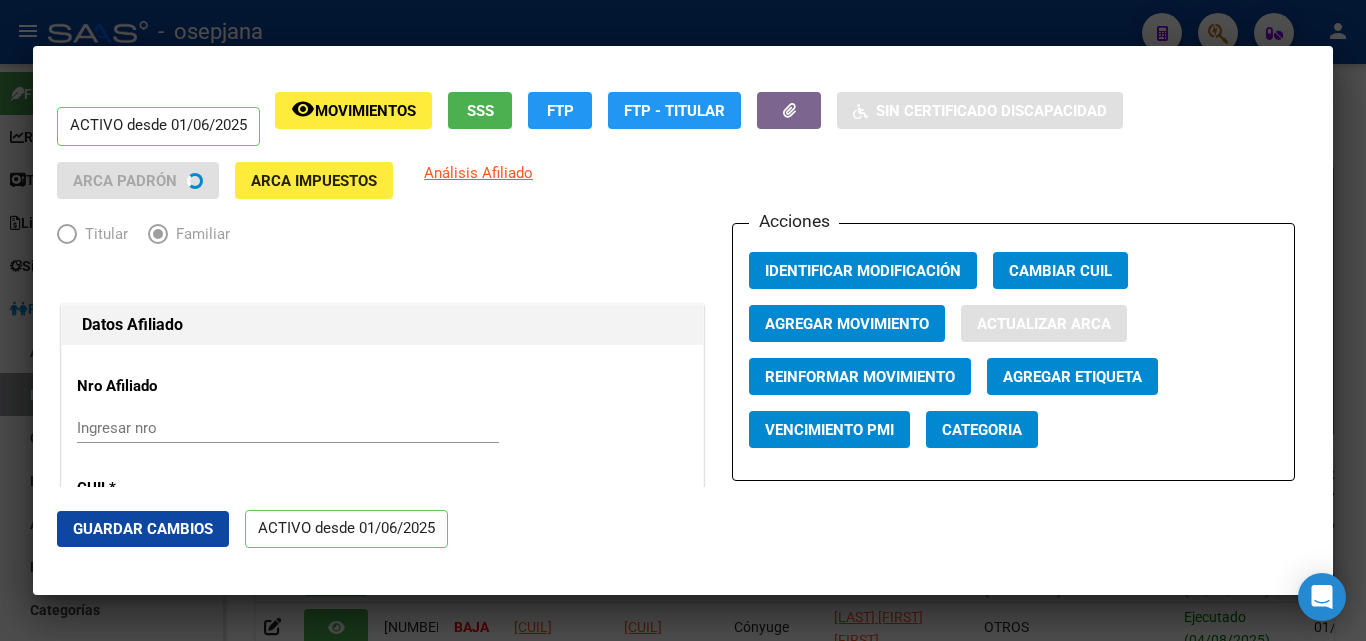 type on "[FIRST] [LAST]" 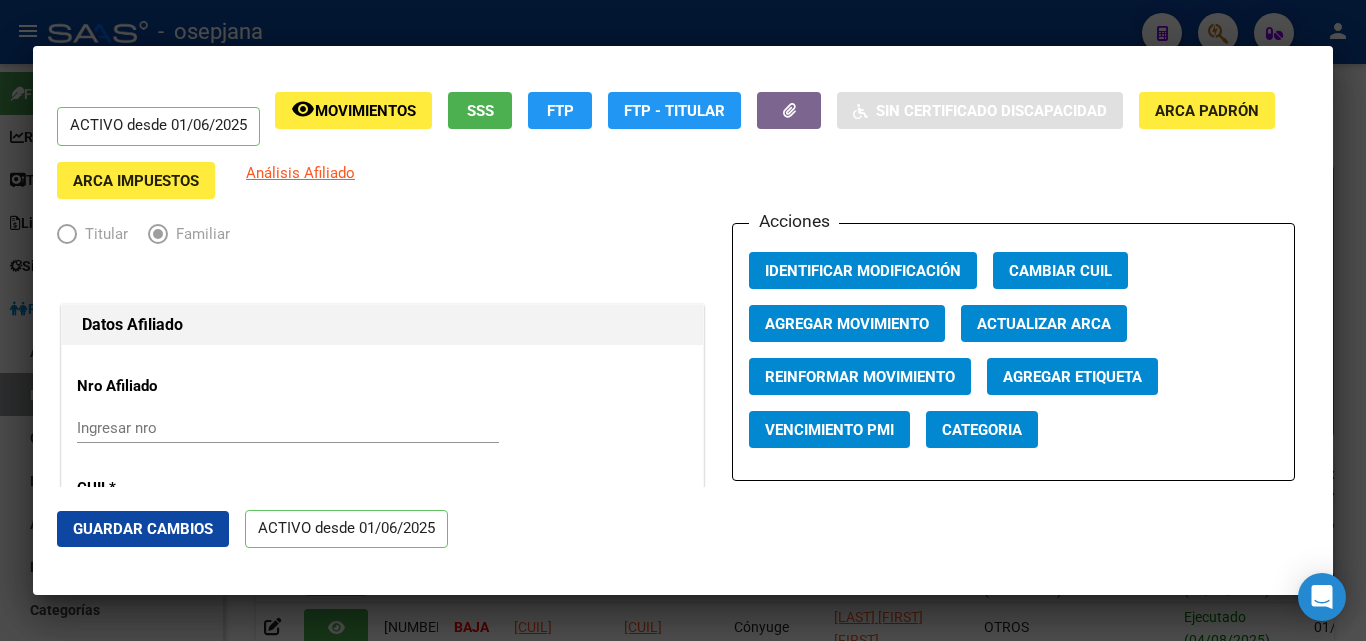 click on "Guardar Cambios" 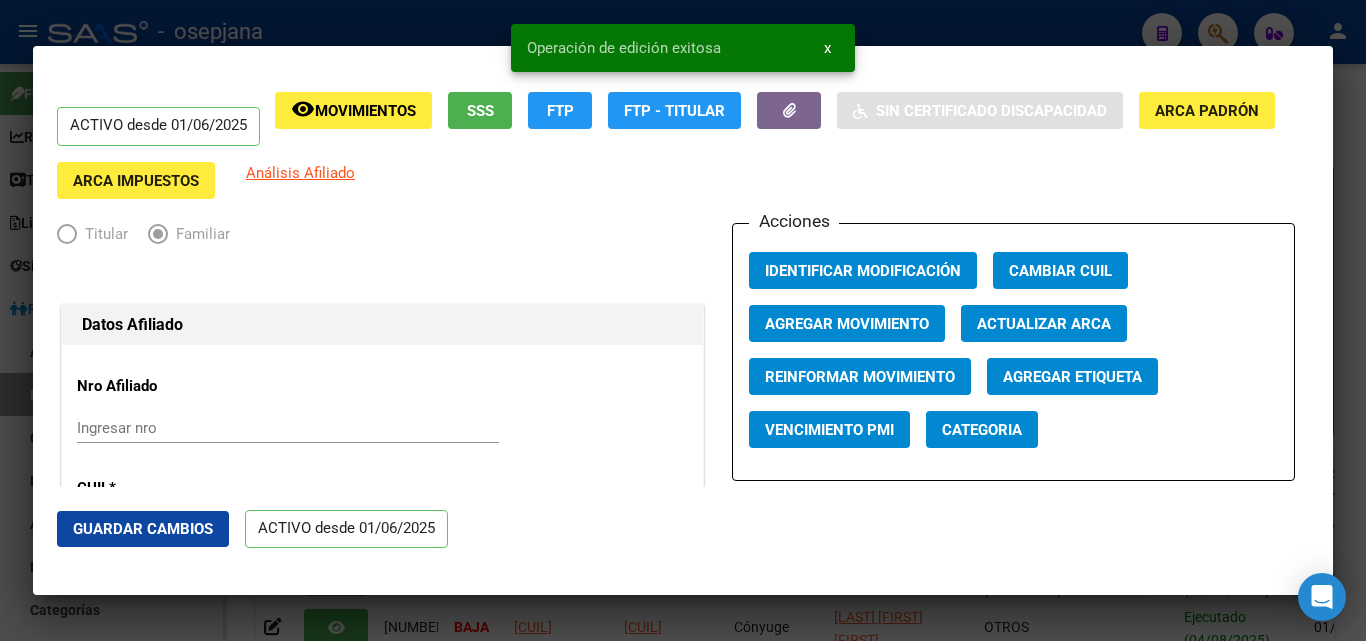click at bounding box center (683, 320) 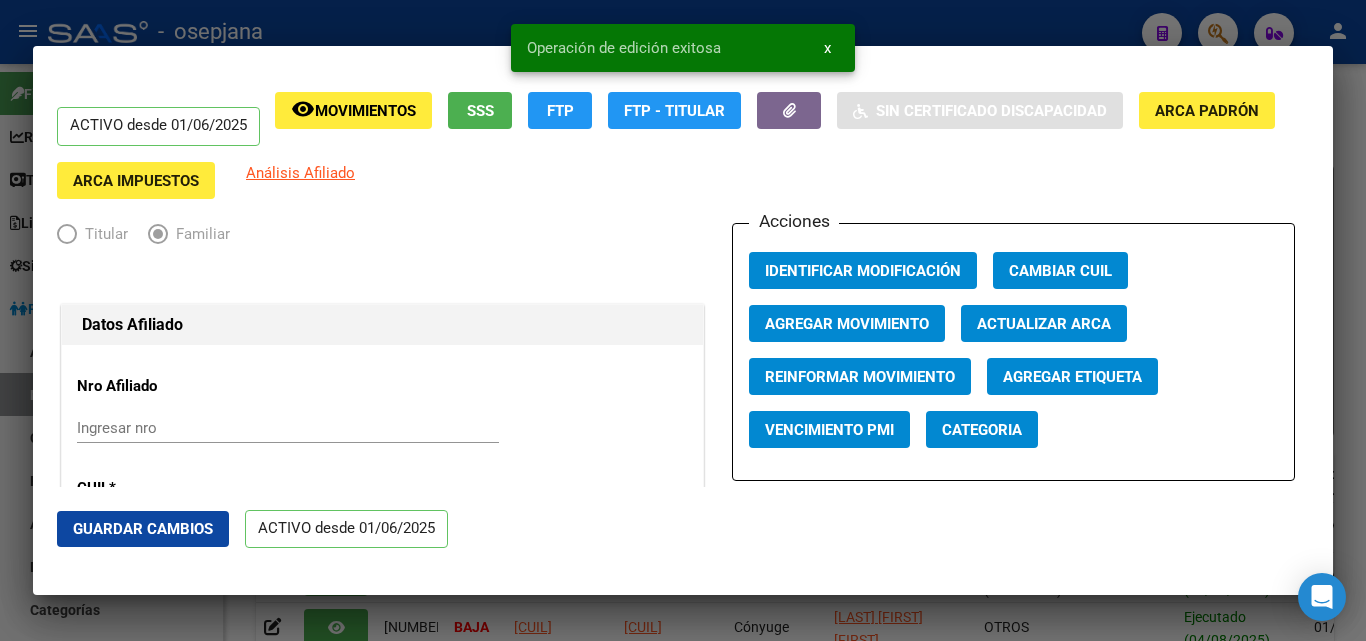 click at bounding box center [683, 320] 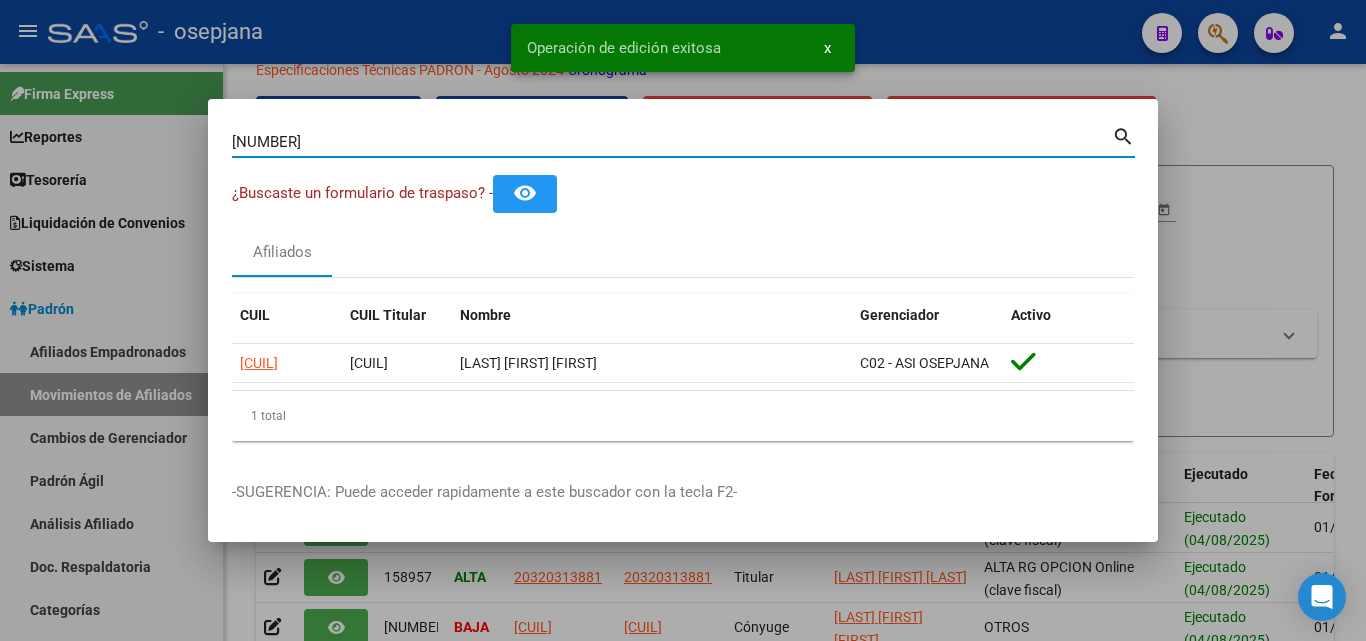 drag, startPoint x: 312, startPoint y: 134, endPoint x: 145, endPoint y: 119, distance: 167.6723 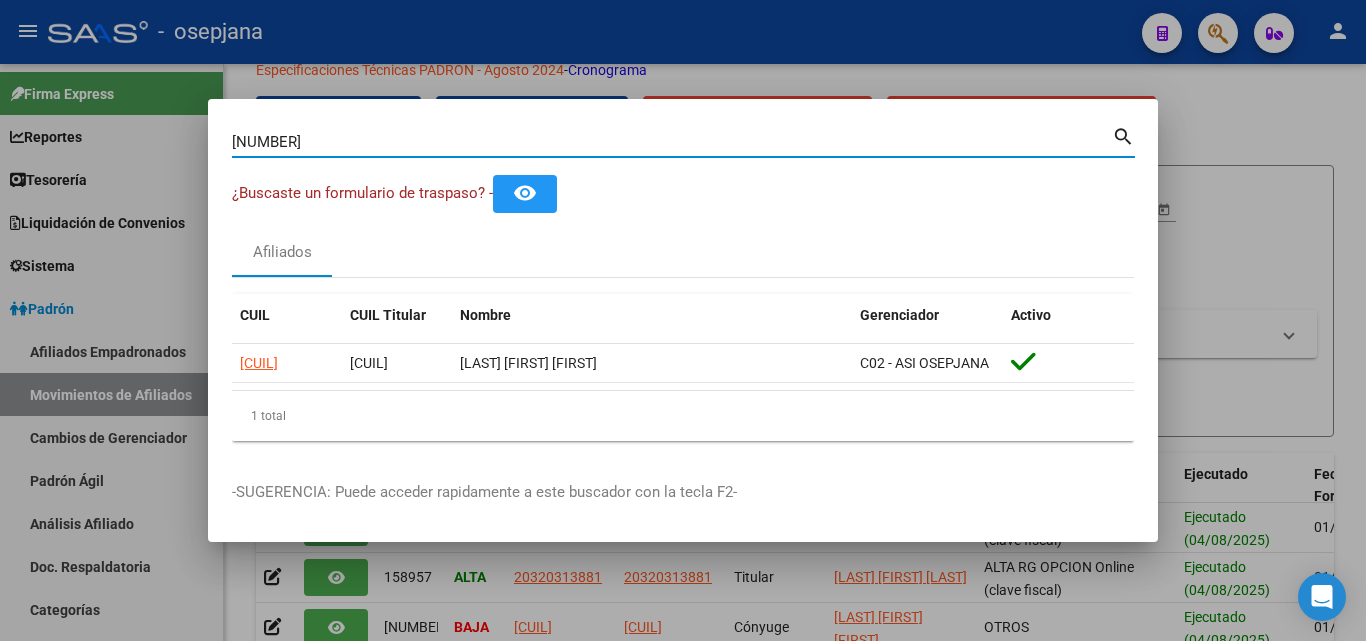 paste on "[NUMBER]" 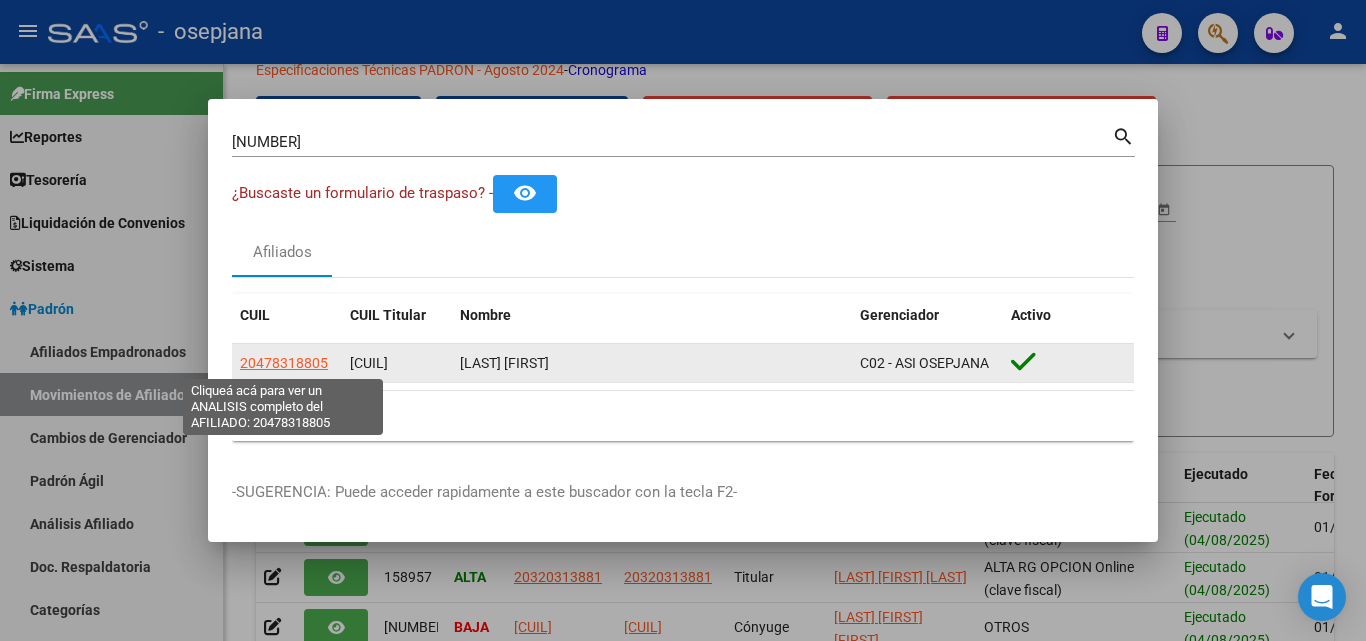 click on "20478318805" 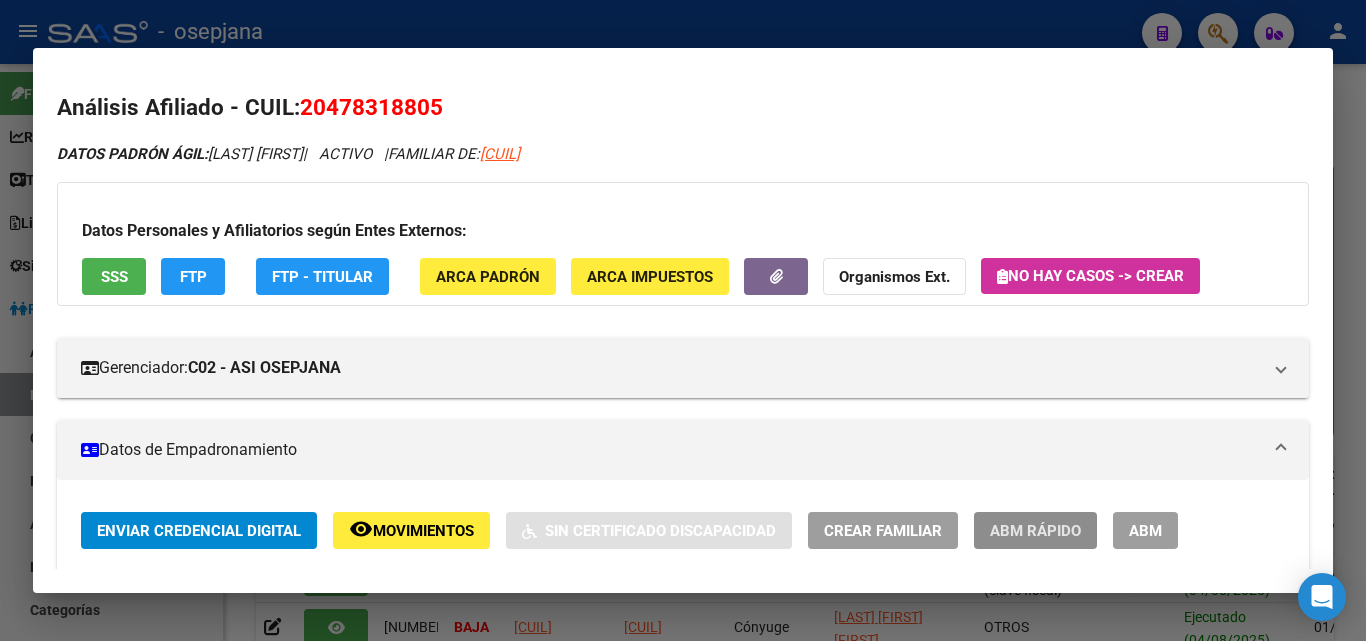 click on "ABM Rápido" 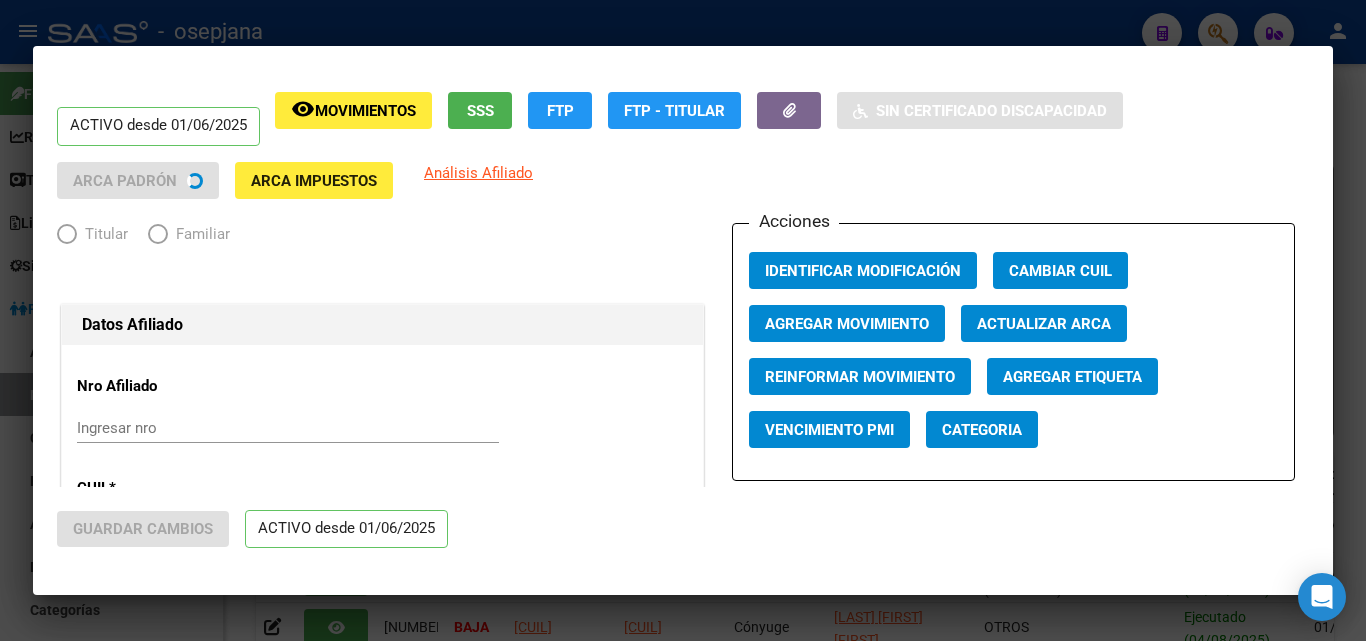 radio on "true" 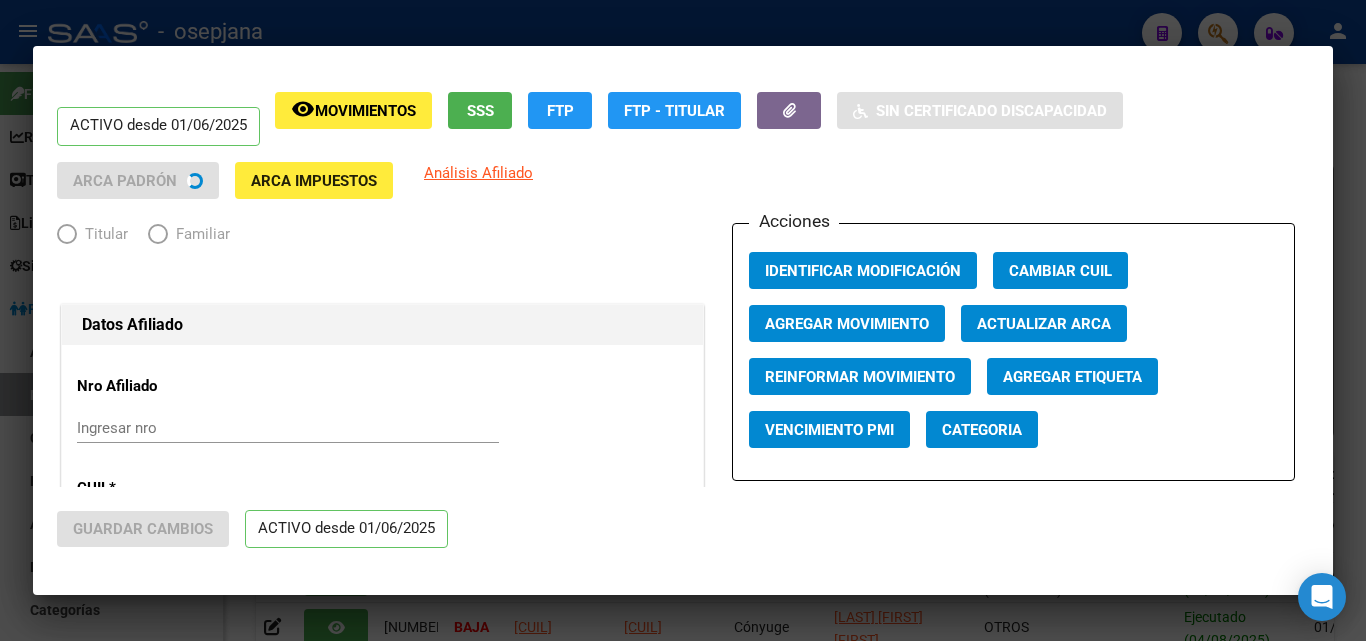 type on "30-70048023-9" 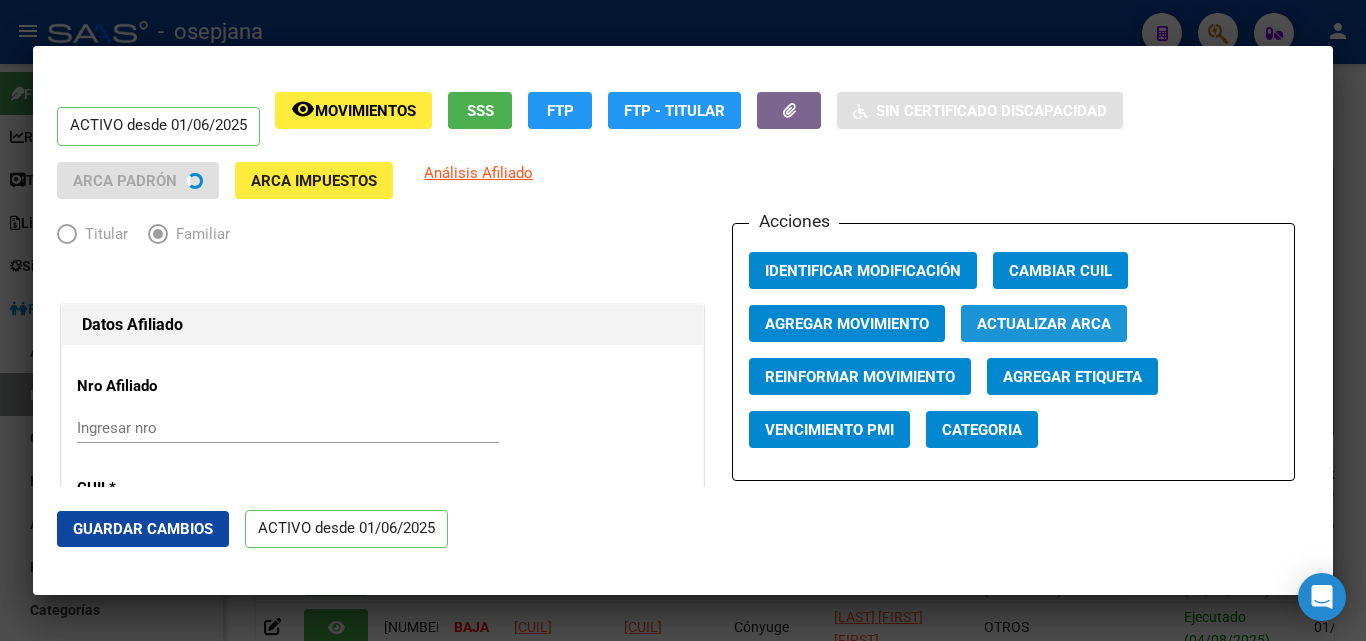click on "Actualizar ARCA" at bounding box center [1044, 324] 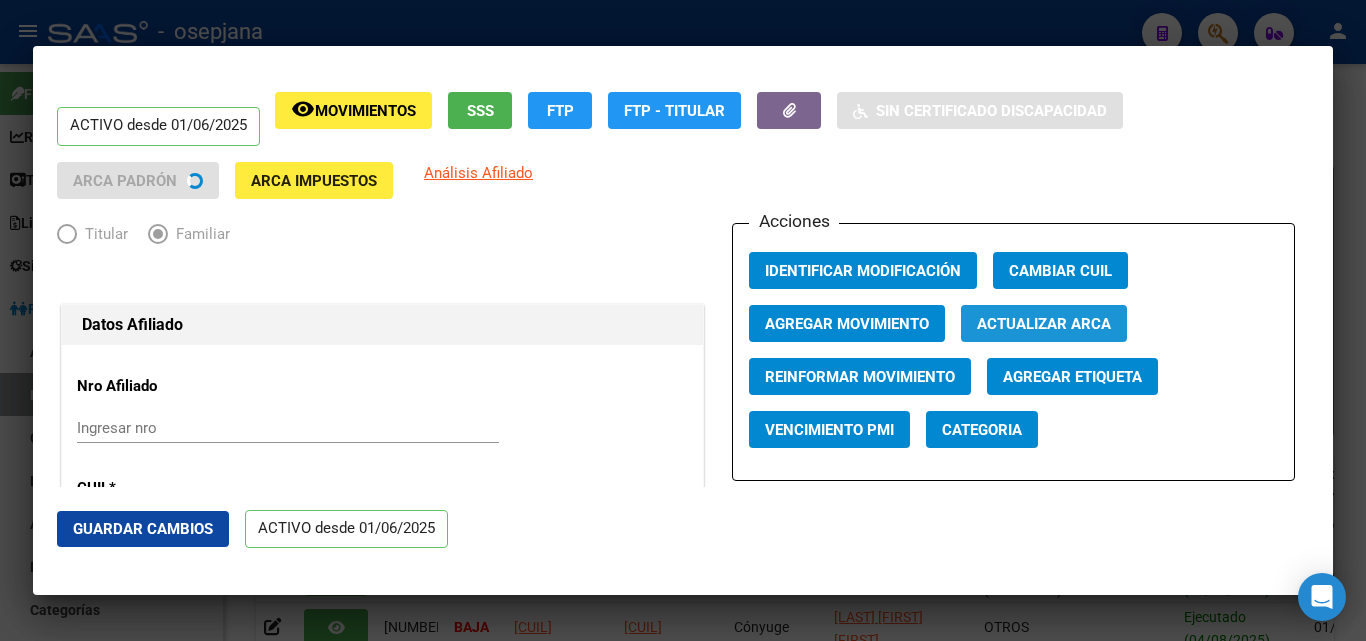 type on "GONZALEZ" 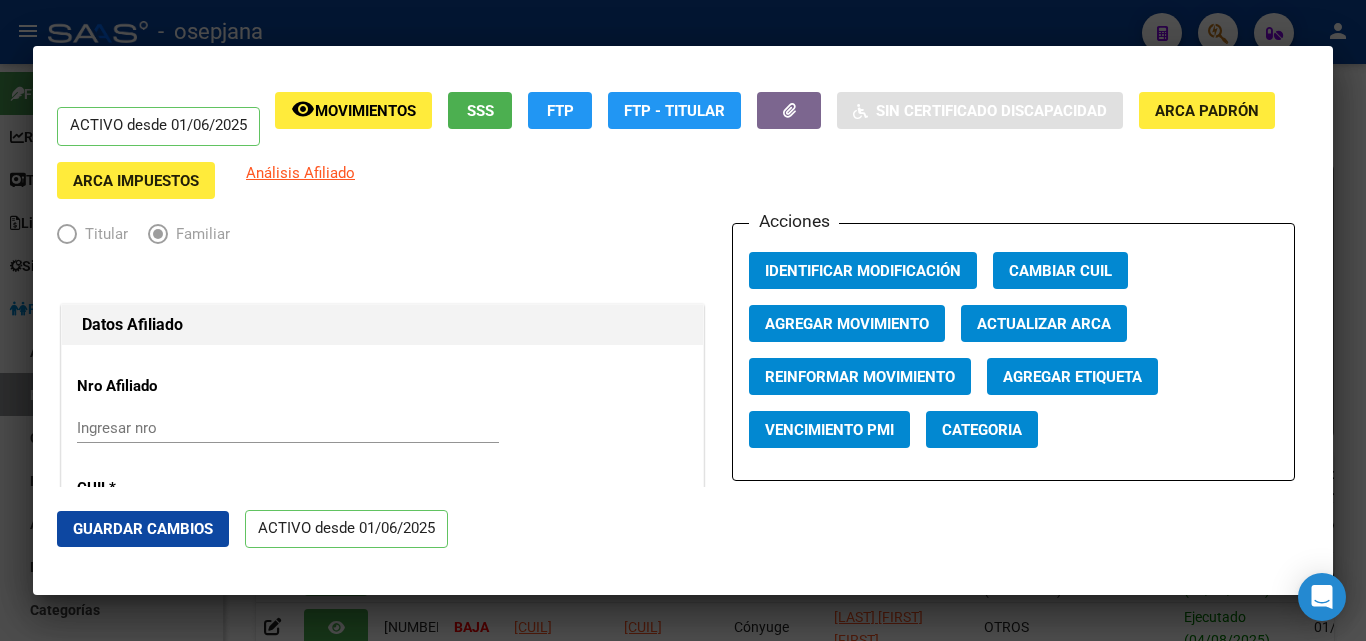 click on "Guardar Cambios" 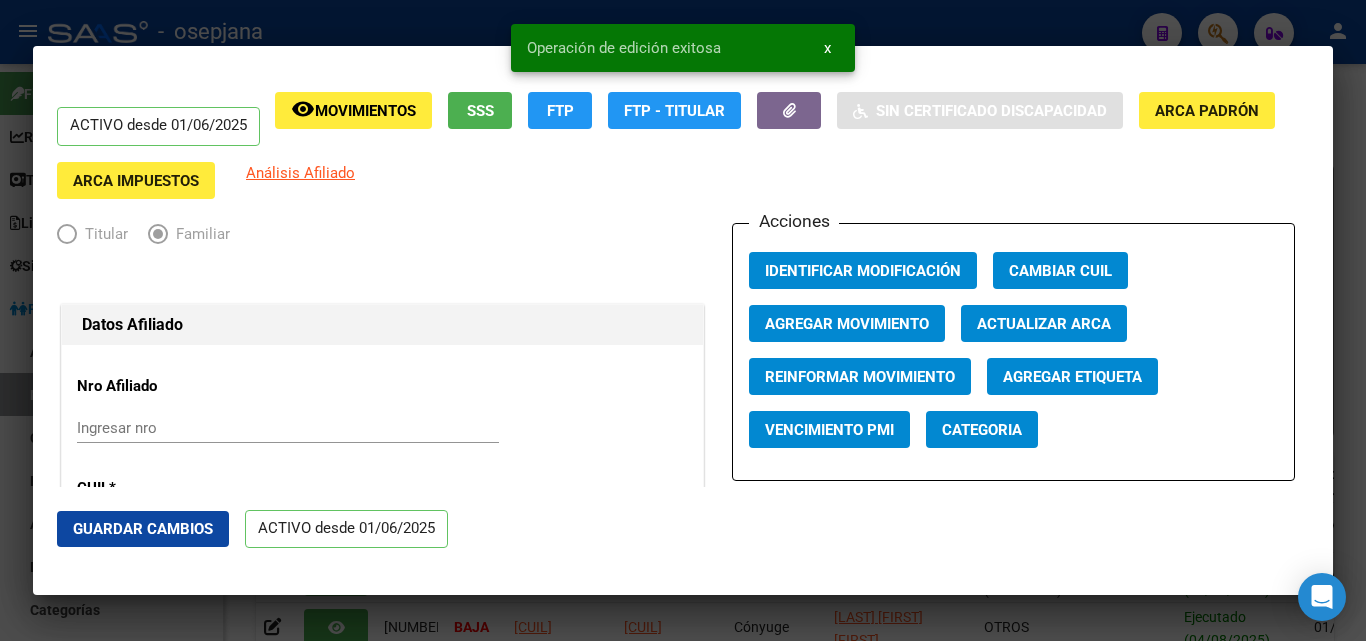 click at bounding box center (683, 320) 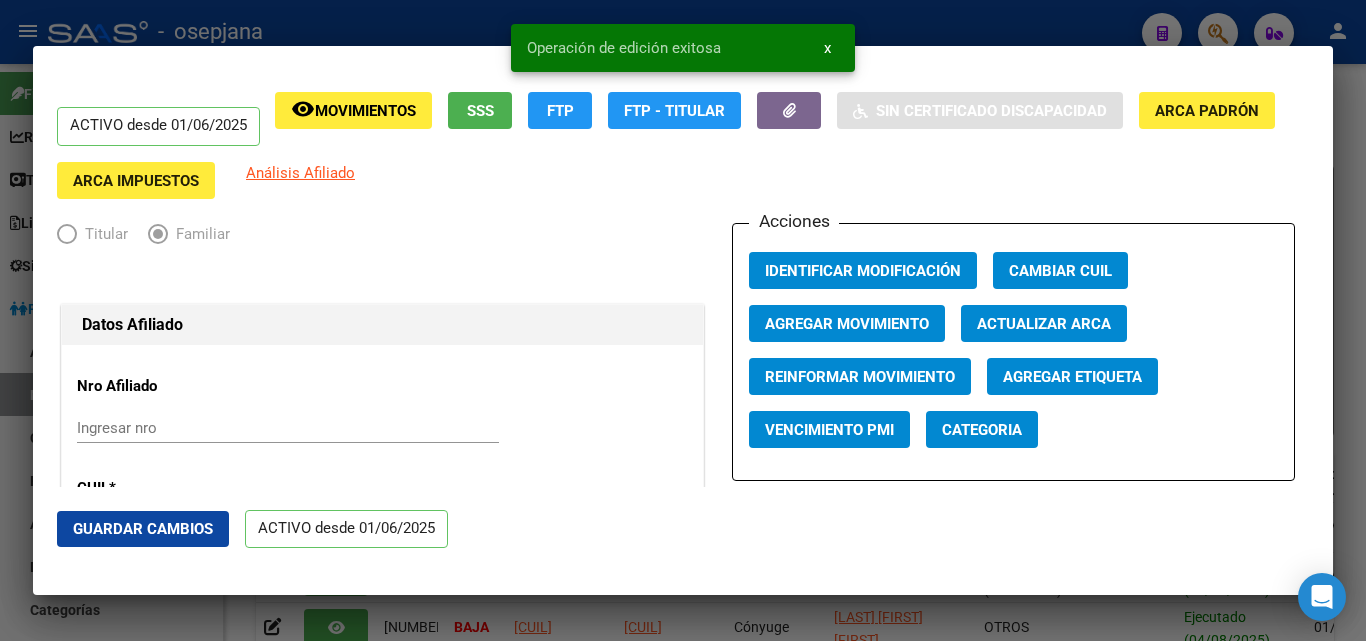 click at bounding box center [683, 320] 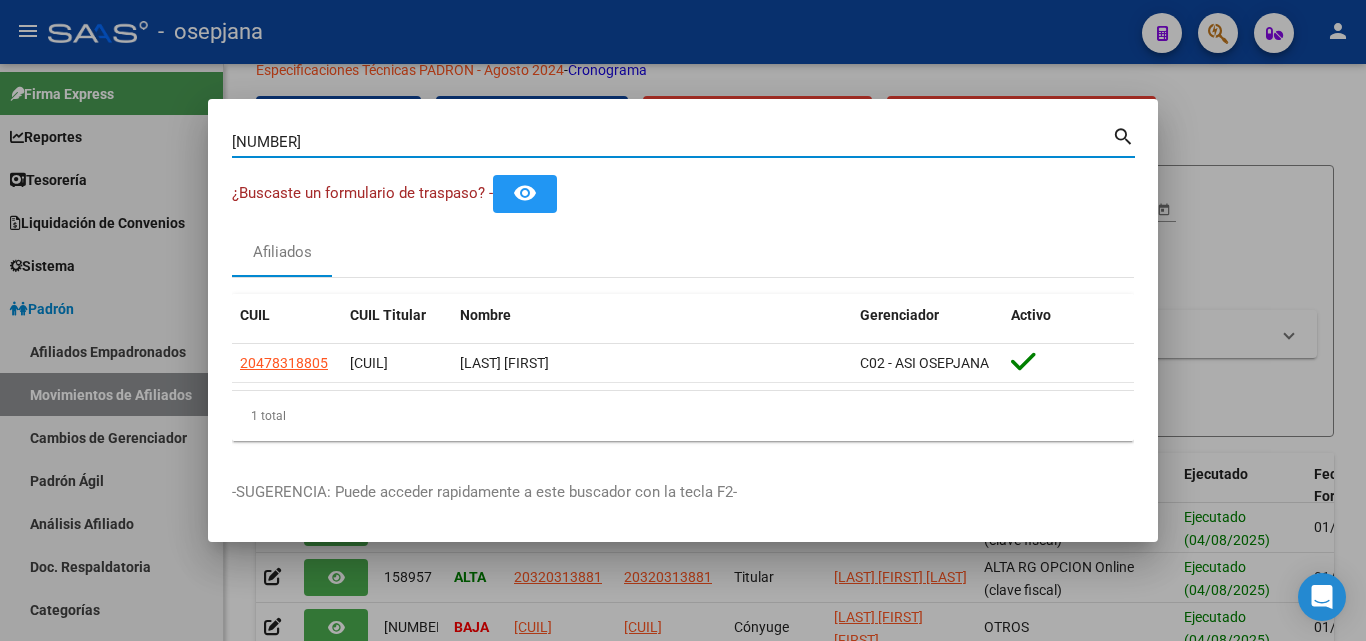 drag, startPoint x: 316, startPoint y: 150, endPoint x: 122, endPoint y: 116, distance: 196.95685 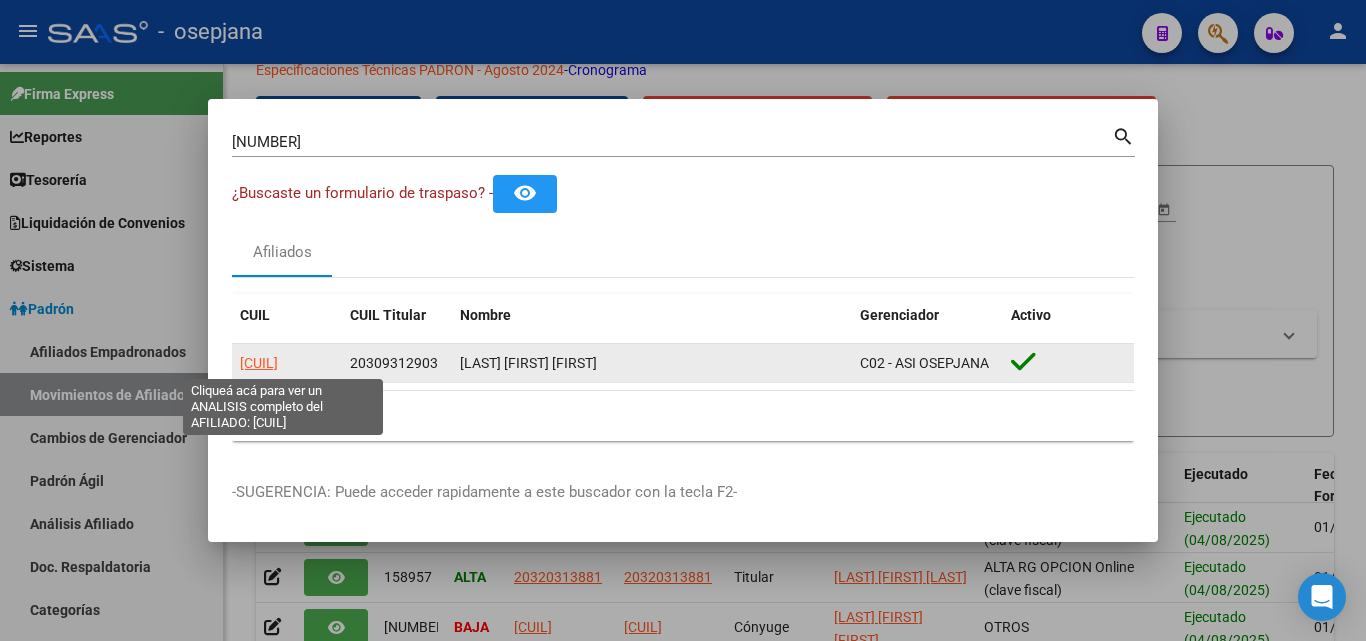 click on "[CUIL]" 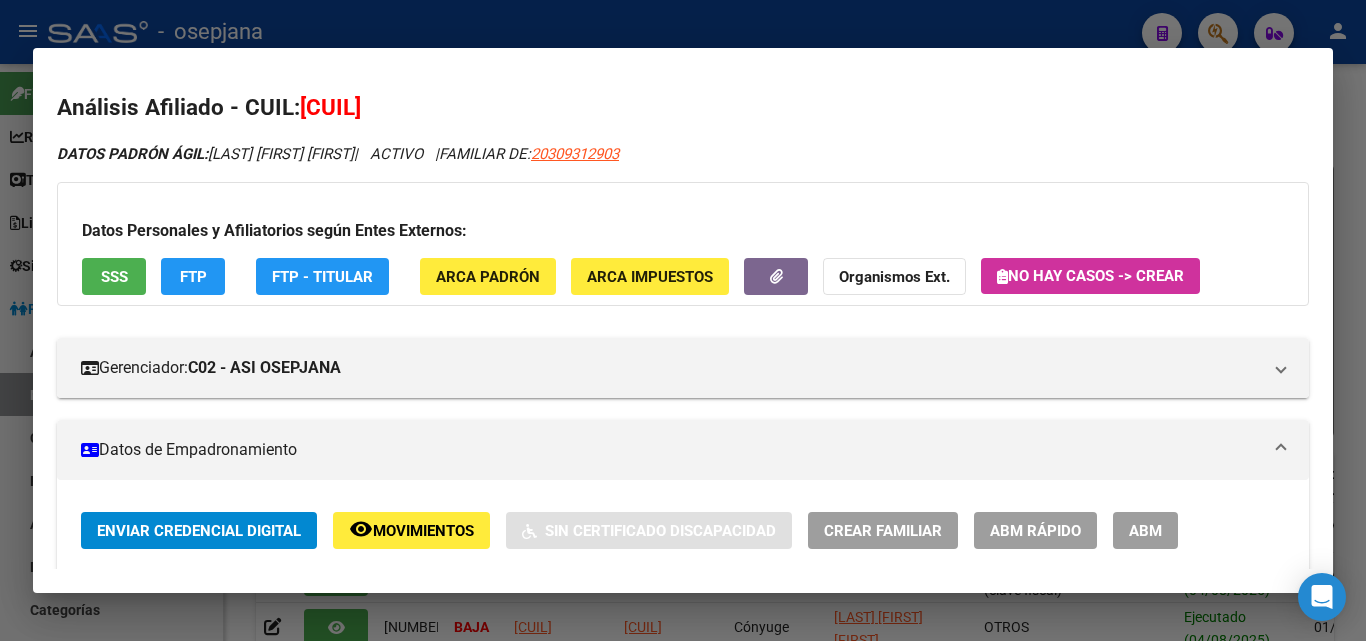 click on "ABM Rápido" 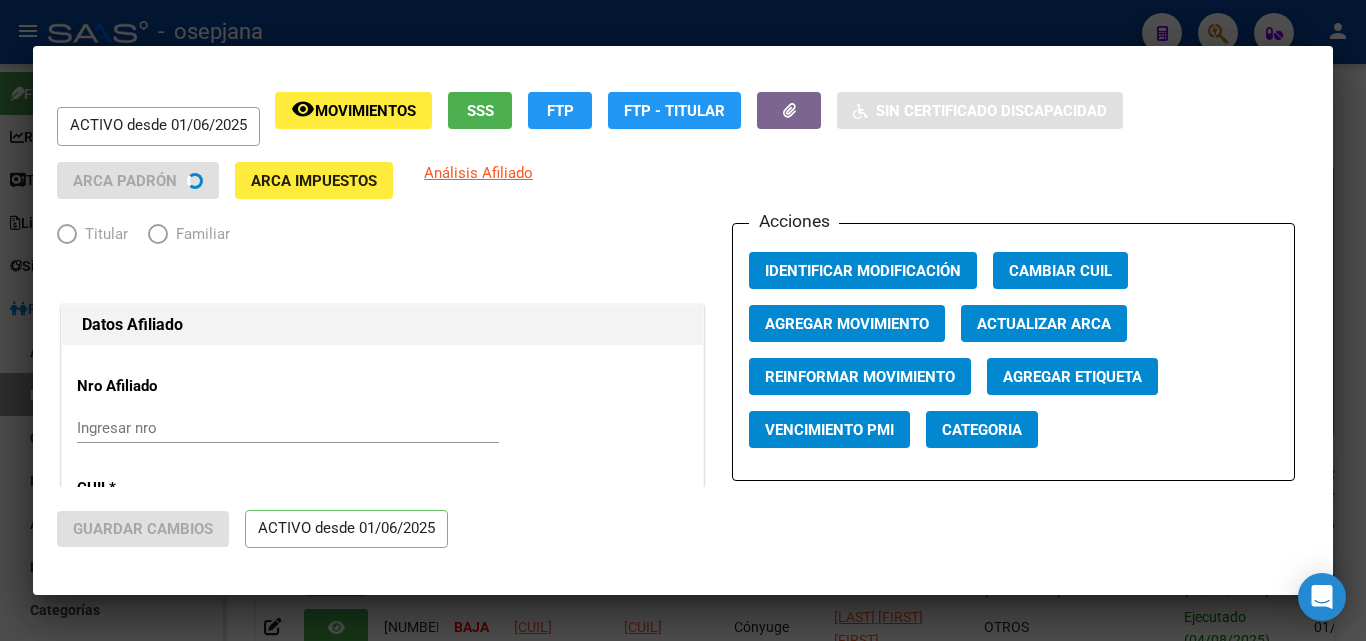 radio on "true" 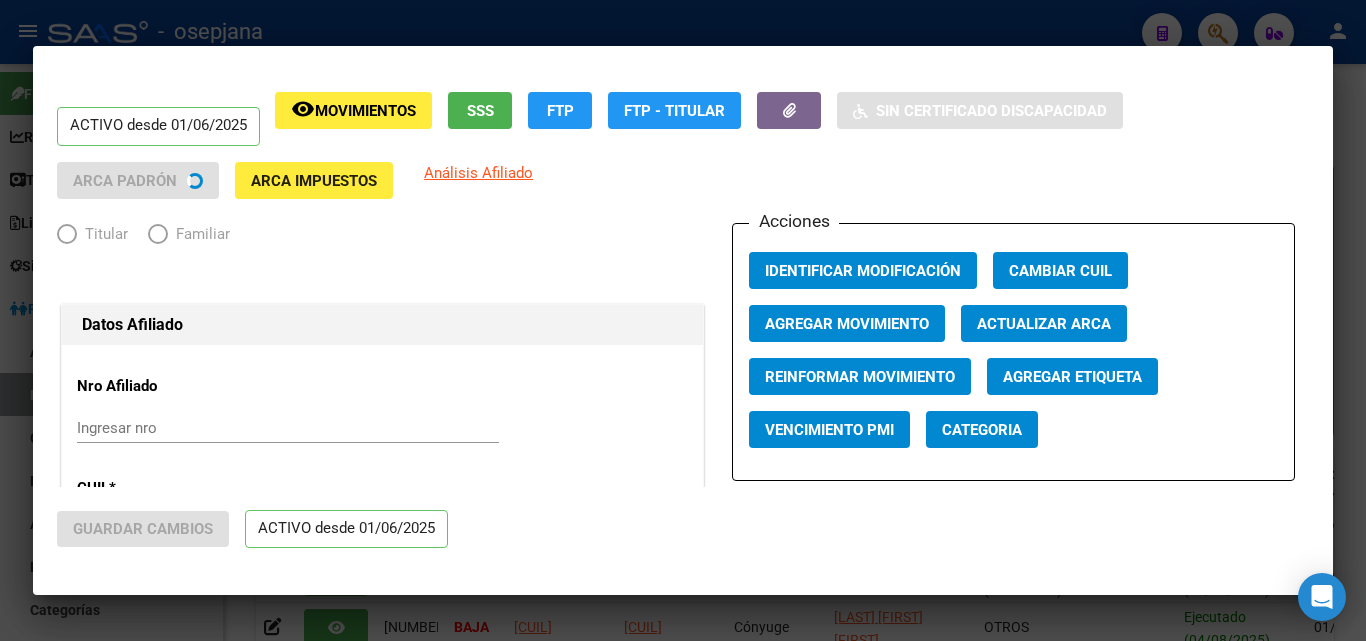 type on "[CUIL]" 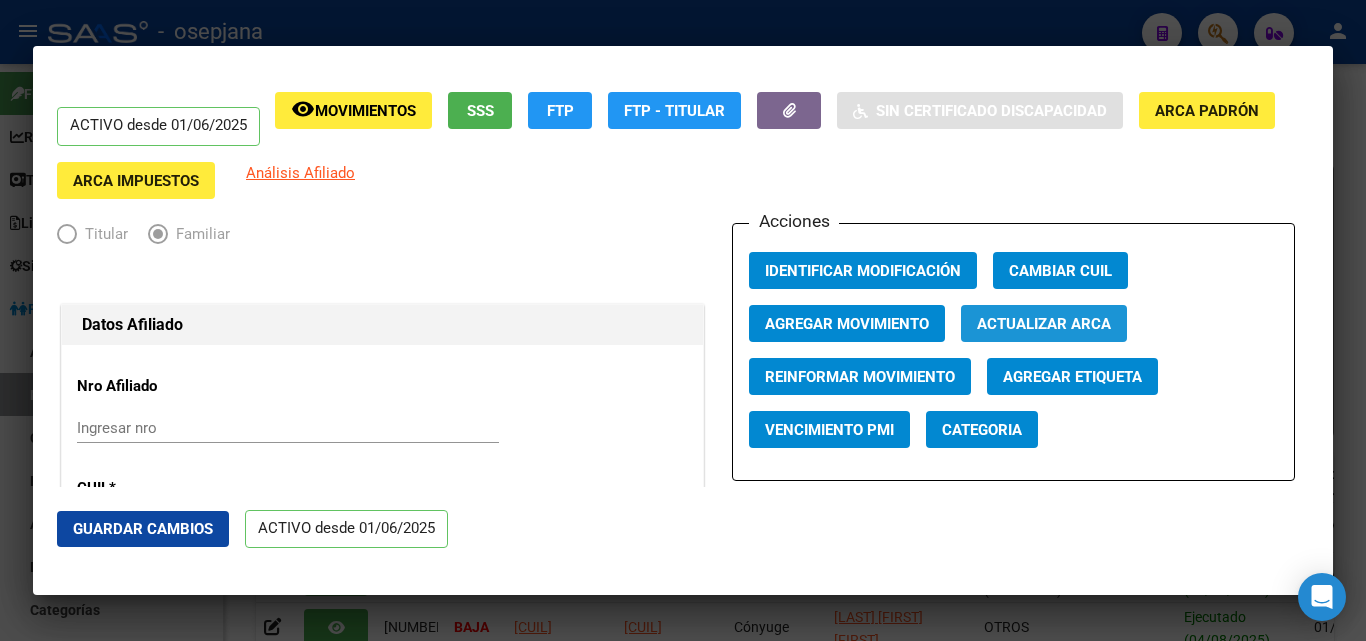 click on "Actualizar ARCA" at bounding box center [1044, 324] 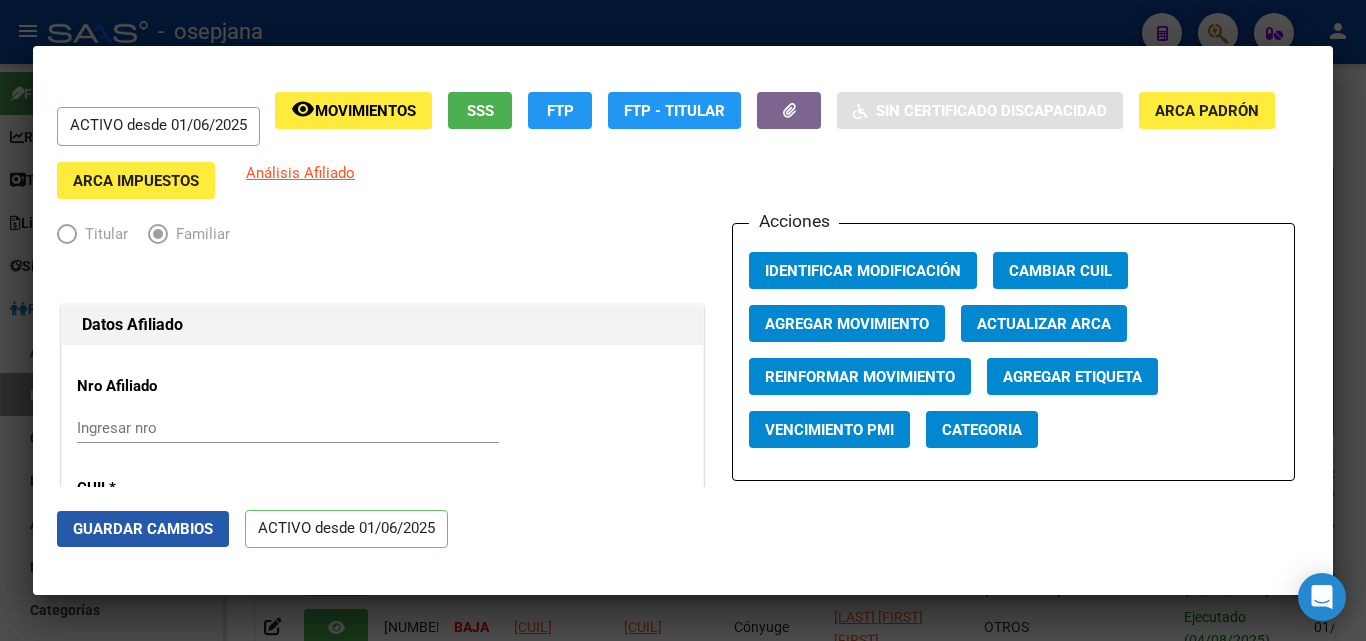 click on "Guardar Cambios" 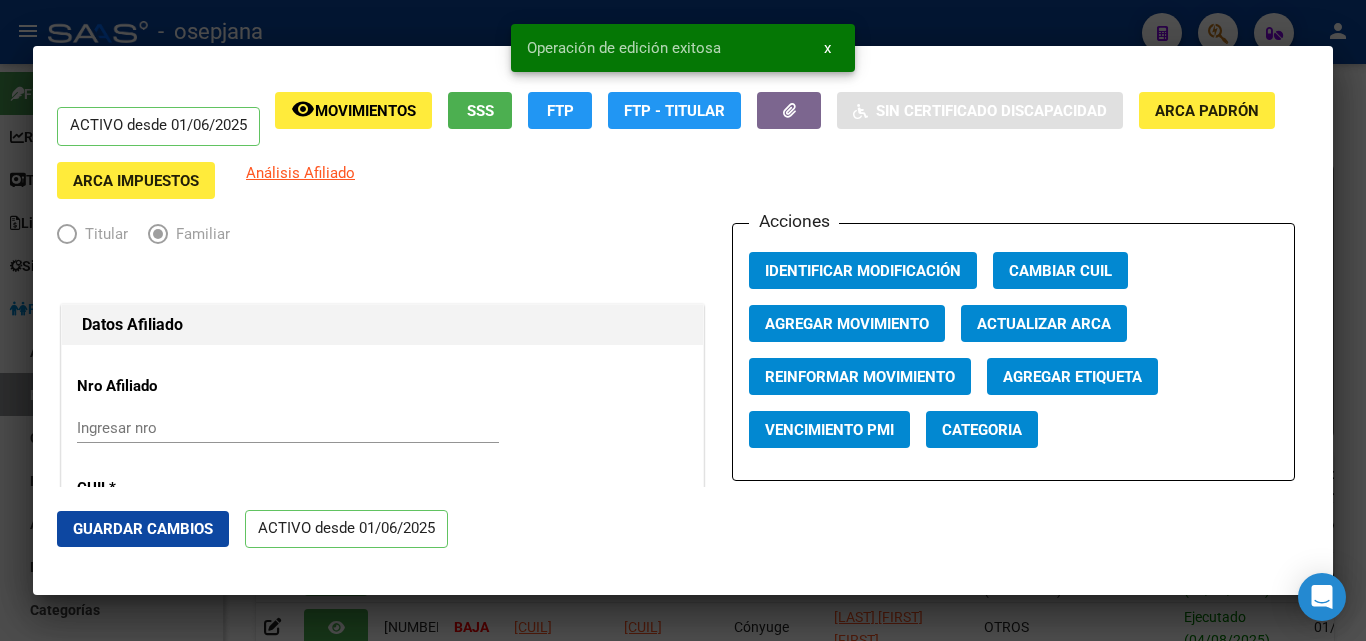 click at bounding box center (683, 320) 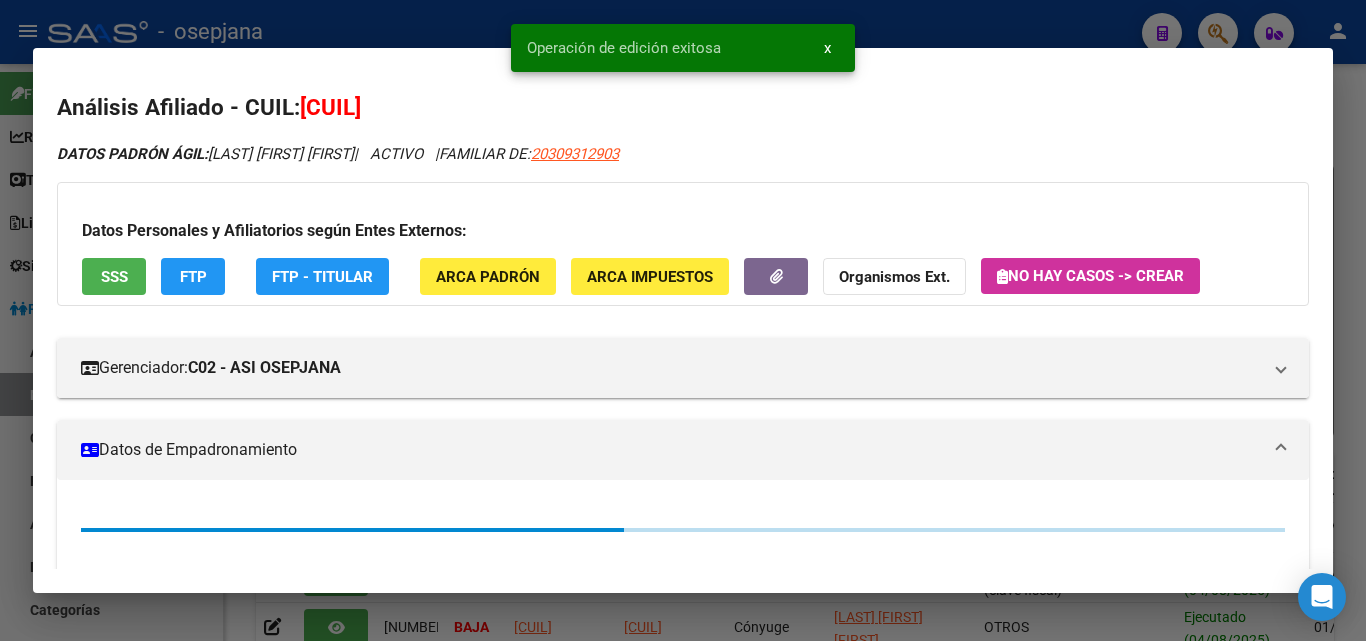 click at bounding box center (683, 320) 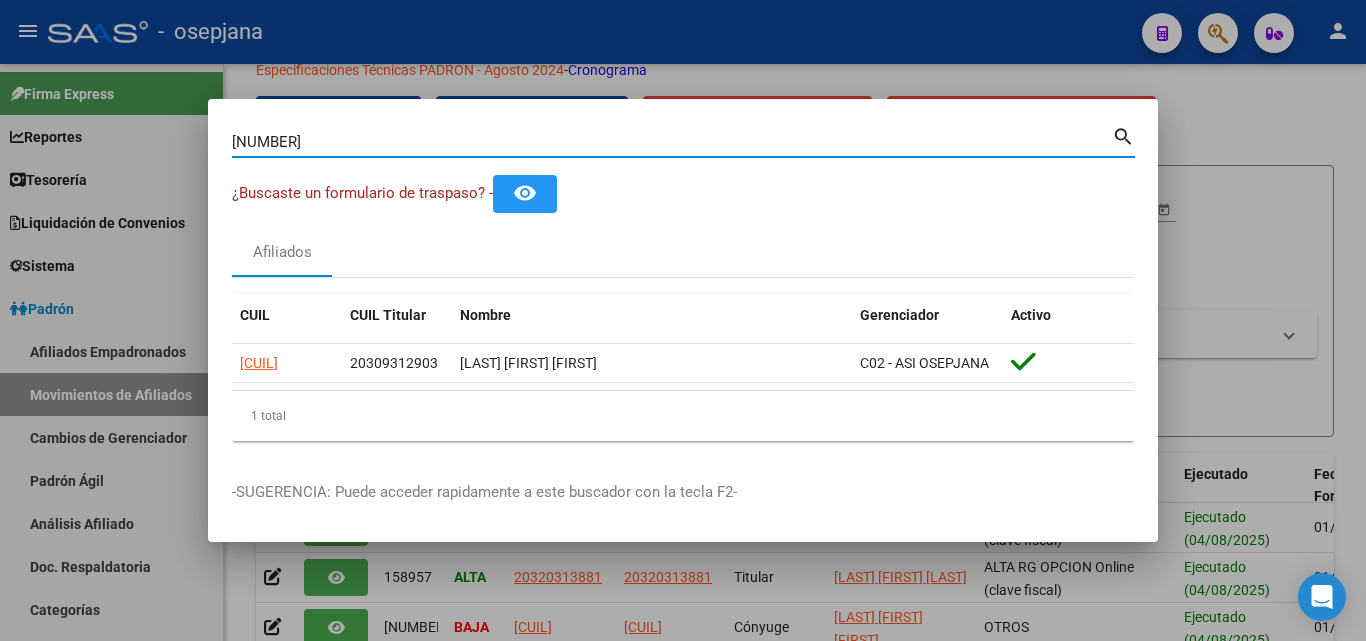 drag, startPoint x: 367, startPoint y: 139, endPoint x: 163, endPoint y: 120, distance: 204.88289 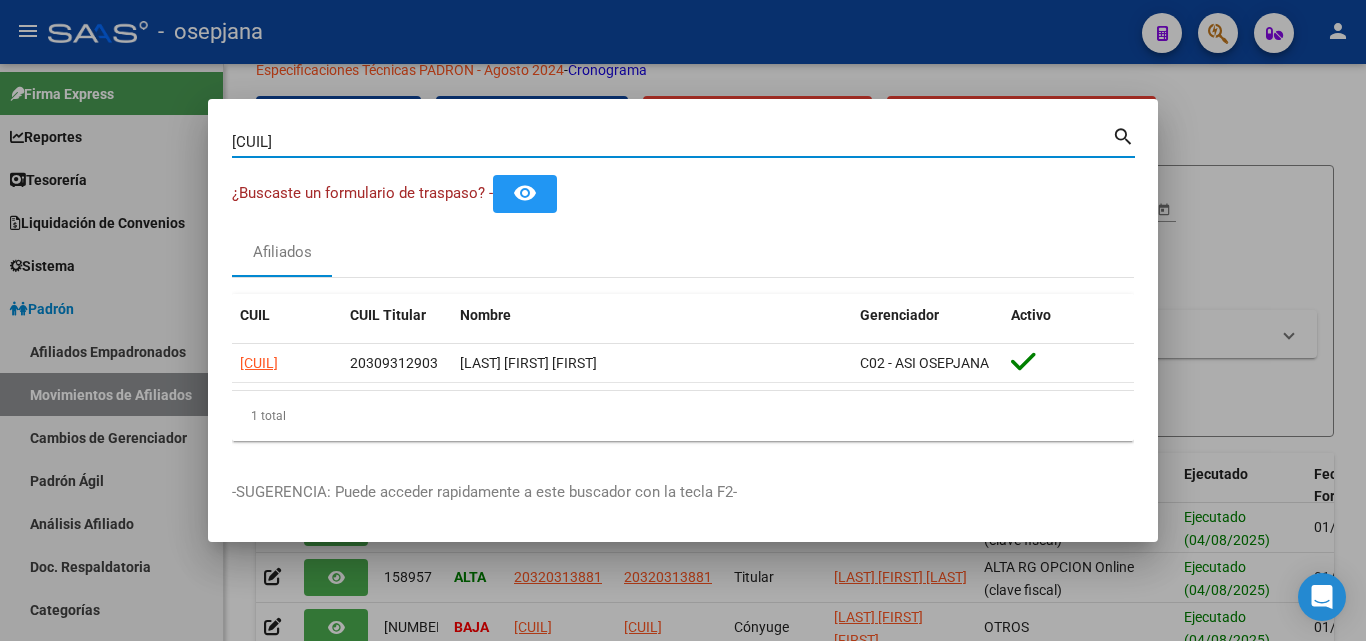type on "[CUIL]" 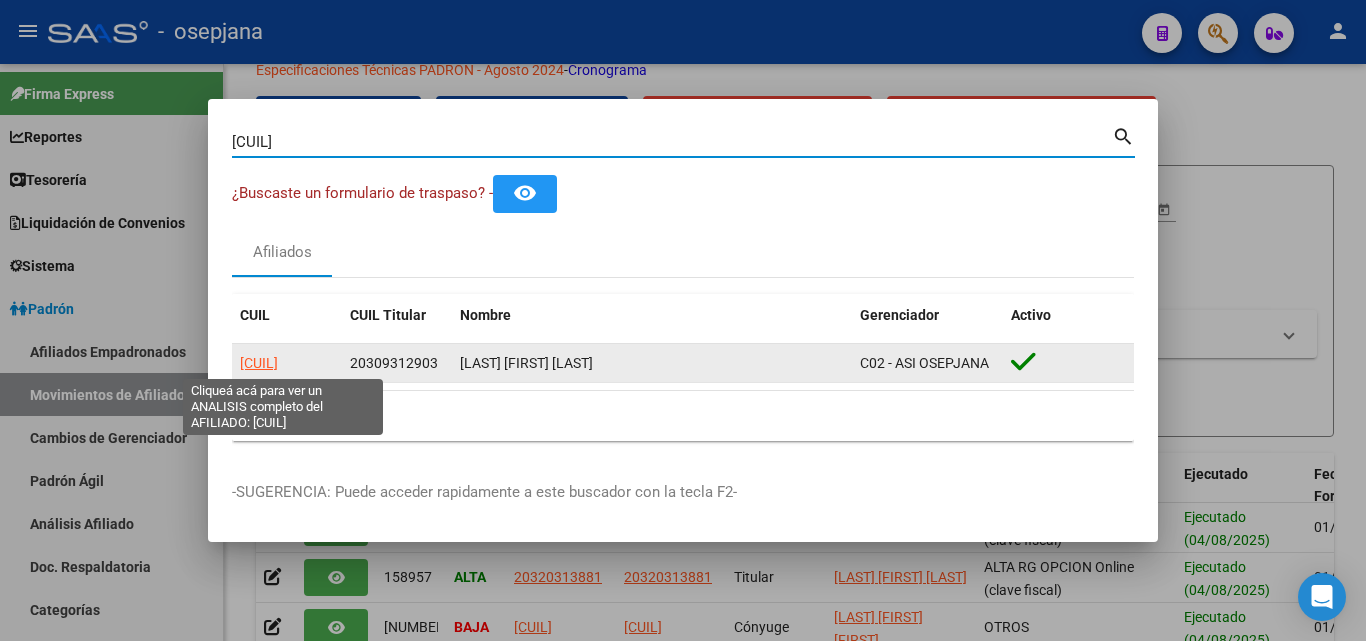 click on "[CUIL]" 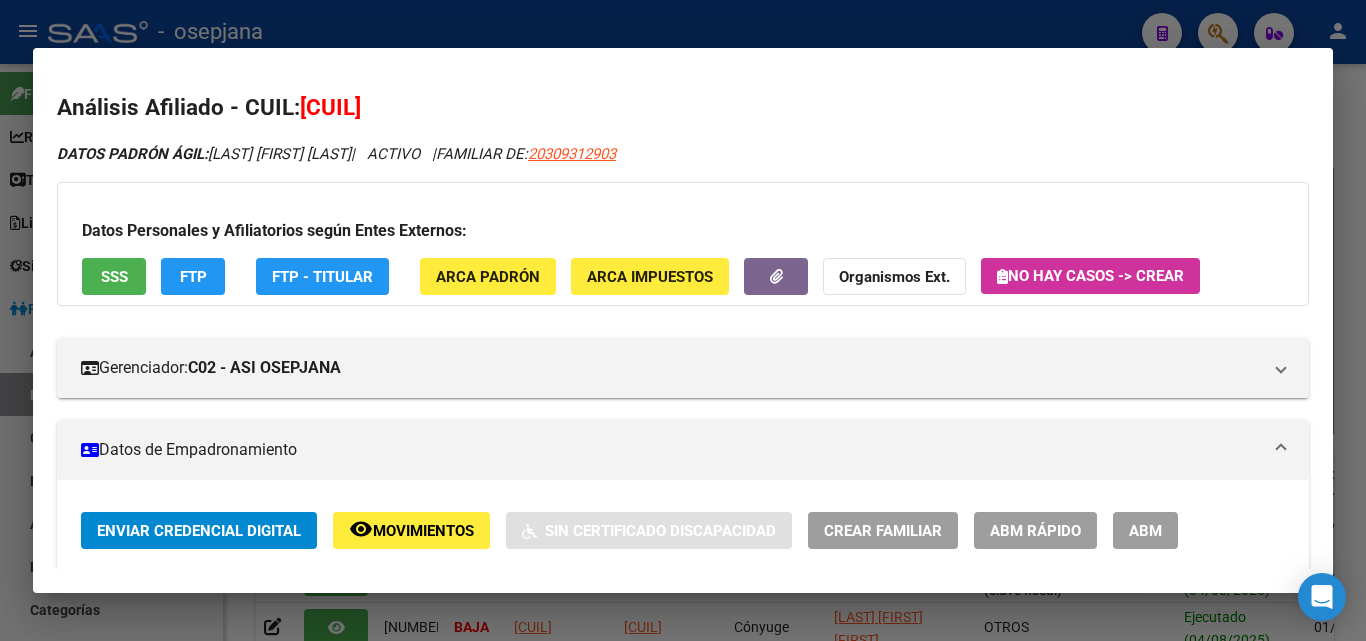 click on "ABM Rápido" 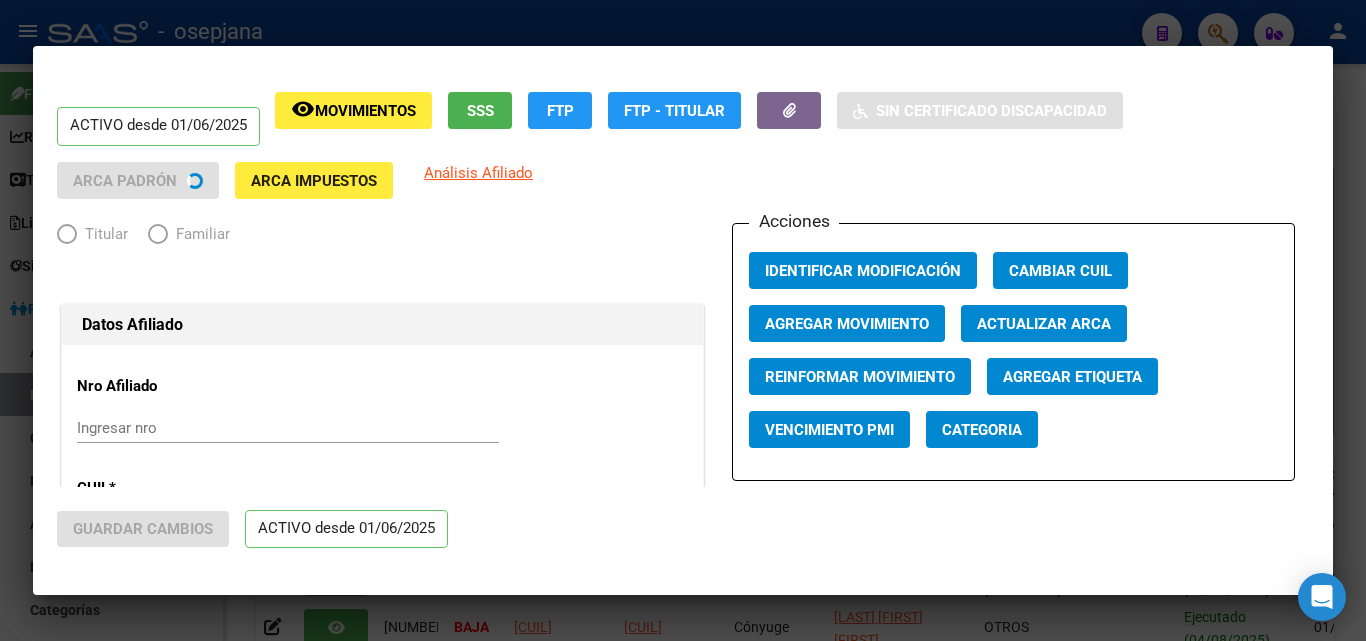 radio on "true" 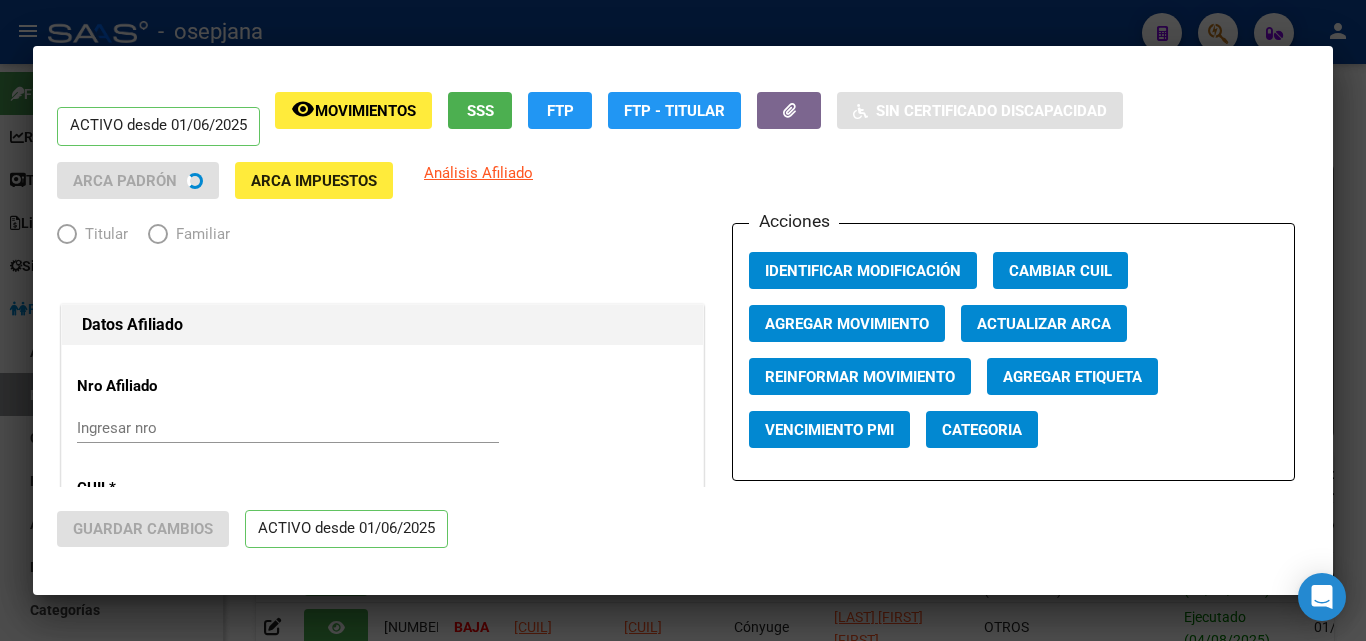 type on "[CUIL]" 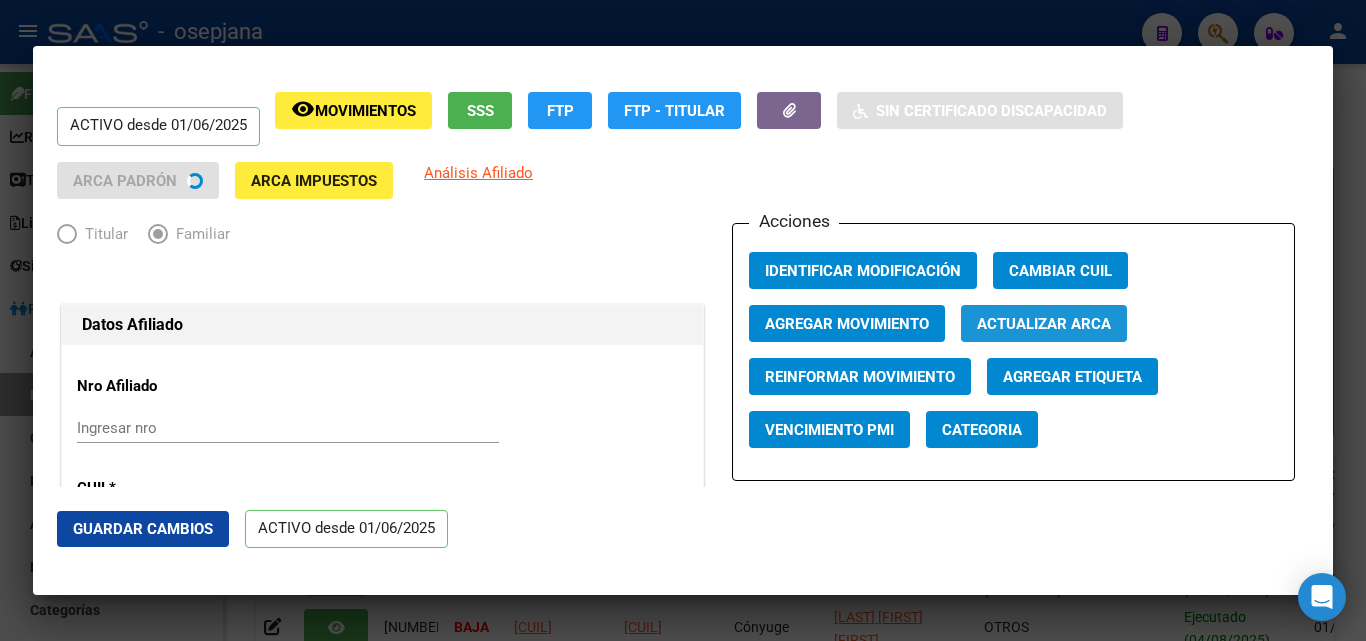click on "Actualizar ARCA" at bounding box center [1044, 324] 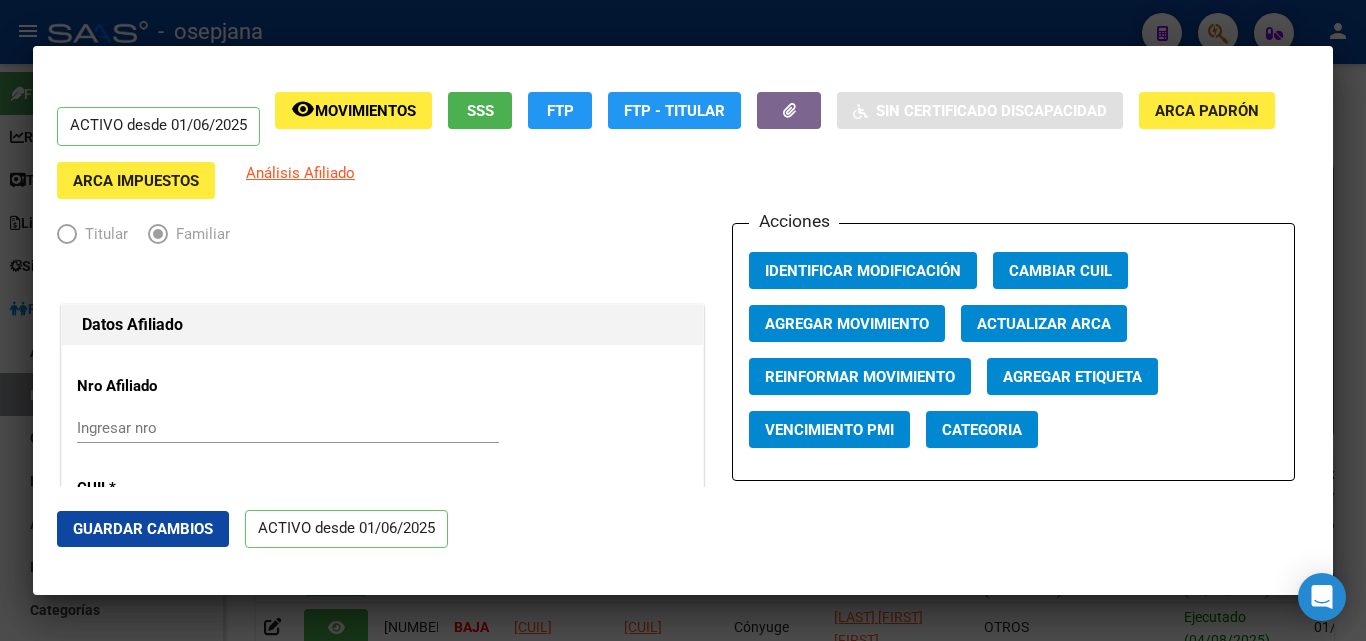 click on "Guardar Cambios" 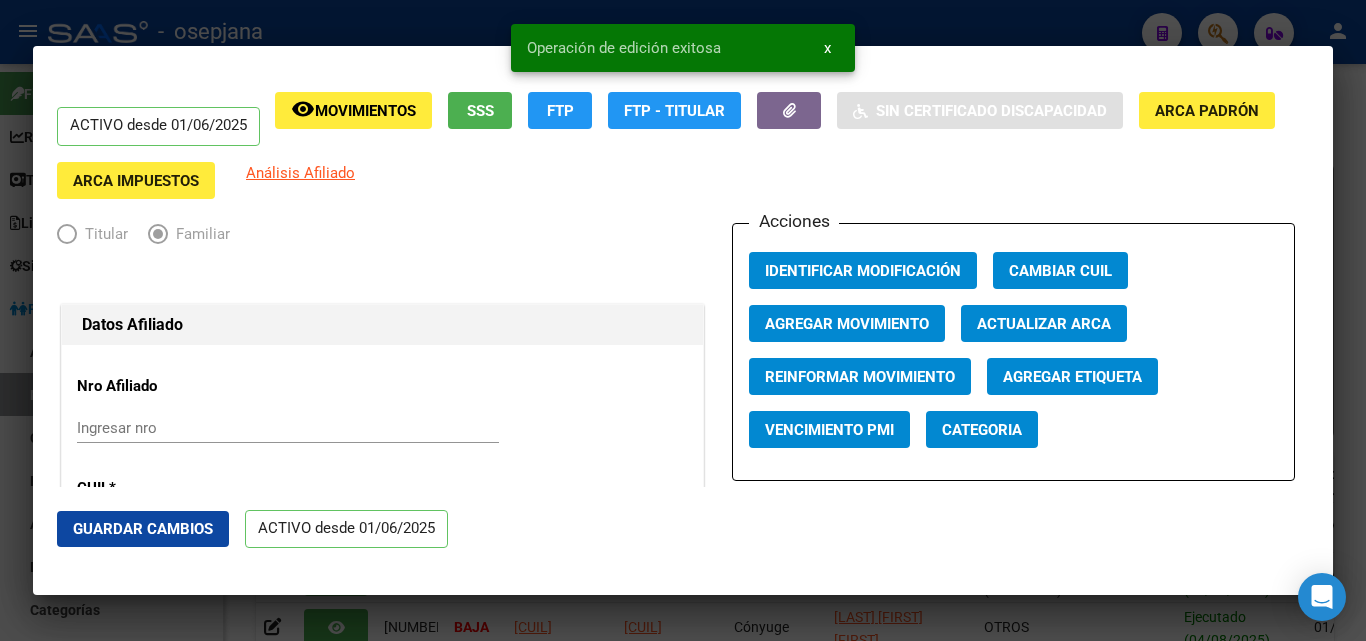 click at bounding box center [683, 320] 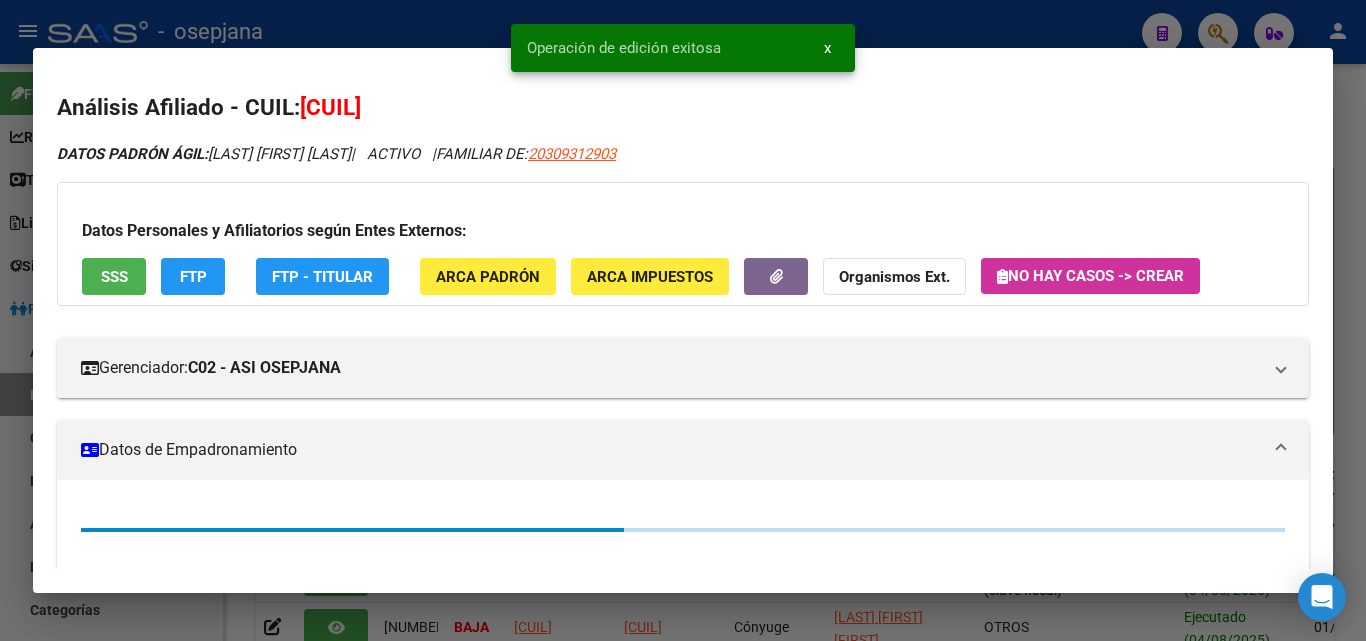 click at bounding box center (683, 320) 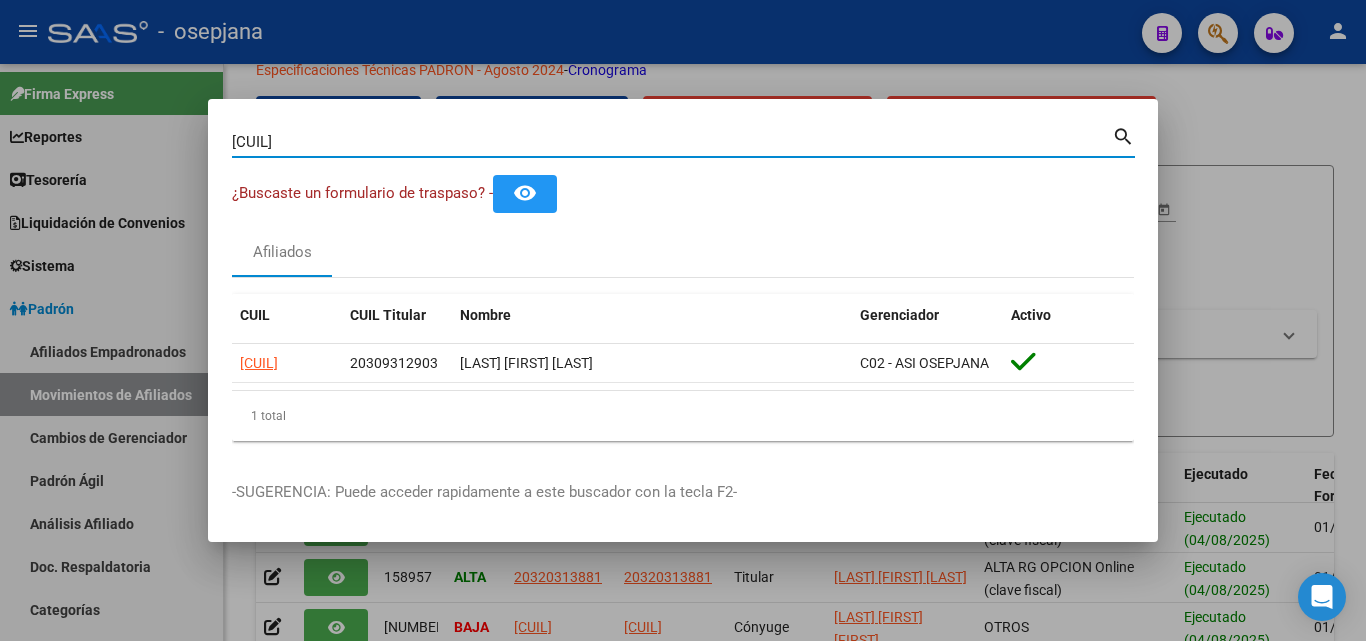 drag, startPoint x: 351, startPoint y: 141, endPoint x: 0, endPoint y: 98, distance: 353.62408 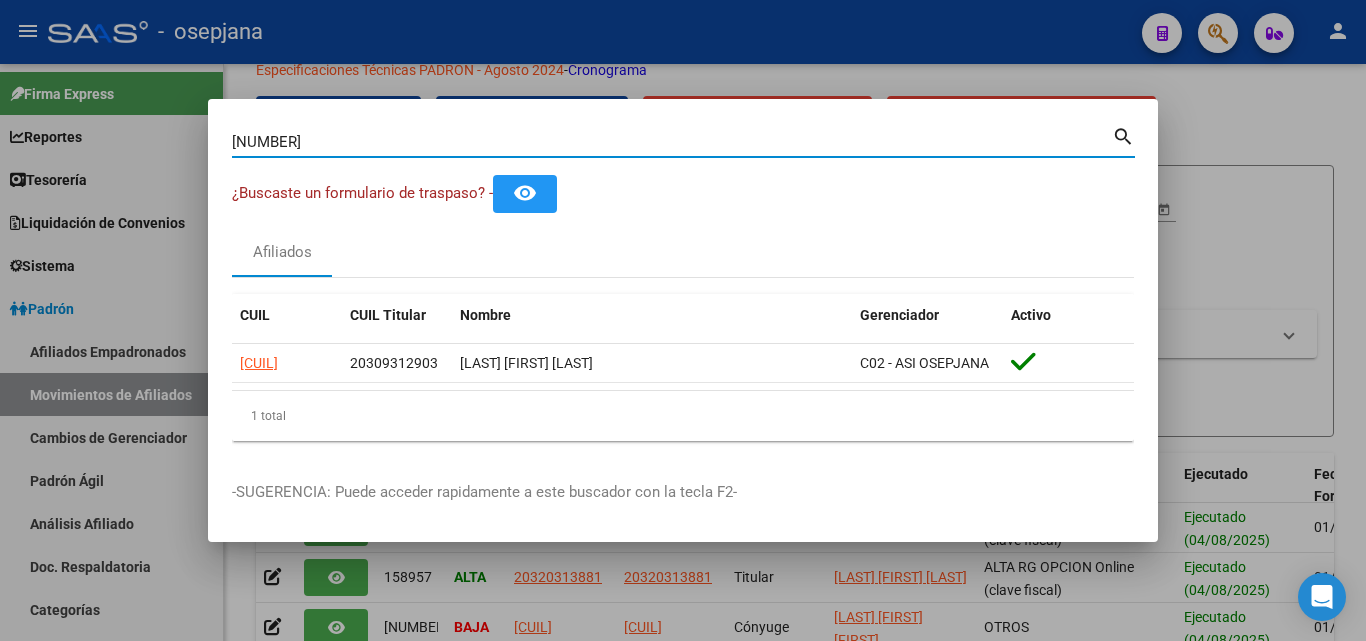 type on "[NUMBER]" 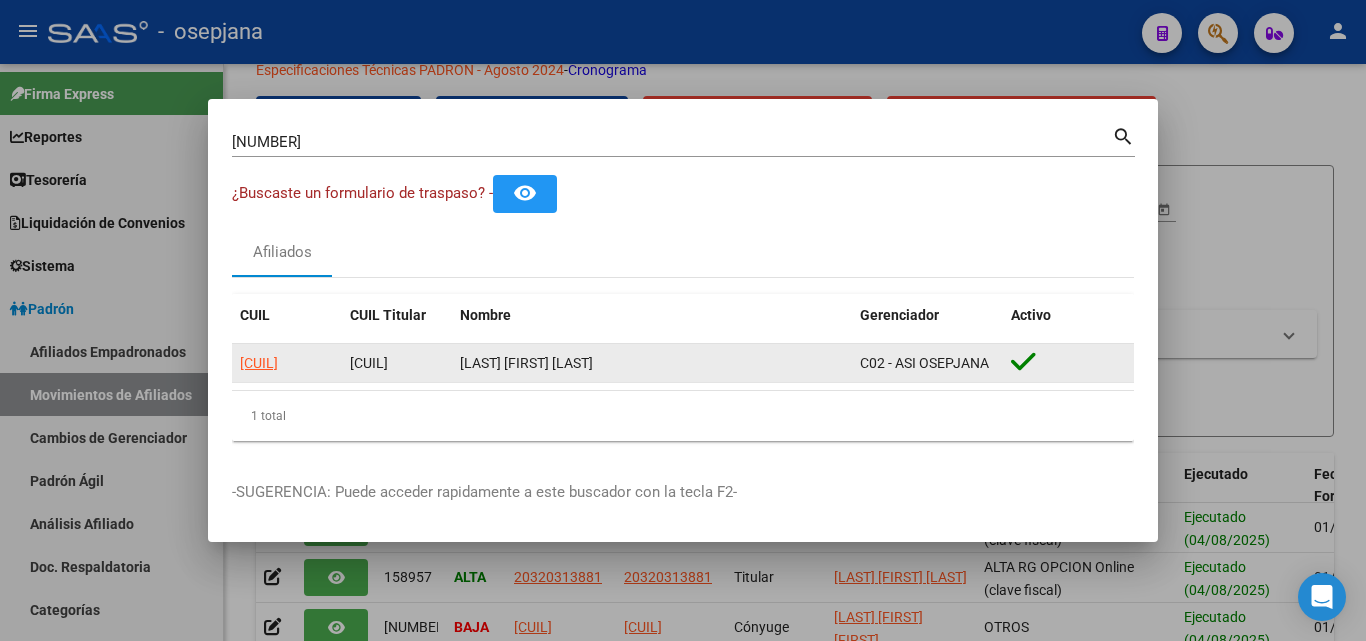 click on "[CUIL]" 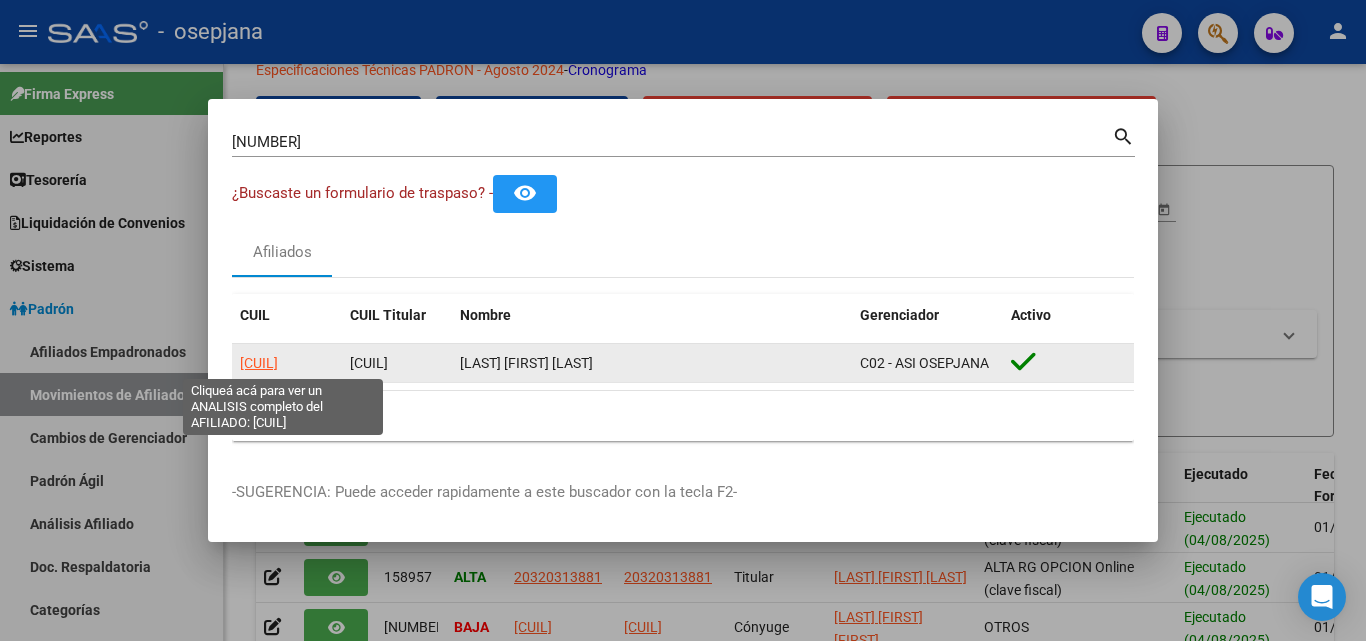 click on "[CUIL]" 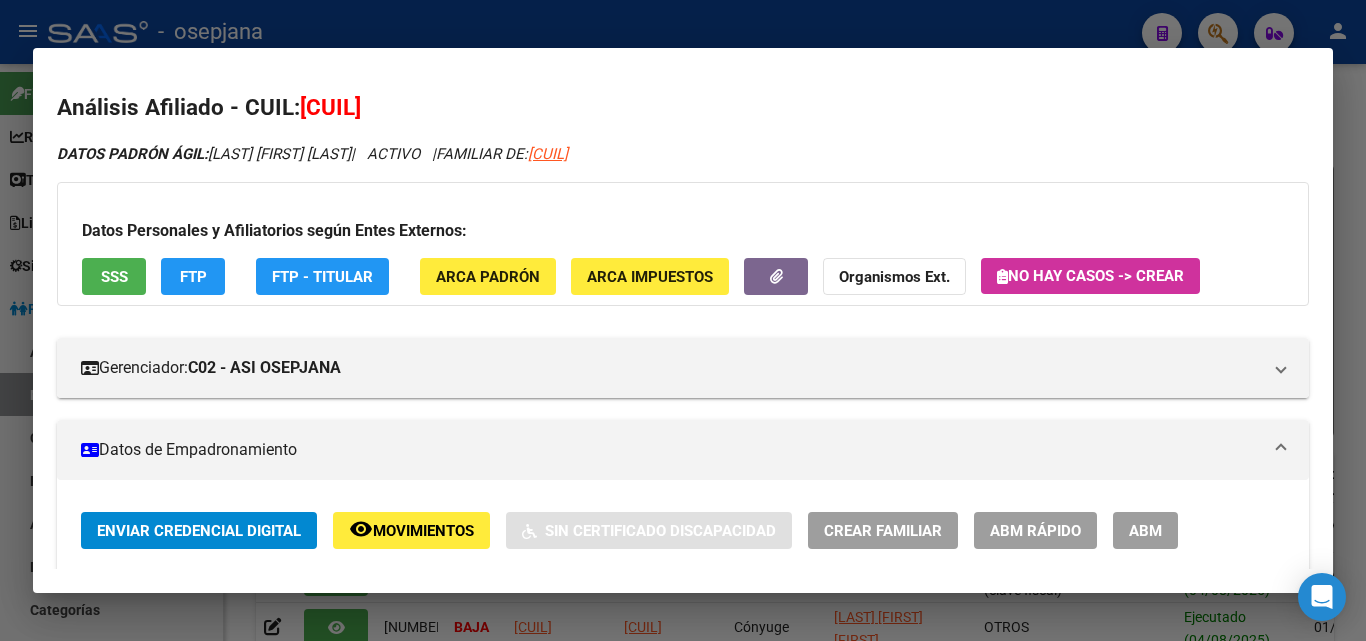 click on "ABM Rápido" 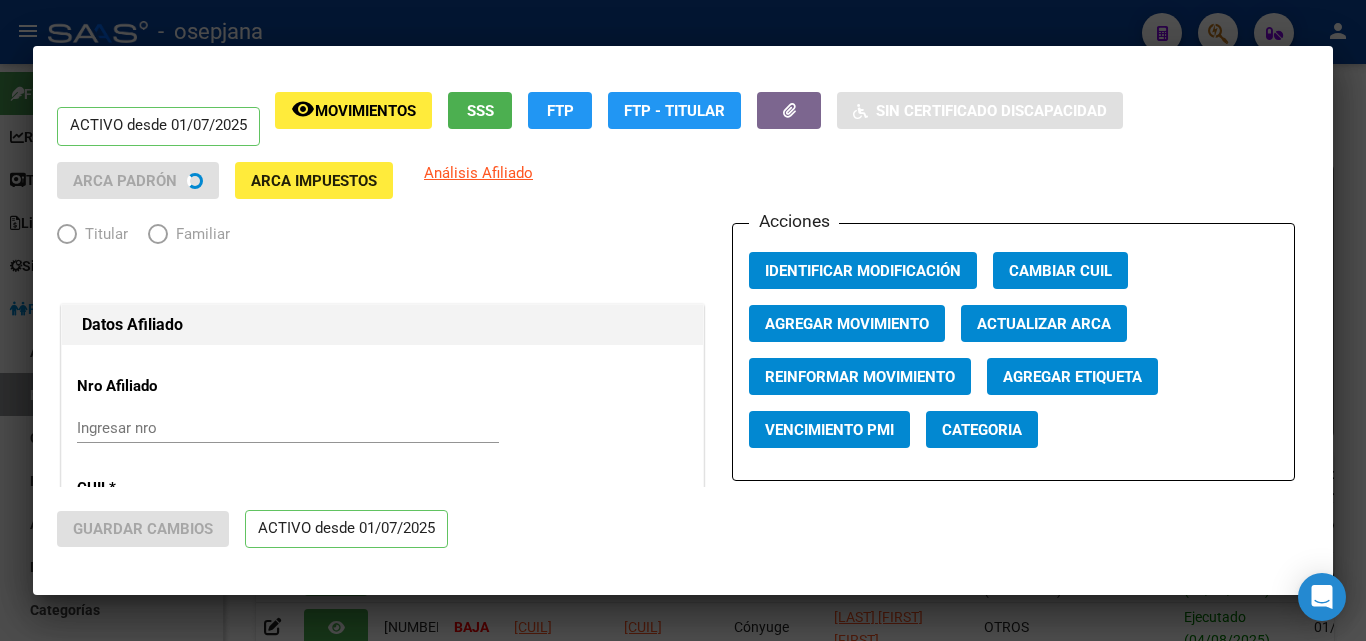 radio on "true" 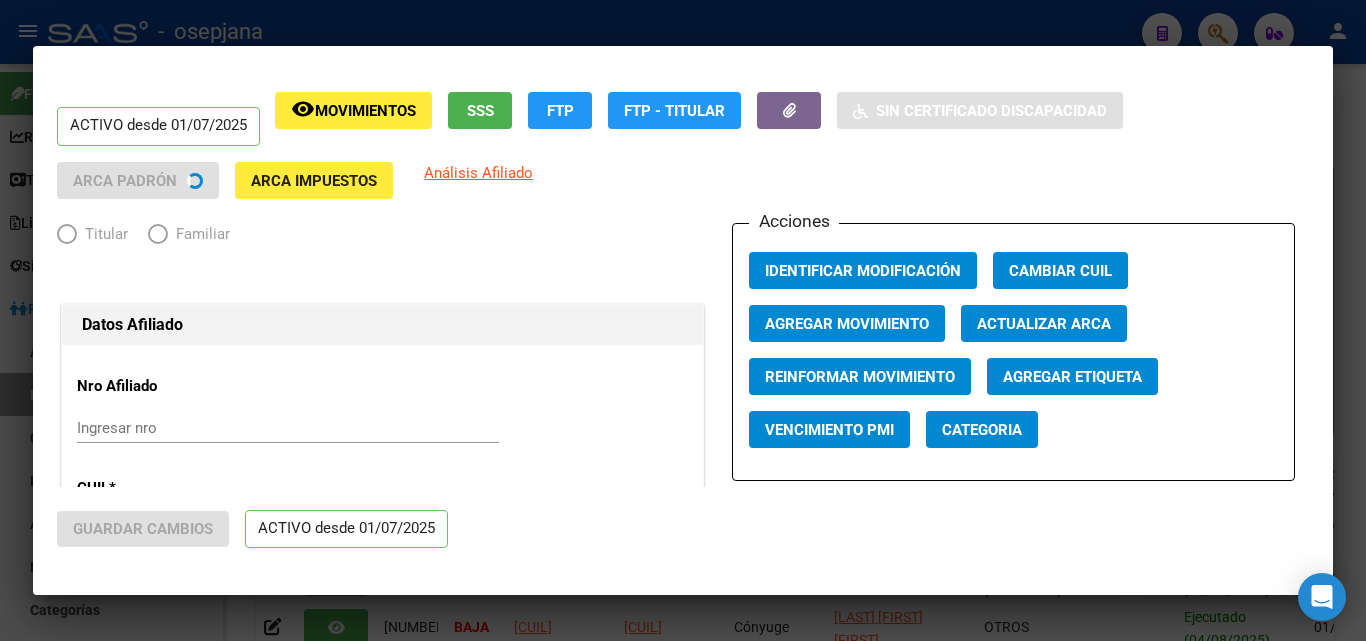 type on "[CUIL]" 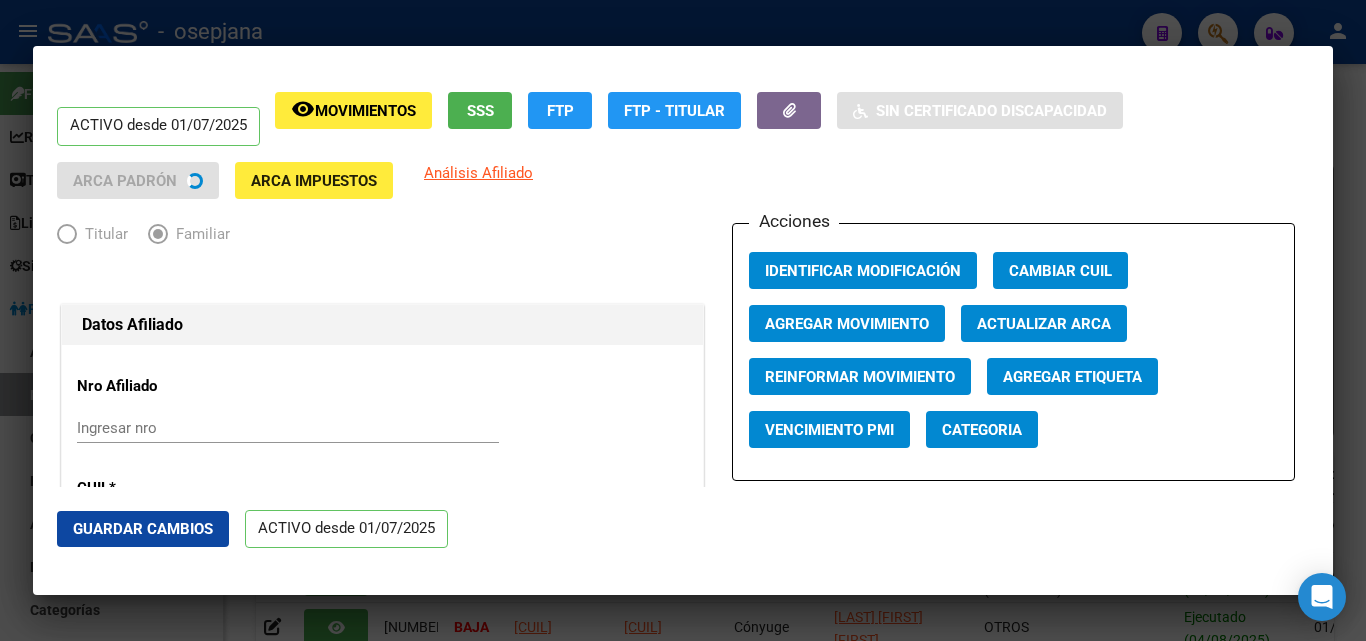 click on "Actualizar ARCA" at bounding box center [1044, 324] 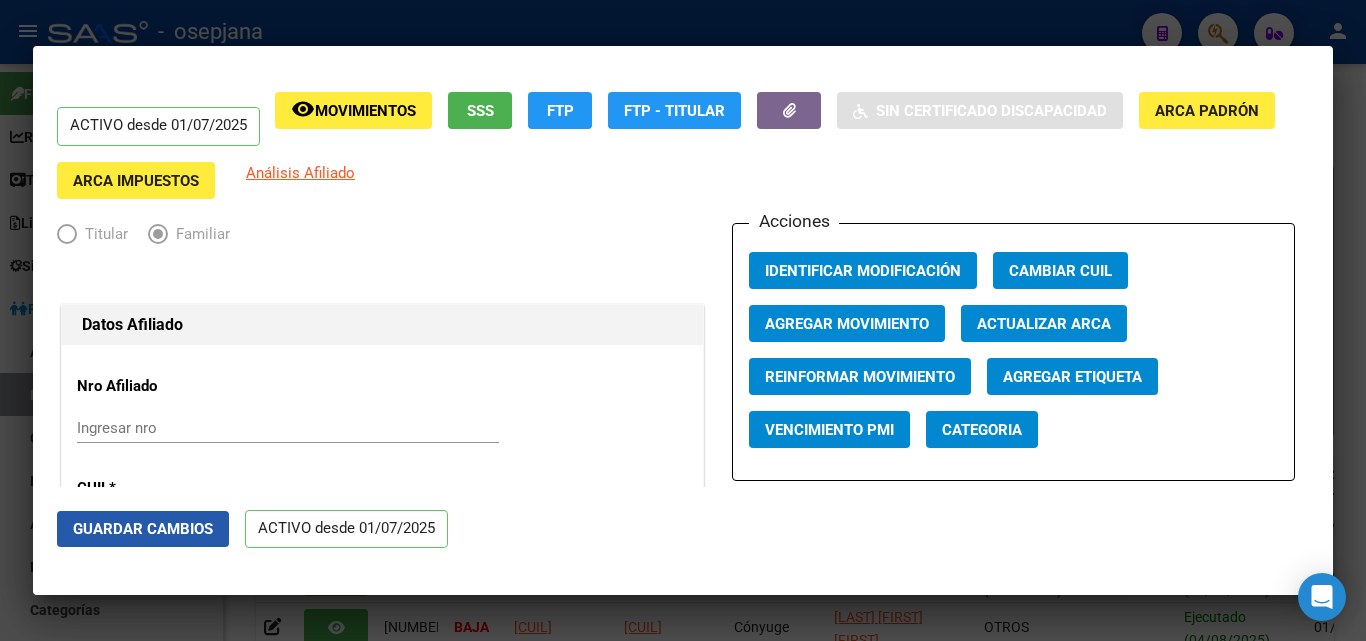 click on "Guardar Cambios" 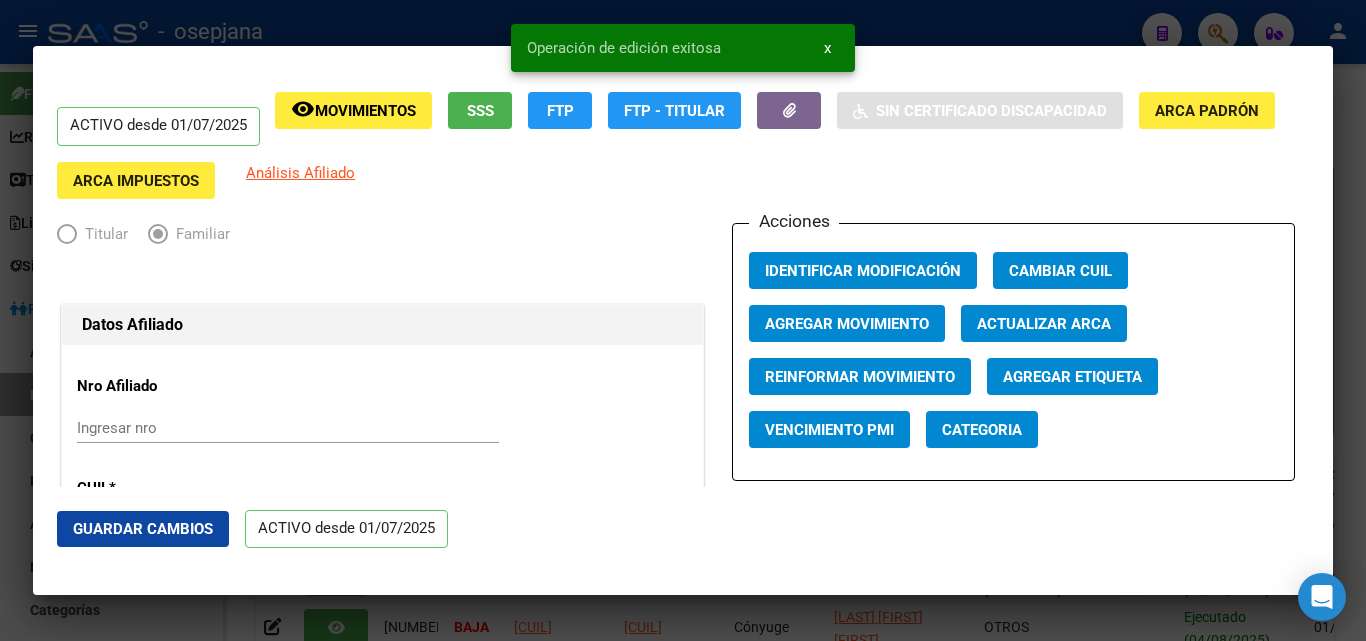 click at bounding box center [683, 320] 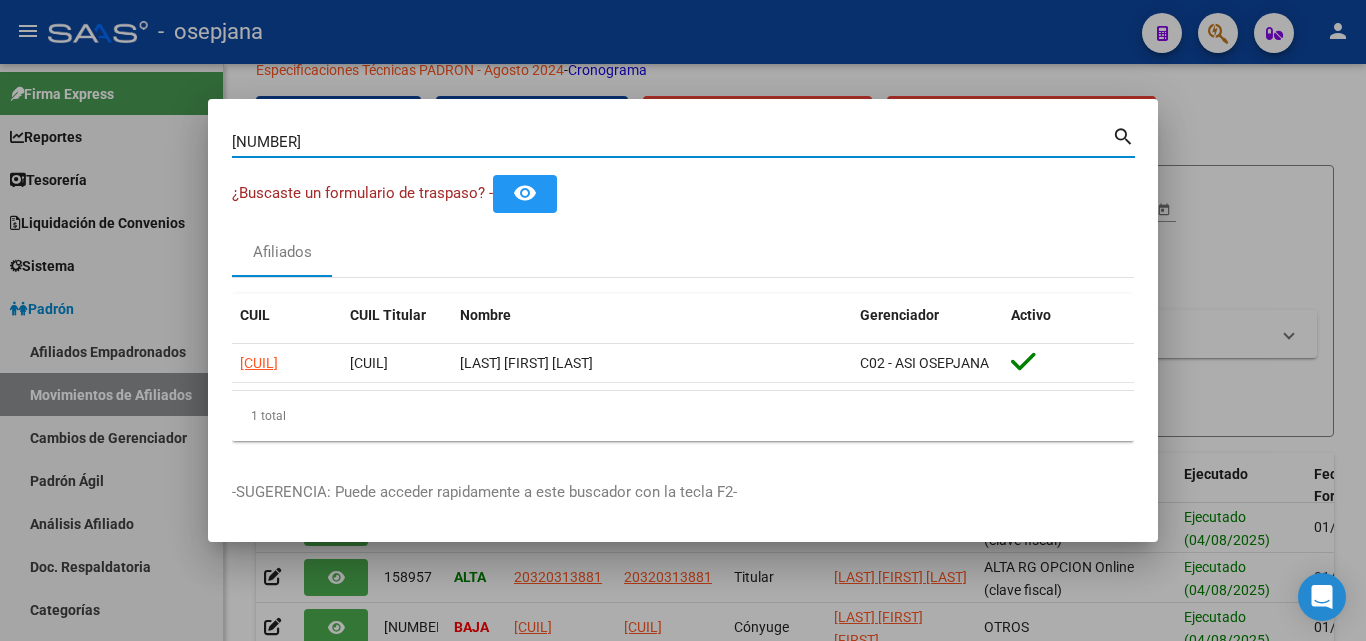 drag, startPoint x: 313, startPoint y: 139, endPoint x: 56, endPoint y: 124, distance: 257.43738 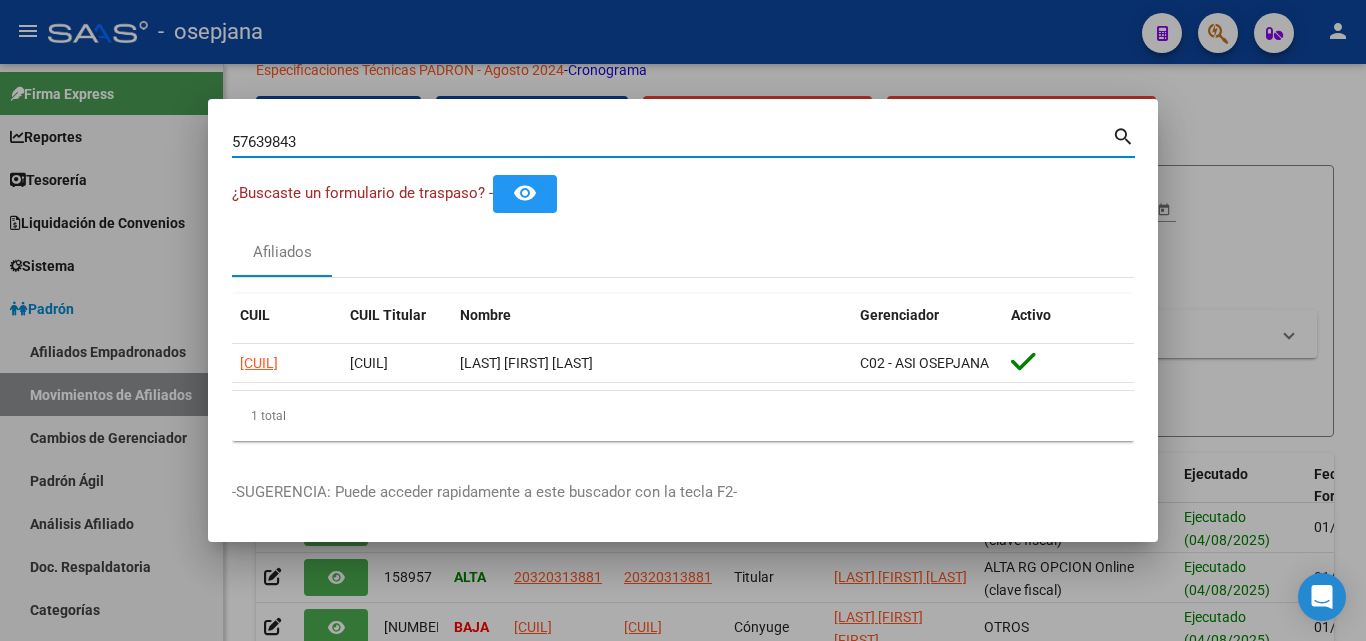 type on "57639843" 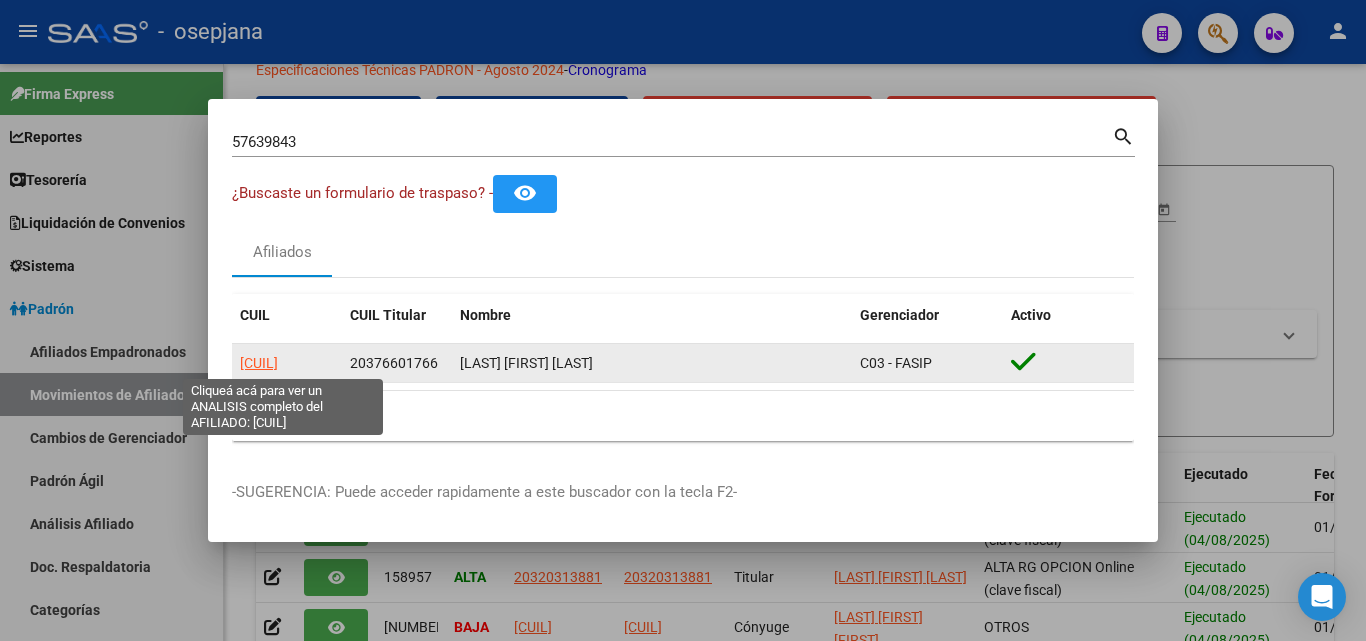click on "[CUIL]" 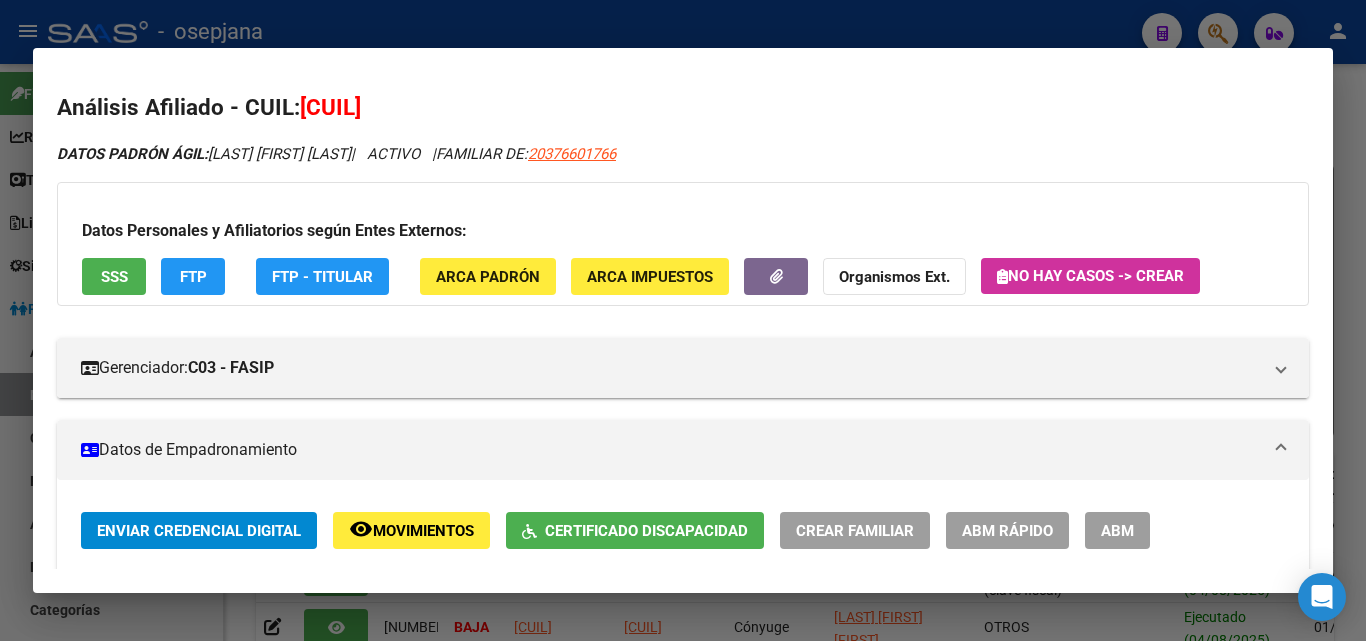 click on "ABM Rápido" 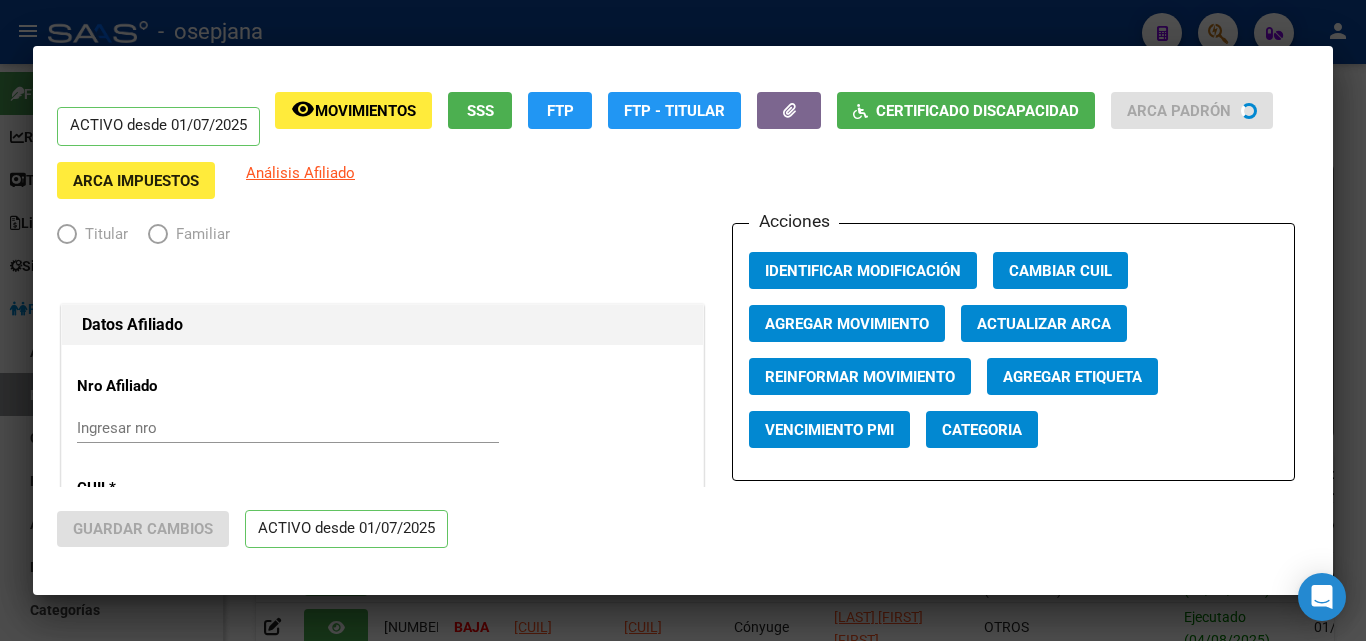 radio on "true" 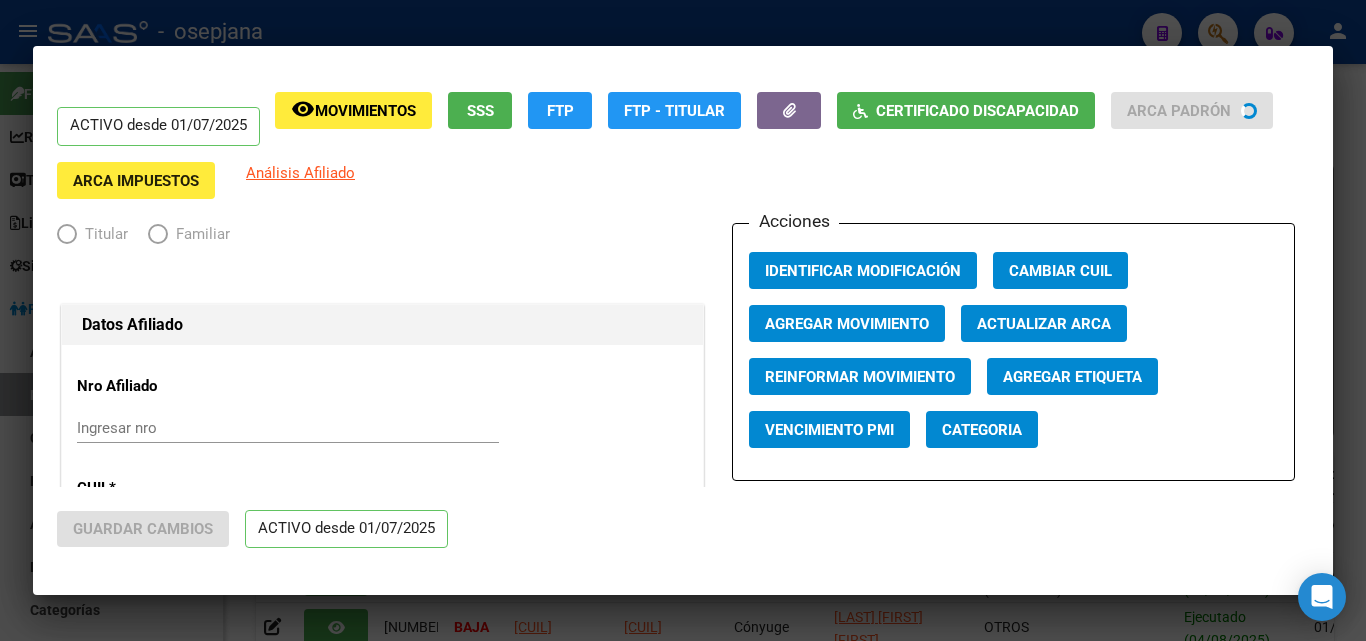 type on "[CUIL]" 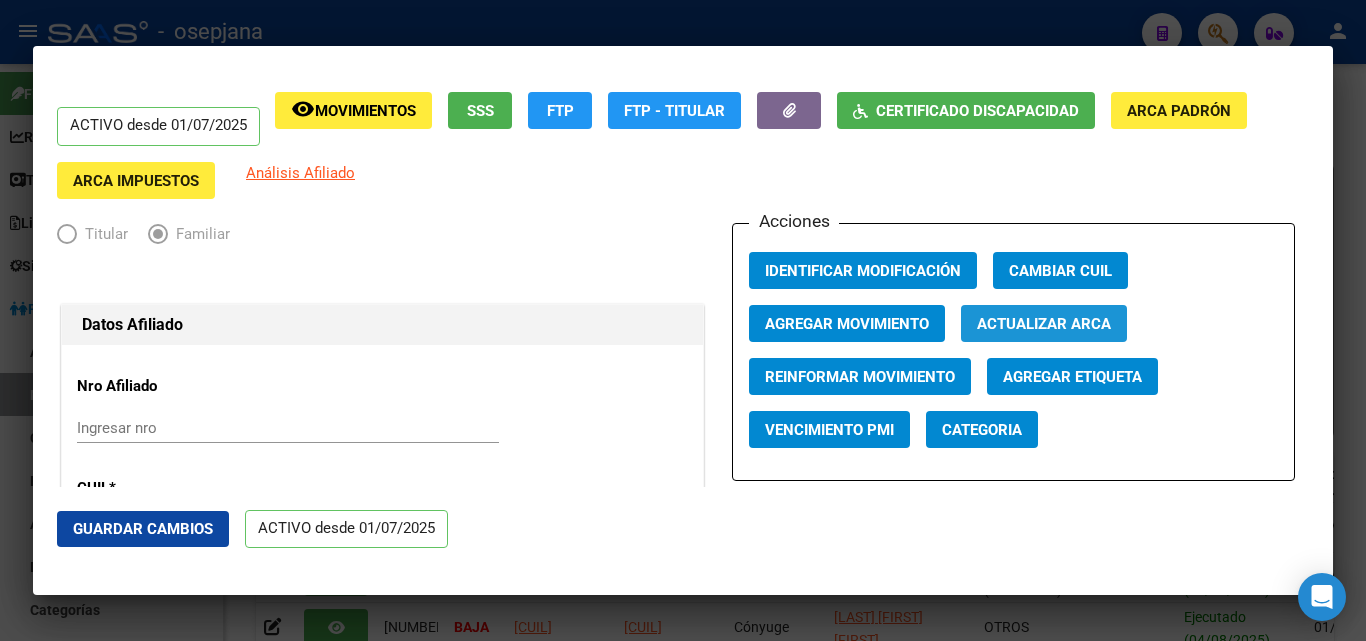 click on "Actualizar ARCA" at bounding box center (1044, 323) 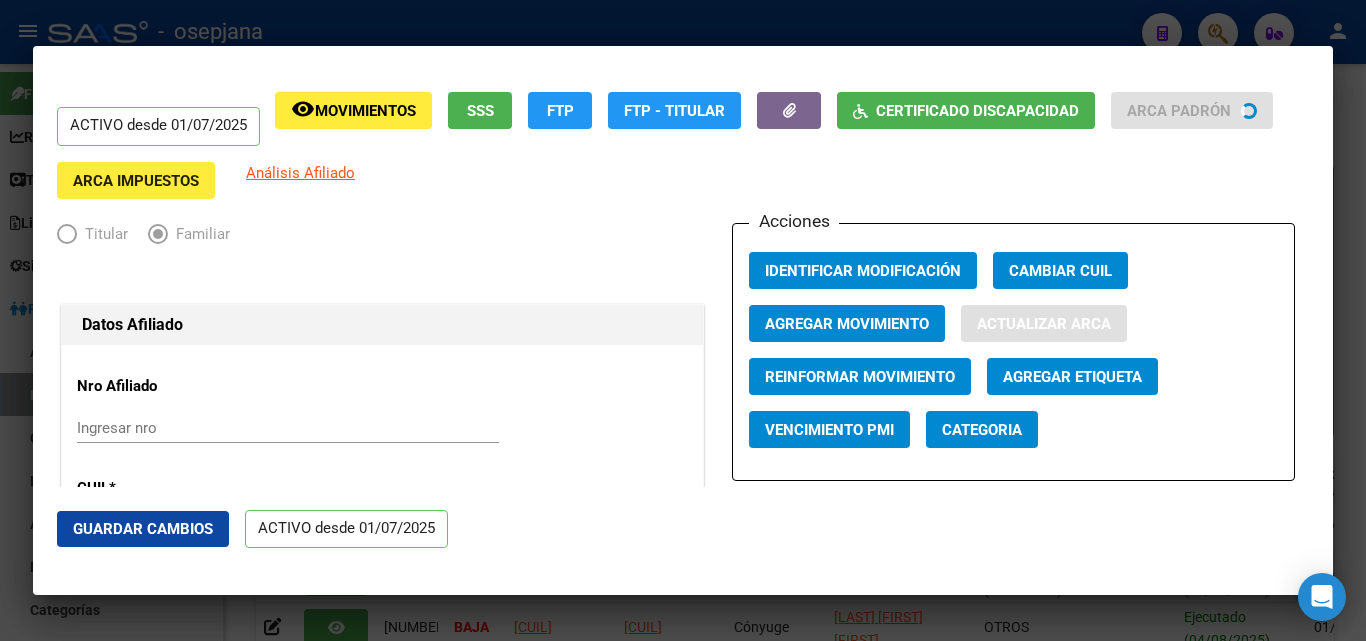 type on "OLIVERA" 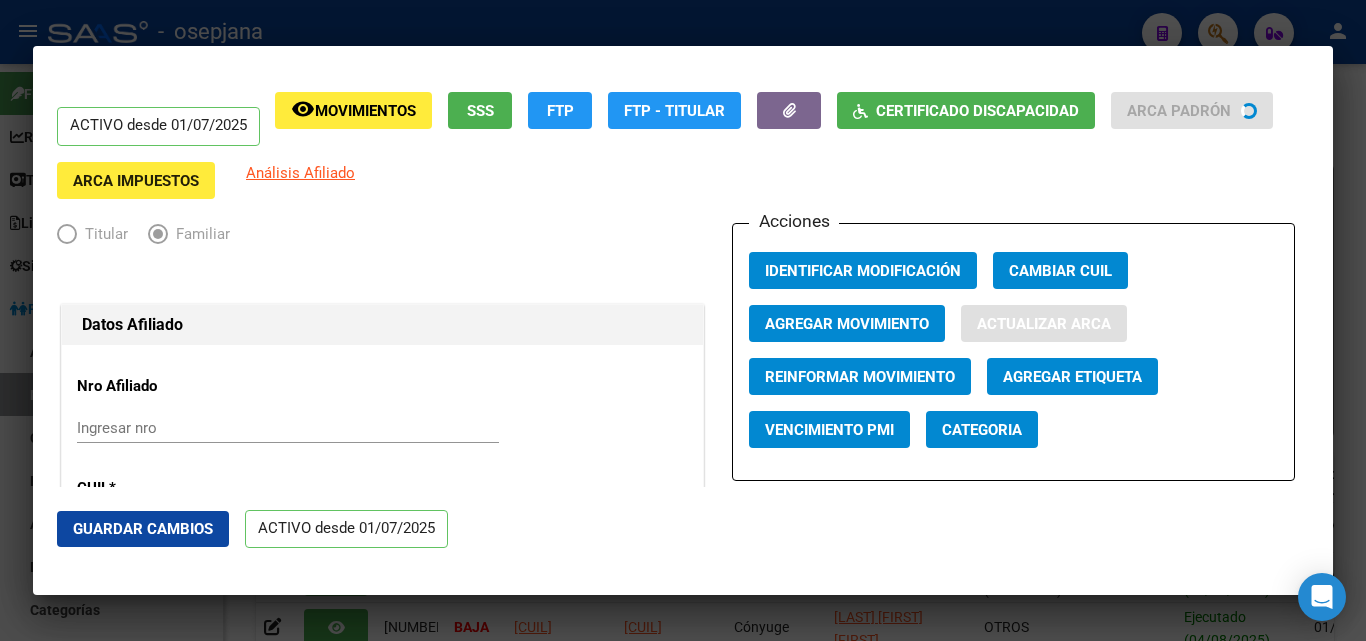 type on "[FIRST] [LAST]" 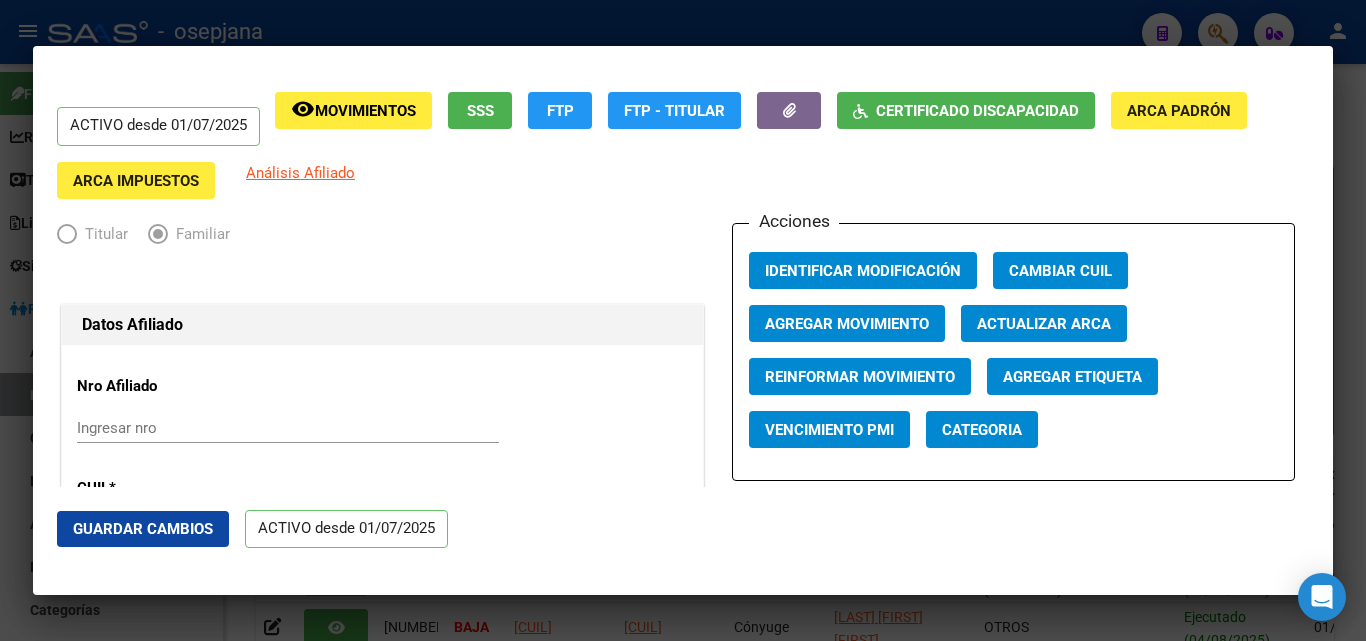 click on "Guardar Cambios" 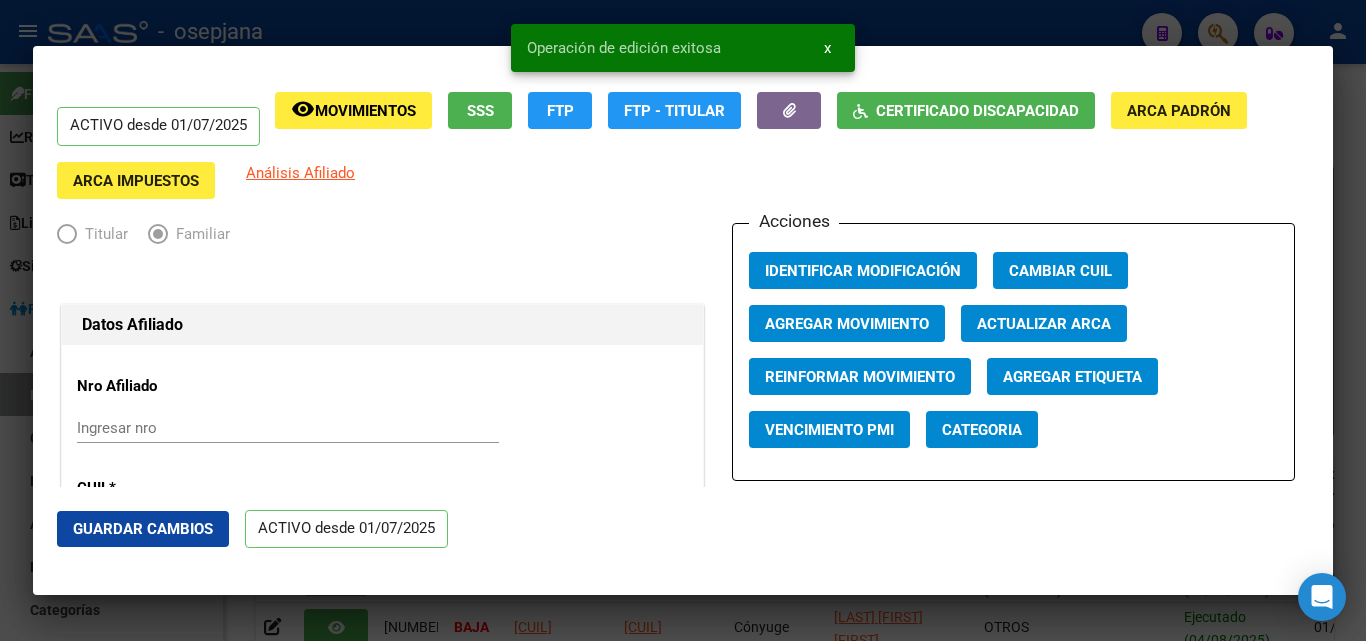 click at bounding box center [683, 320] 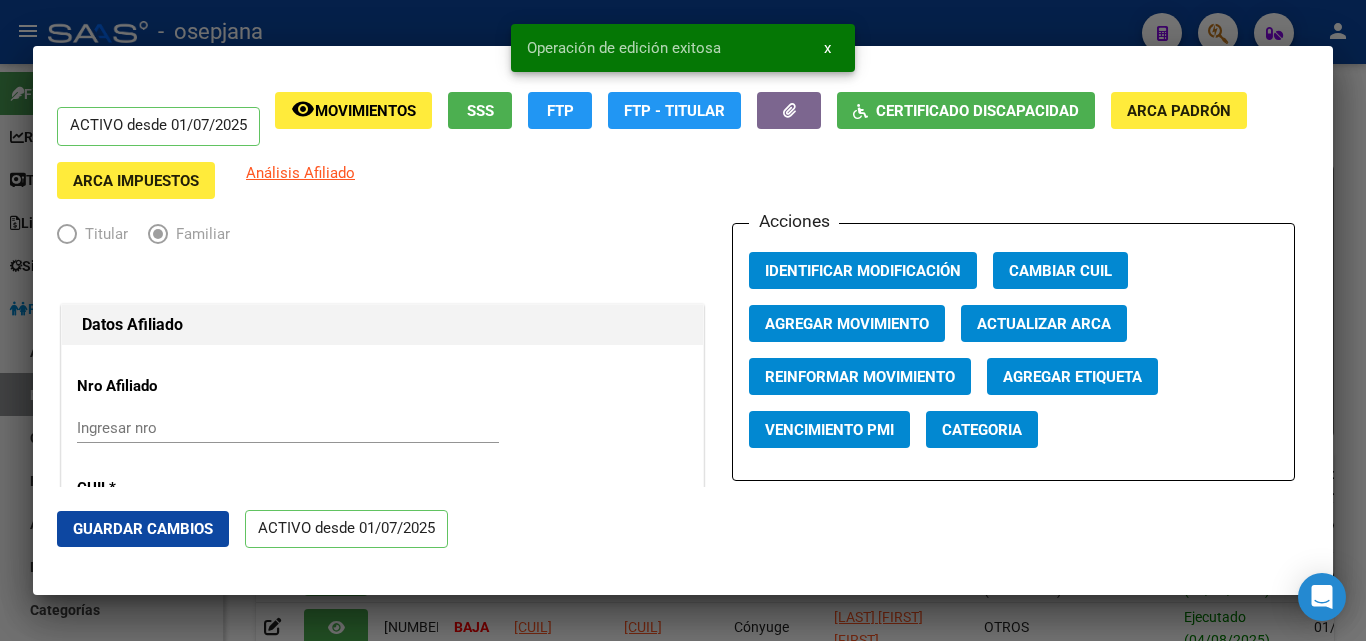 click at bounding box center [683, 320] 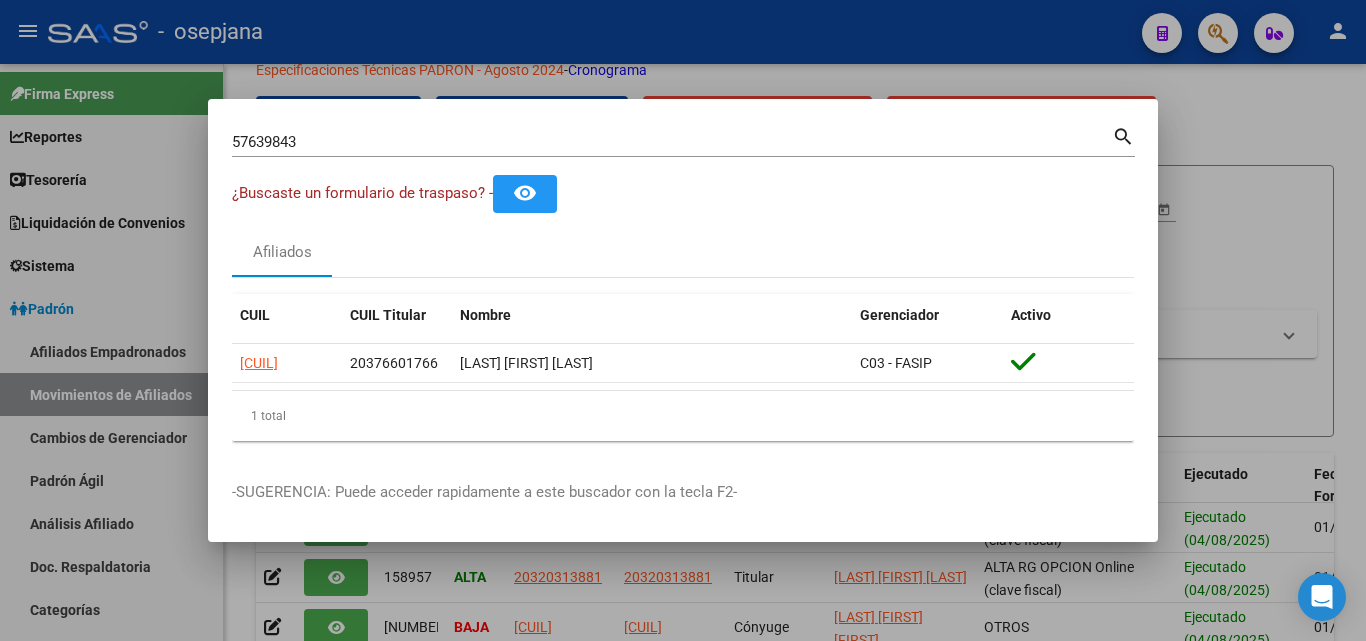 click at bounding box center (683, 320) 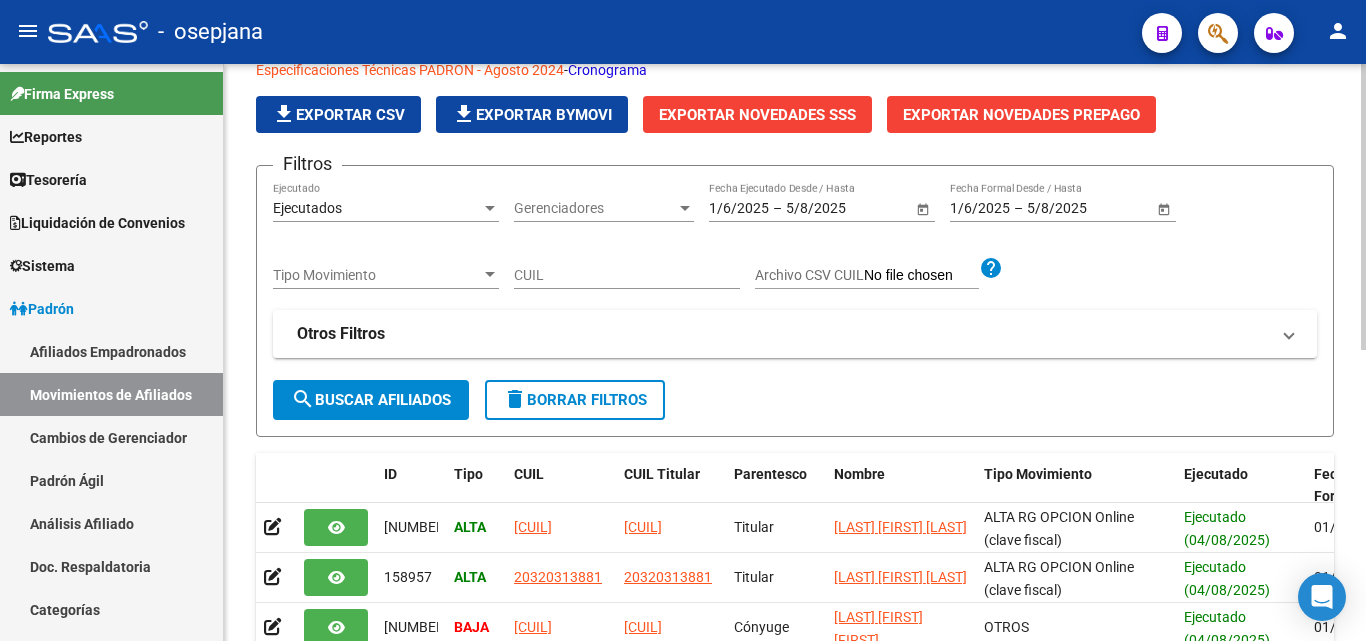 click on "Especificaciones Técnicas PADRON - Agosto 2024" 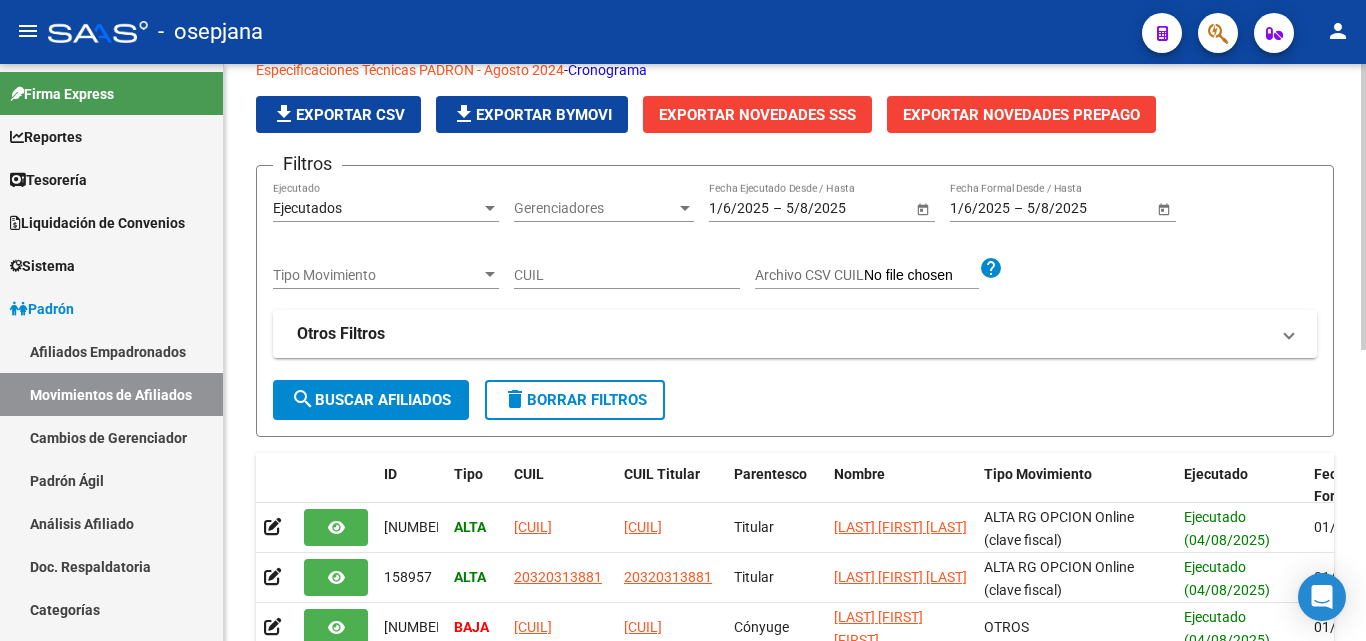 click on "search  Buscar Afiliados" 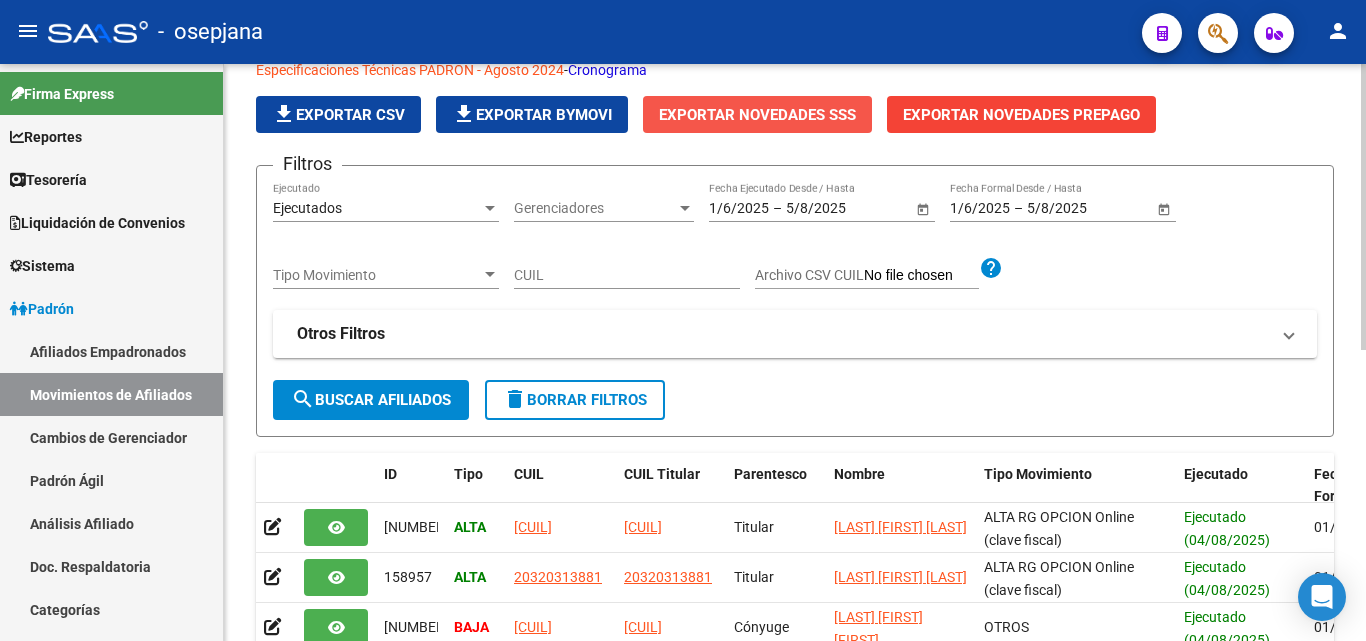 click on "Exportar Novedades SSS" 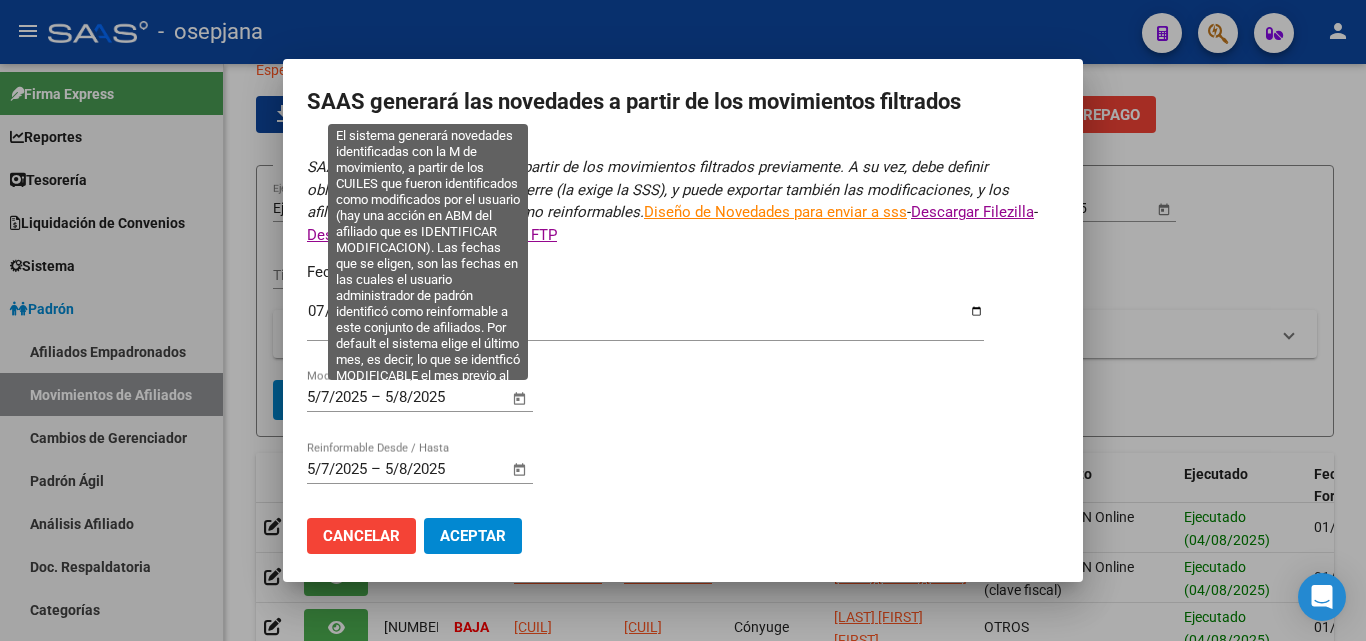 click at bounding box center [520, 398] 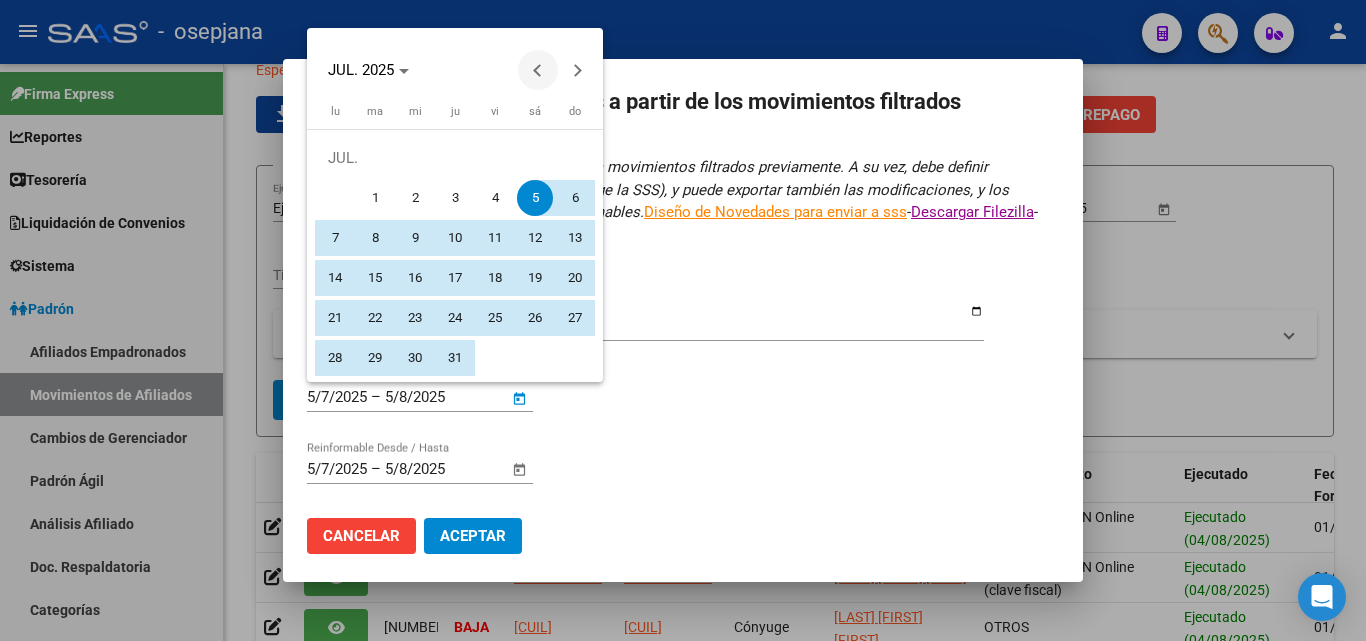click at bounding box center (538, 70) 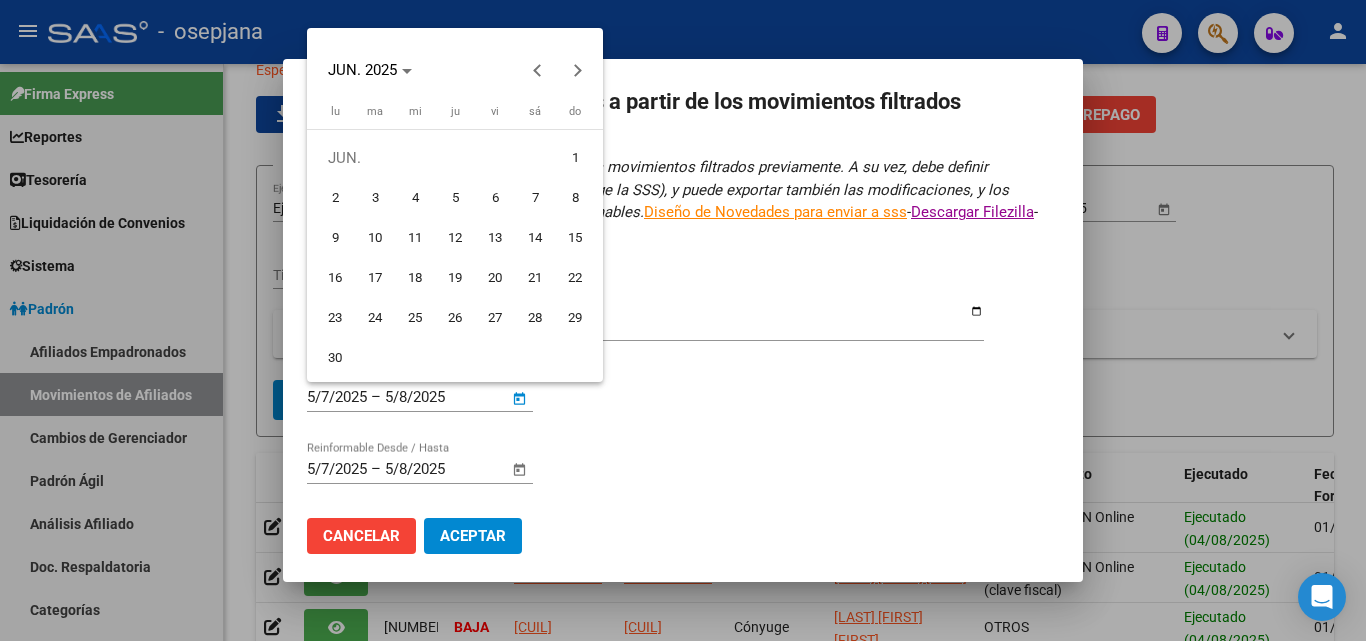 click on "1" at bounding box center (575, 158) 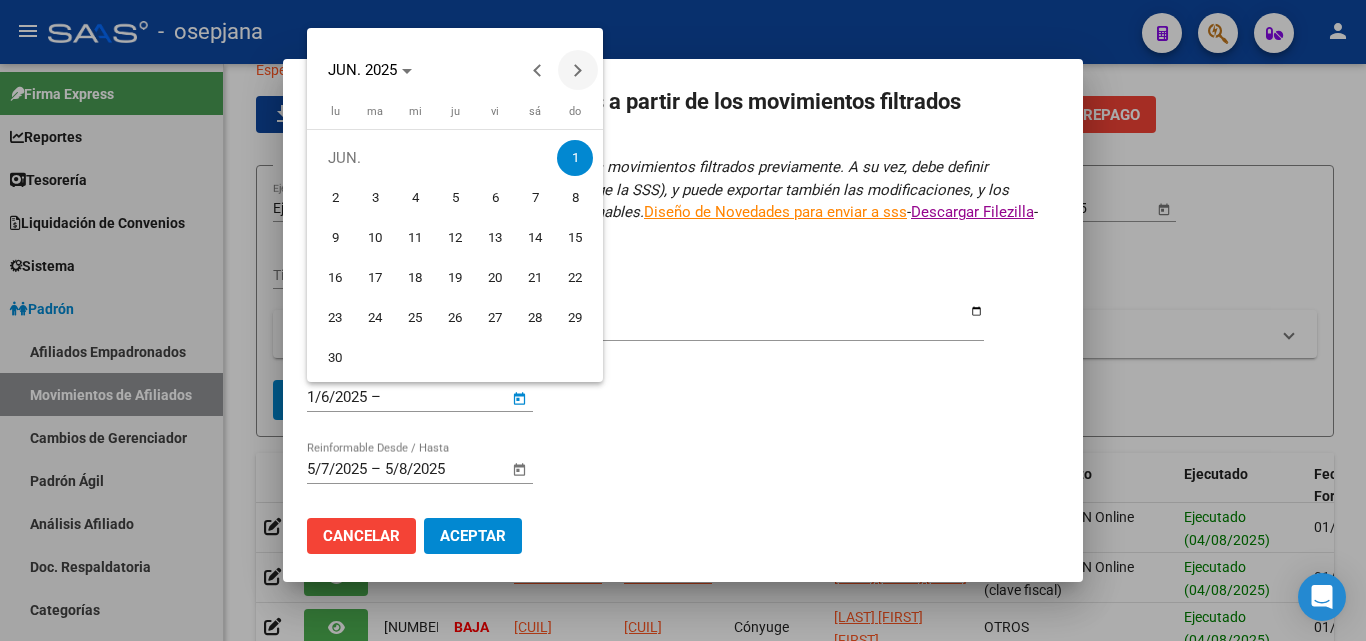 click at bounding box center [578, 70] 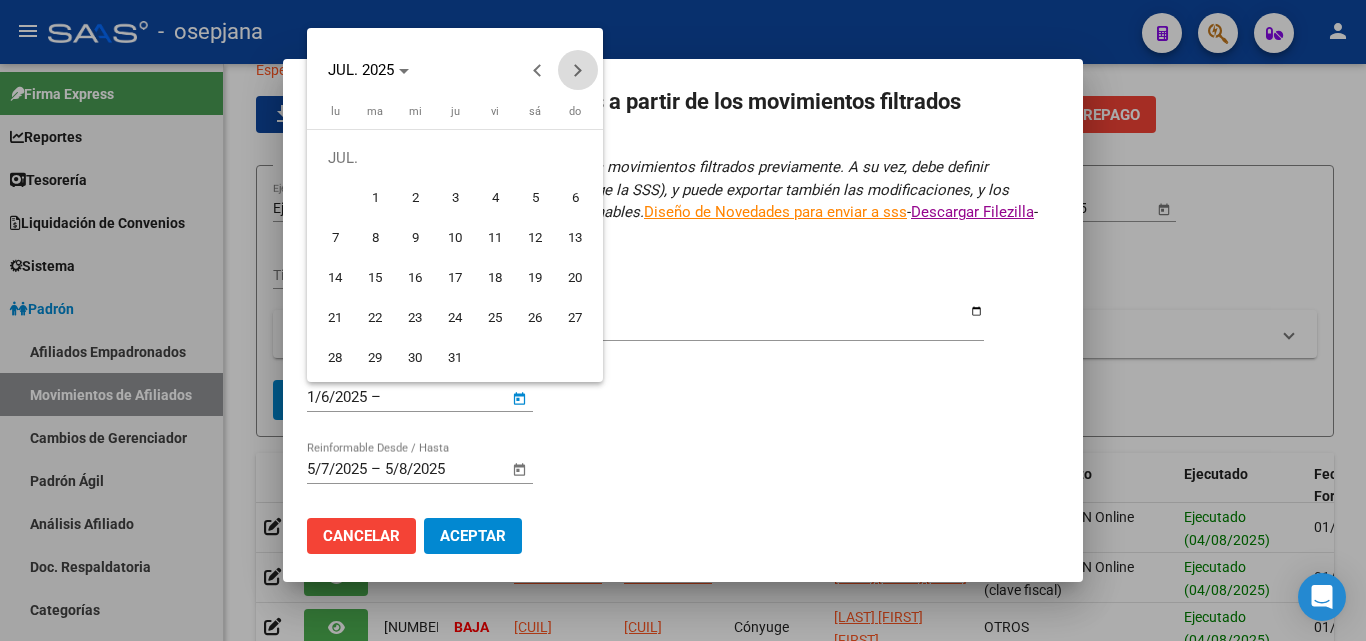 click at bounding box center (578, 70) 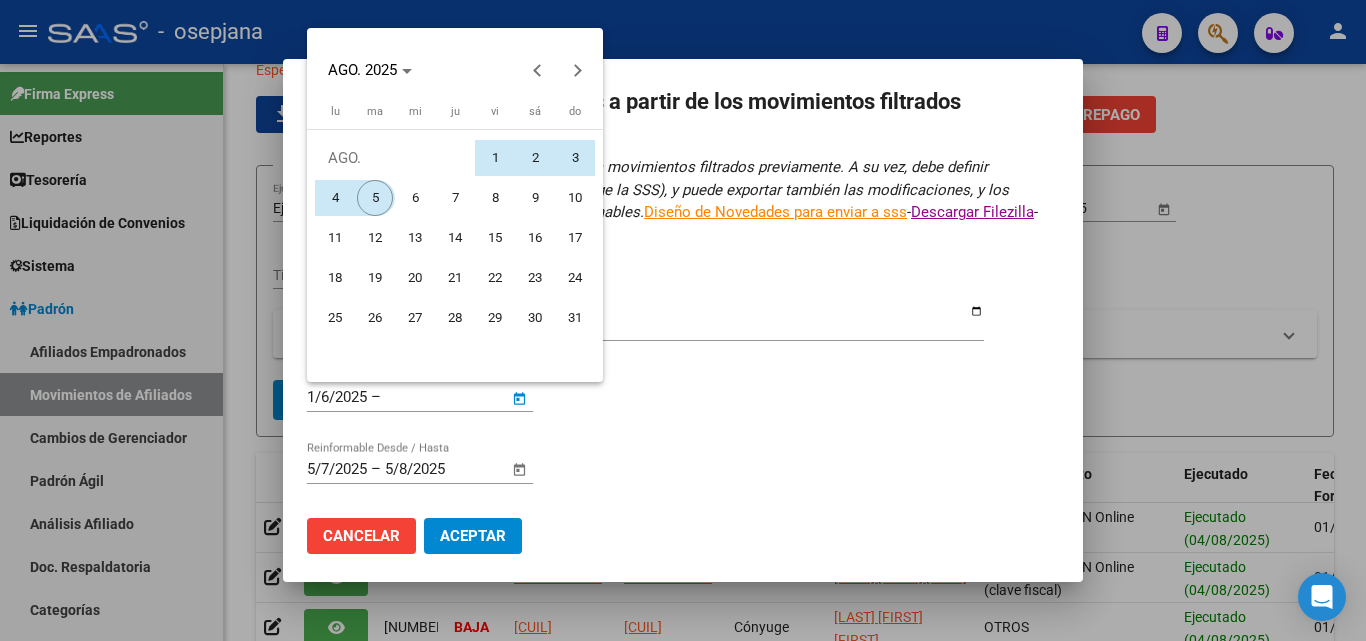 click on "5" at bounding box center [375, 198] 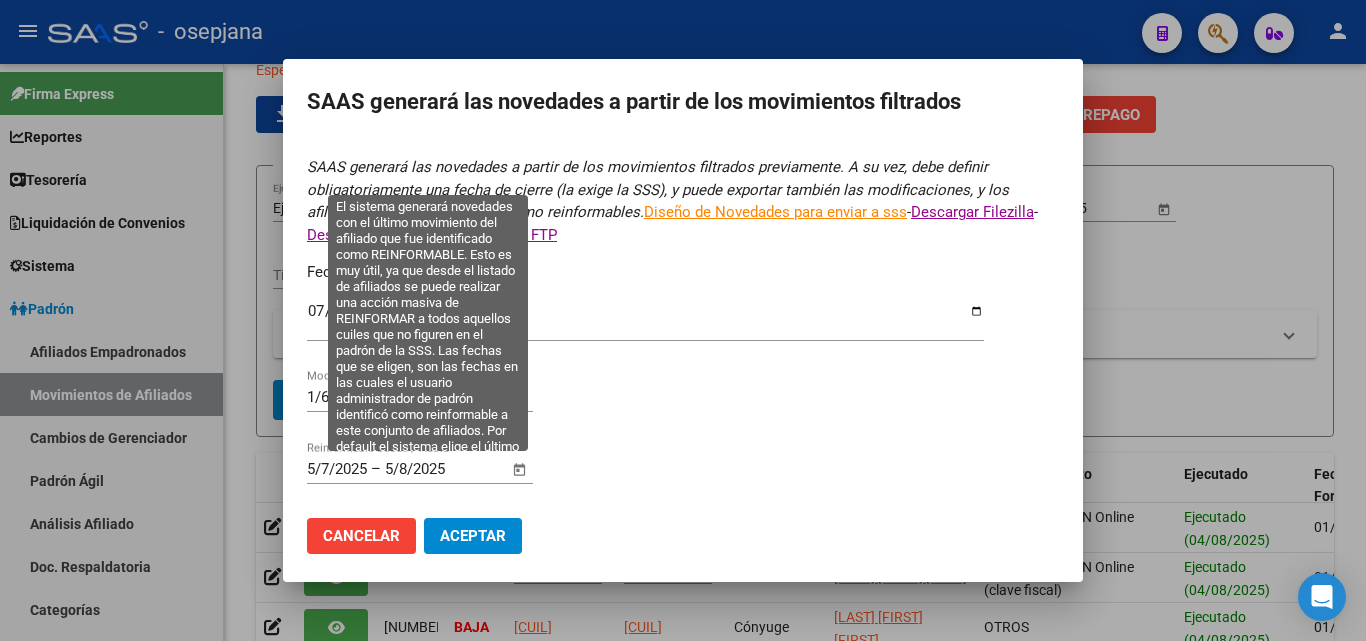 click at bounding box center (520, 470) 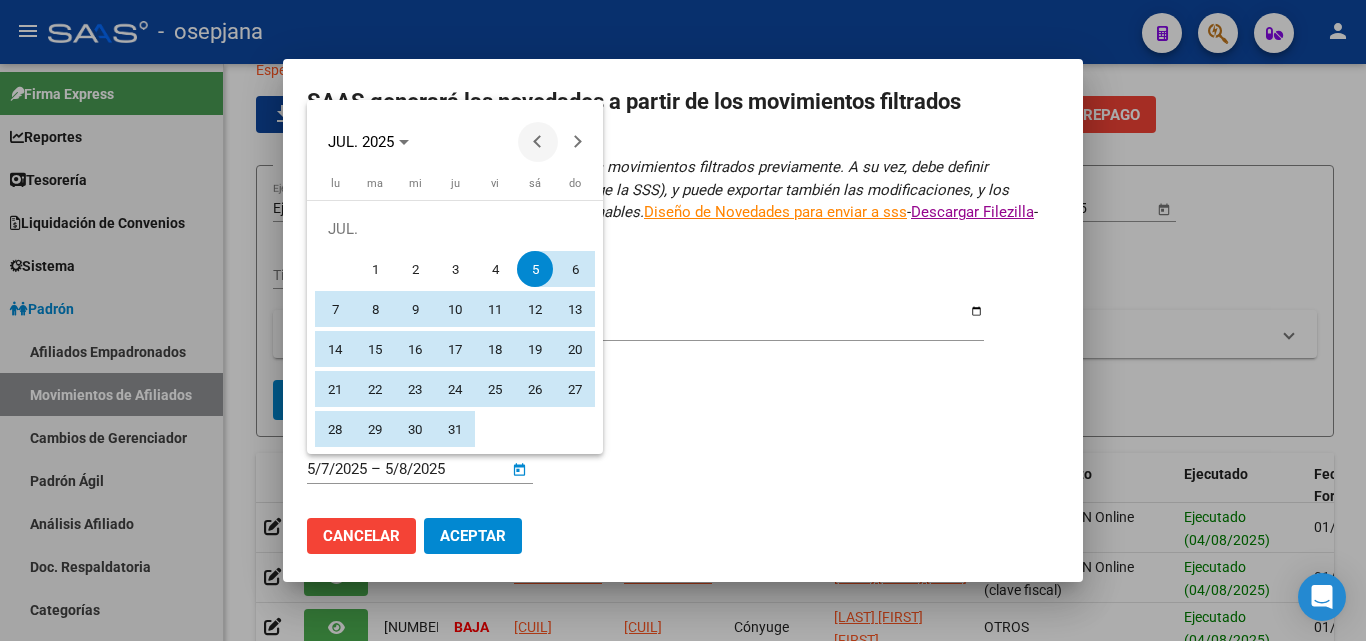 click at bounding box center [538, 142] 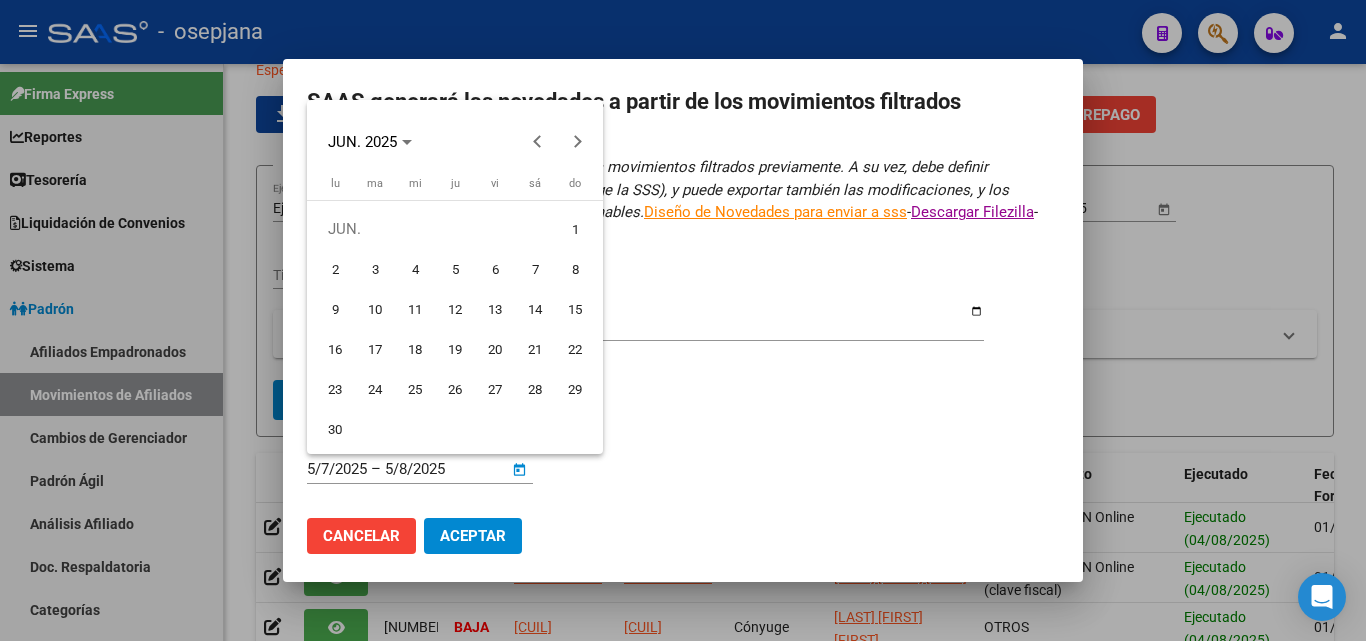 click on "1" at bounding box center (575, 229) 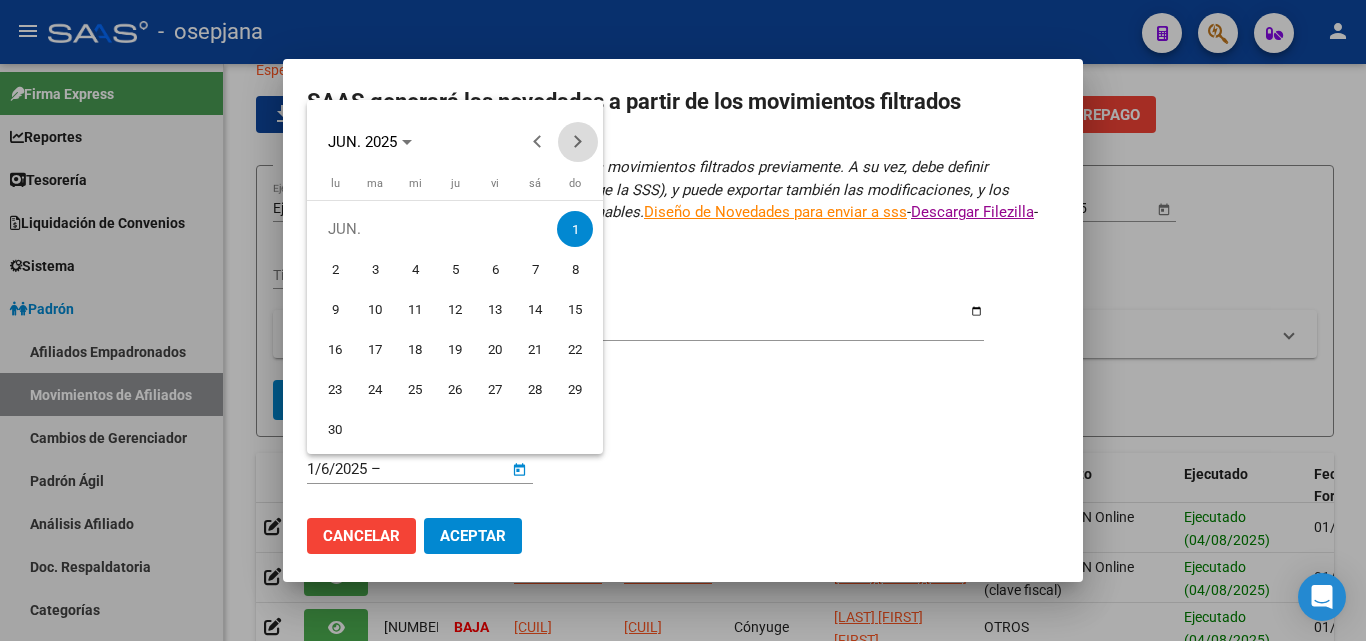 click at bounding box center (578, 142) 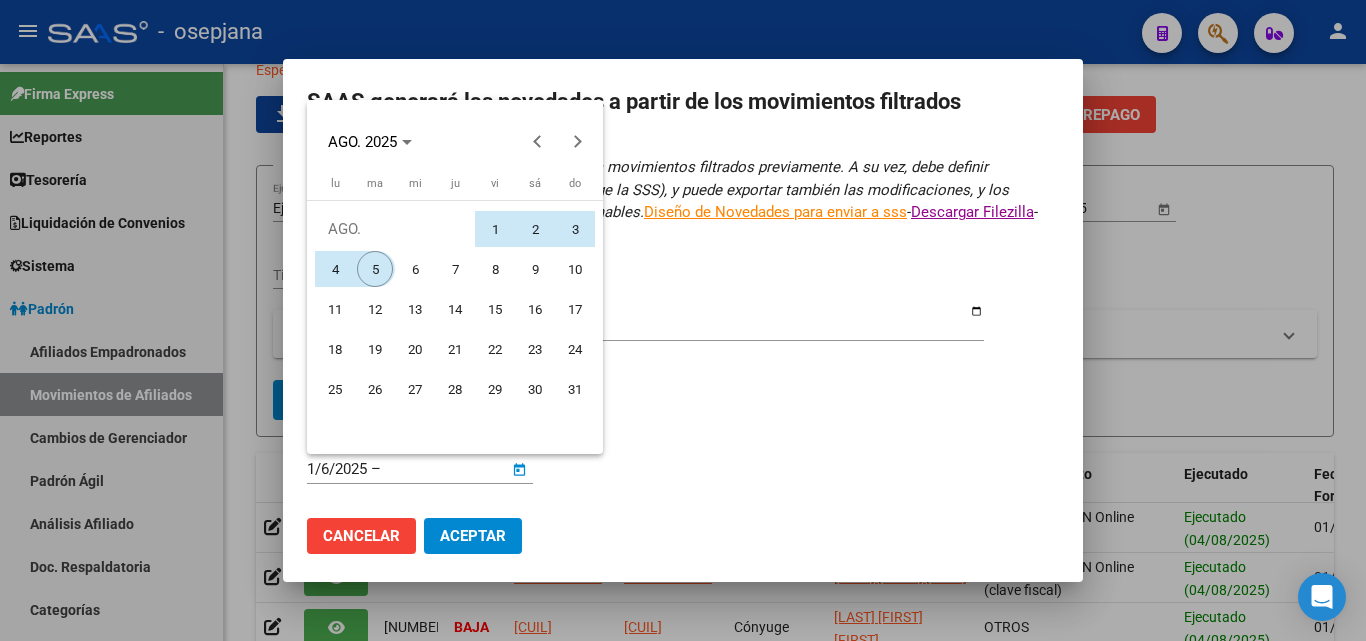 click on "5" at bounding box center (375, 269) 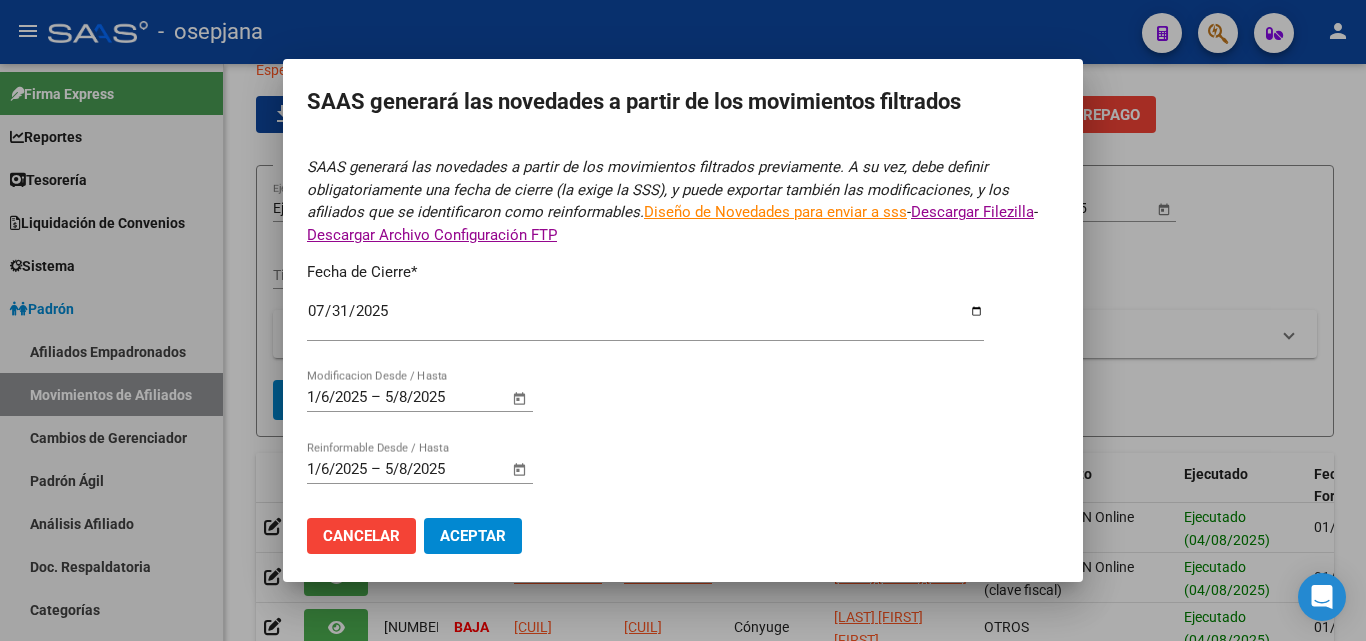 click on "Aceptar" 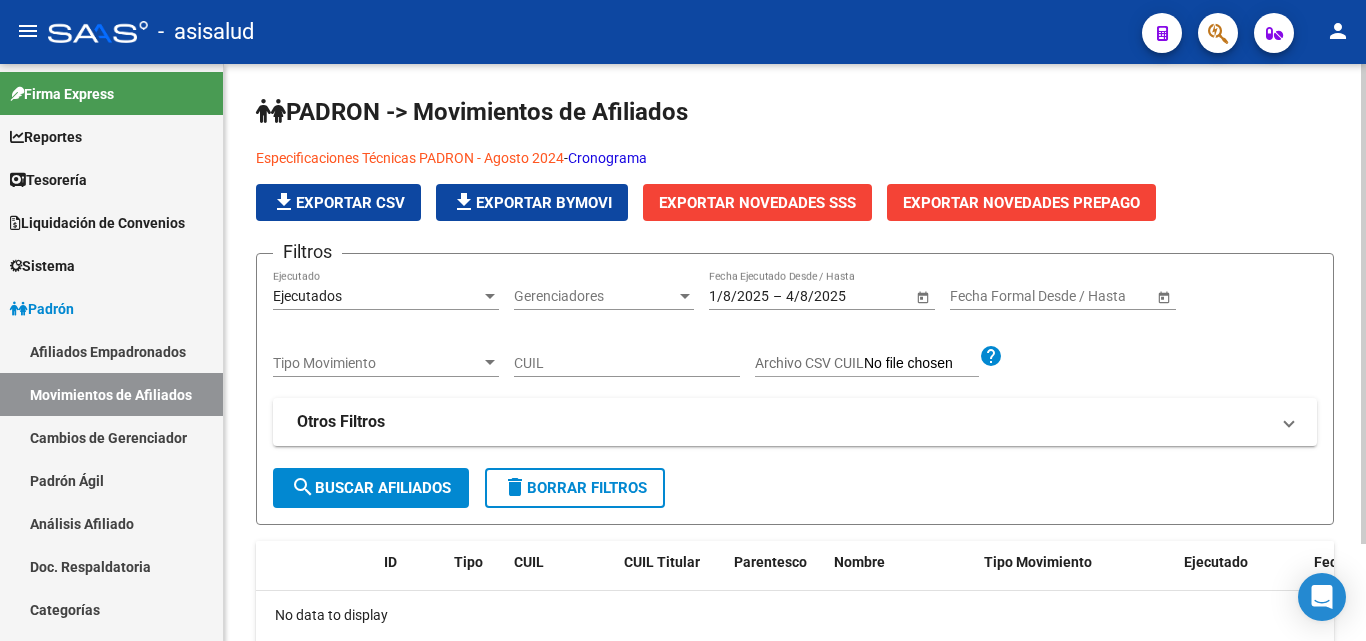 scroll, scrollTop: 0, scrollLeft: 0, axis: both 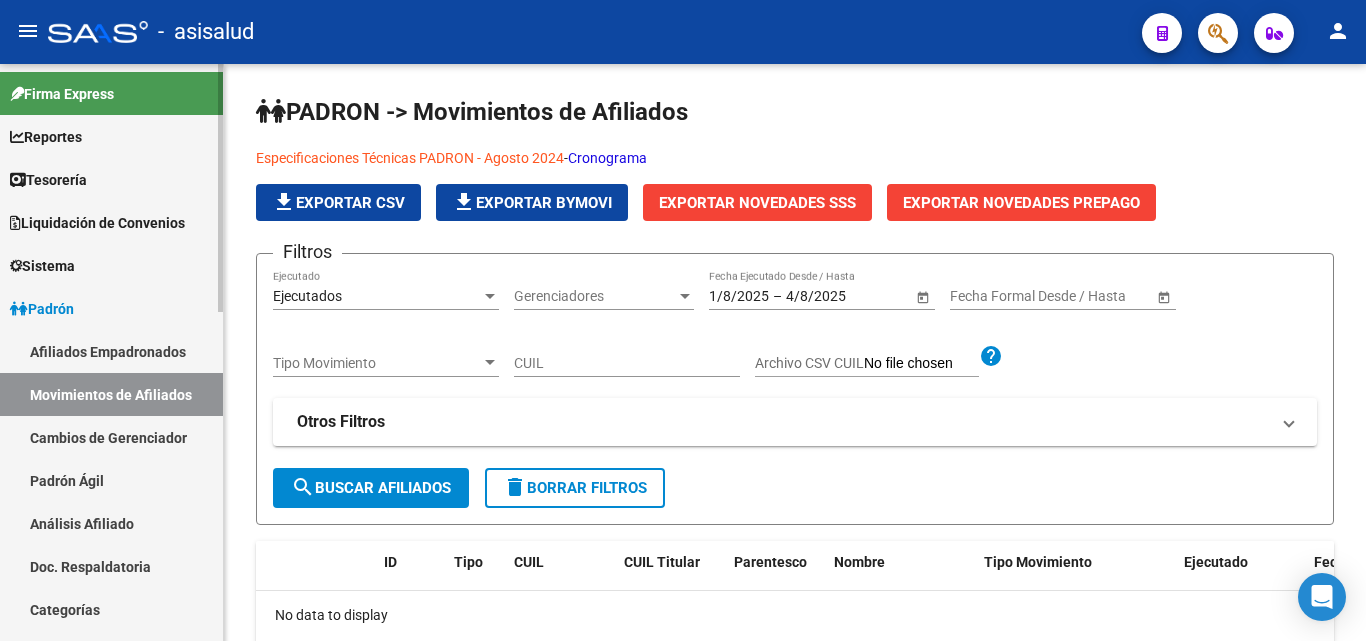 click on "Movimientos de Afiliados" at bounding box center [111, 394] 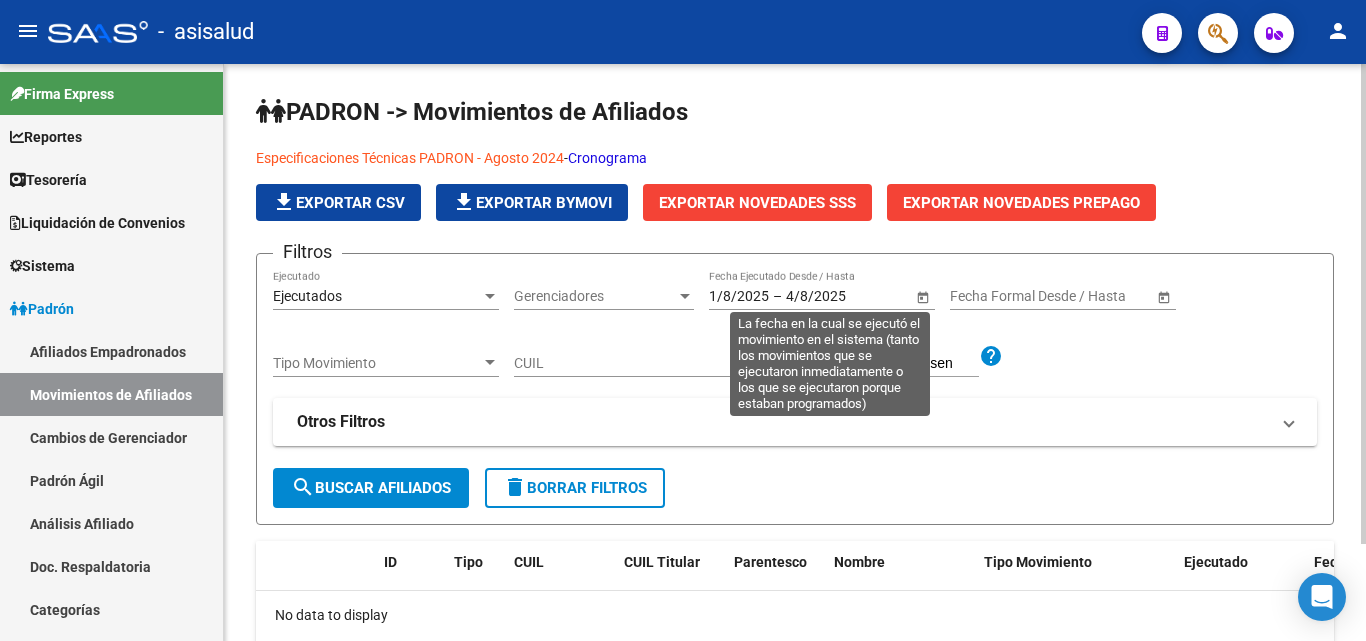 click 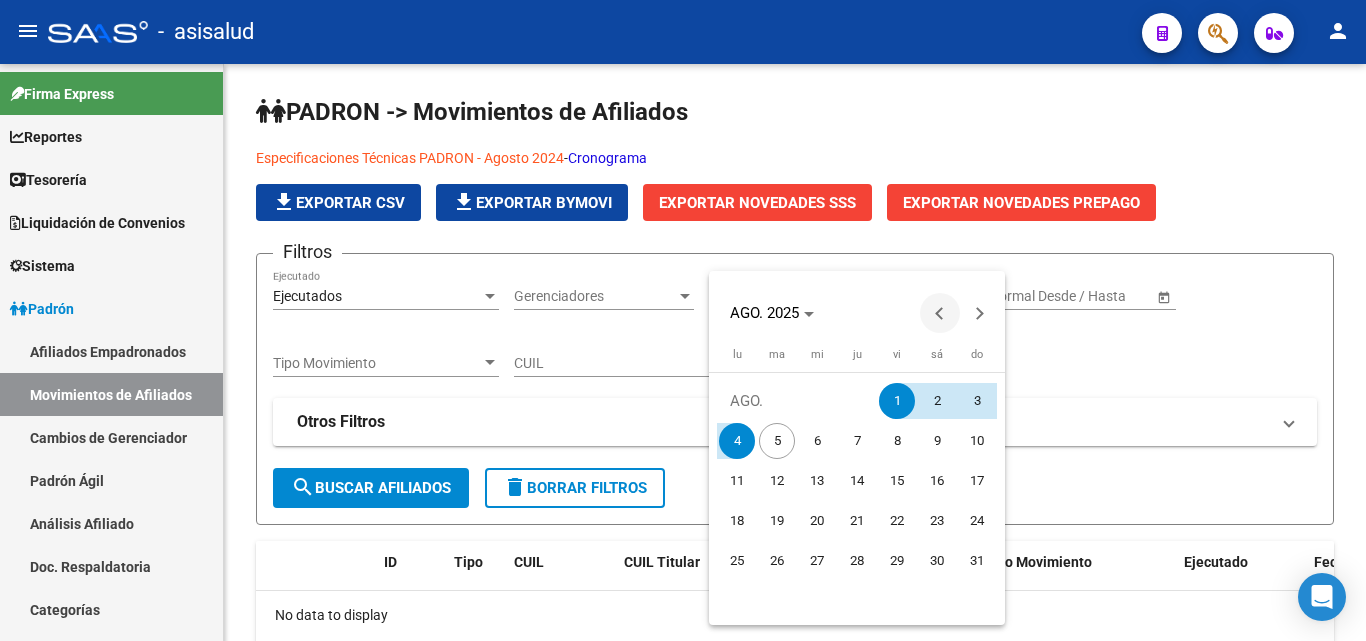 click at bounding box center (940, 313) 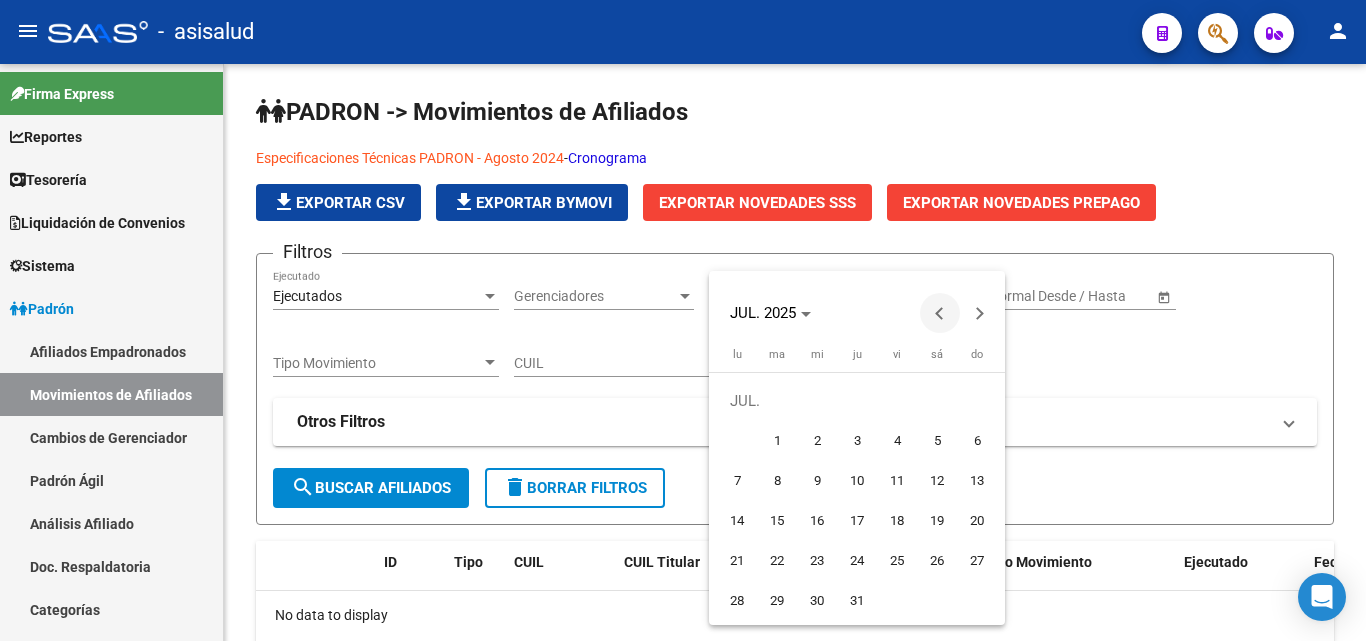 click at bounding box center [940, 313] 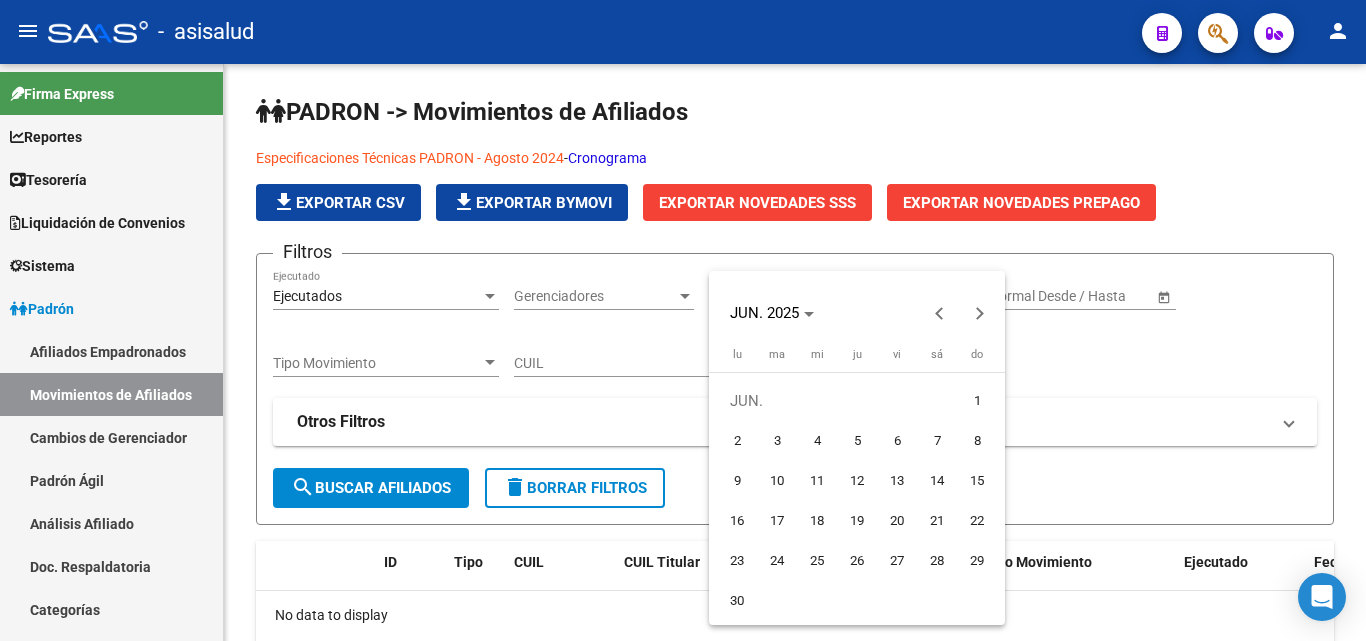 click on "1" at bounding box center [977, 401] 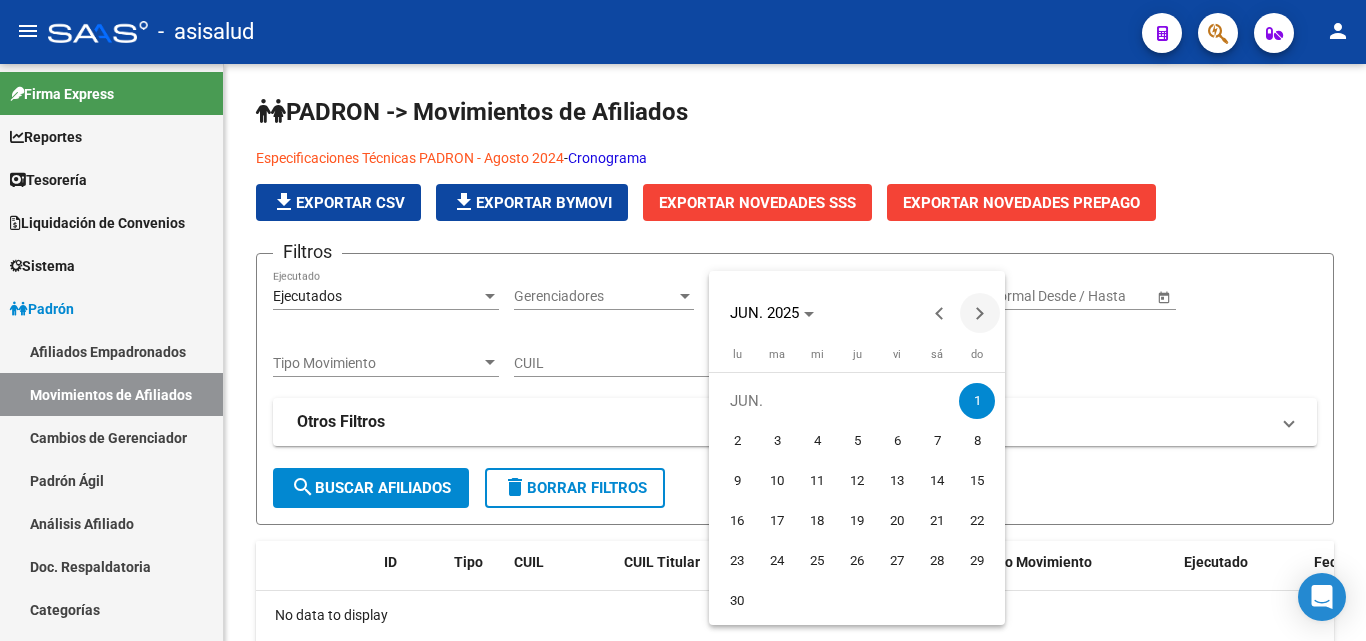 click at bounding box center [980, 313] 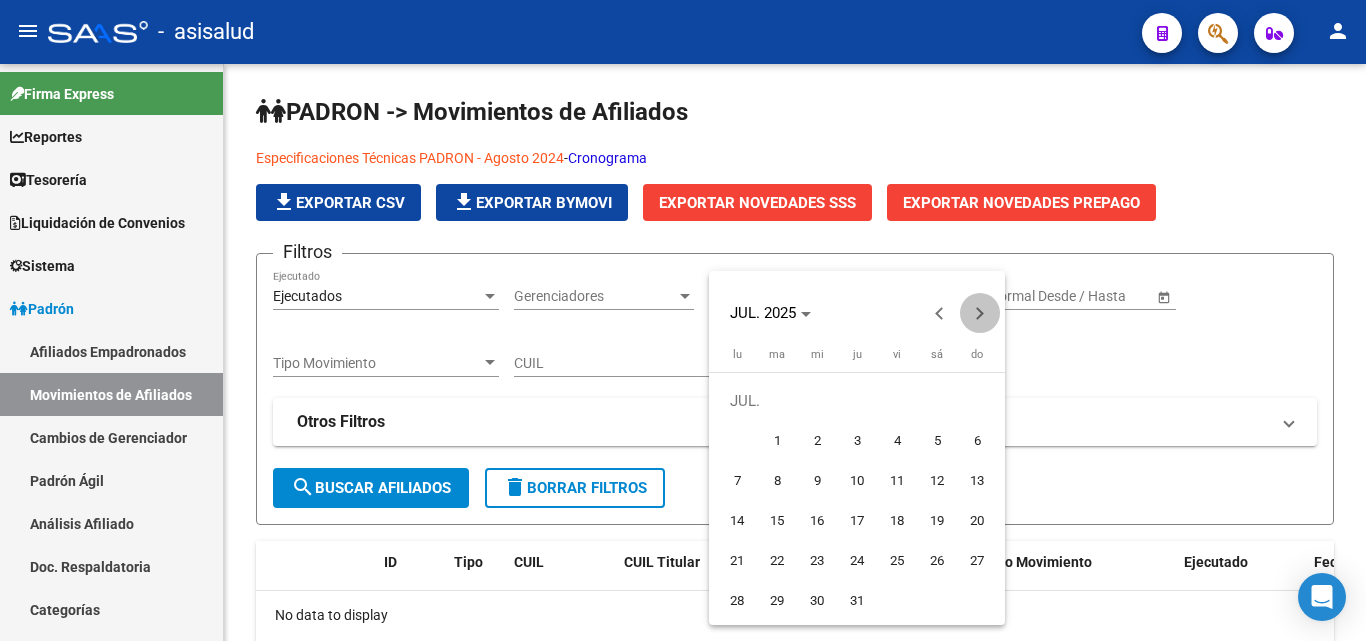 click at bounding box center [980, 313] 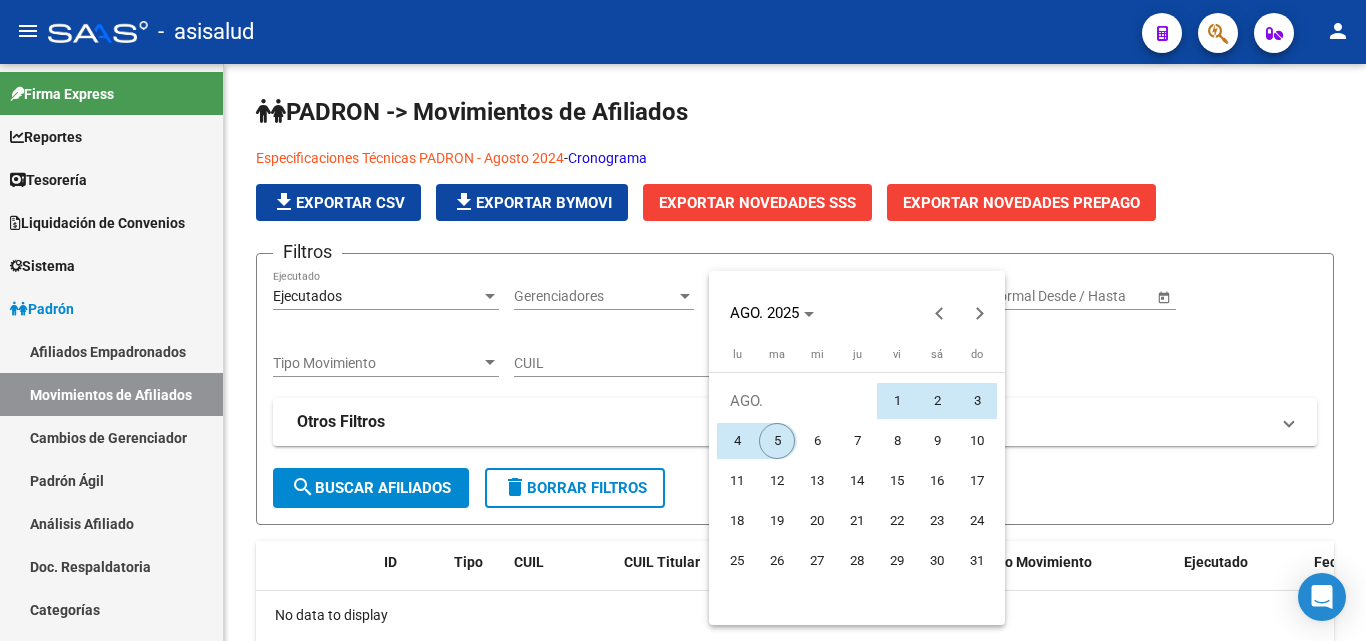 click on "5" at bounding box center [777, 441] 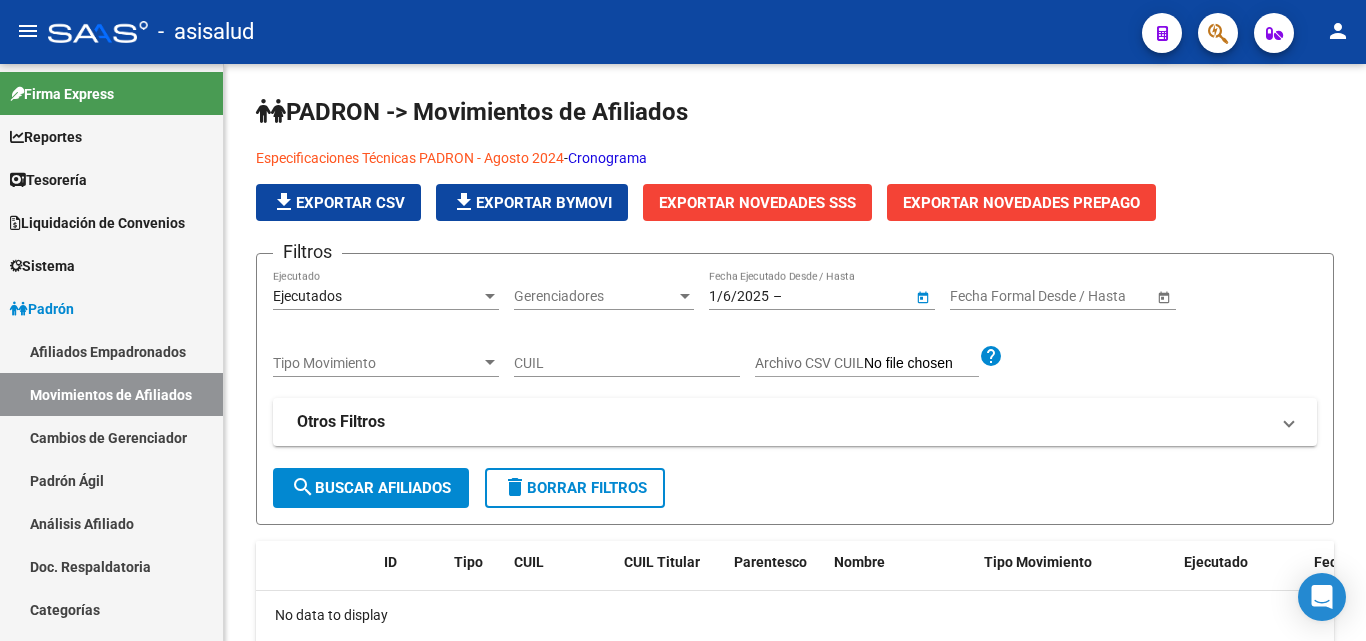 type on "5/8/2025" 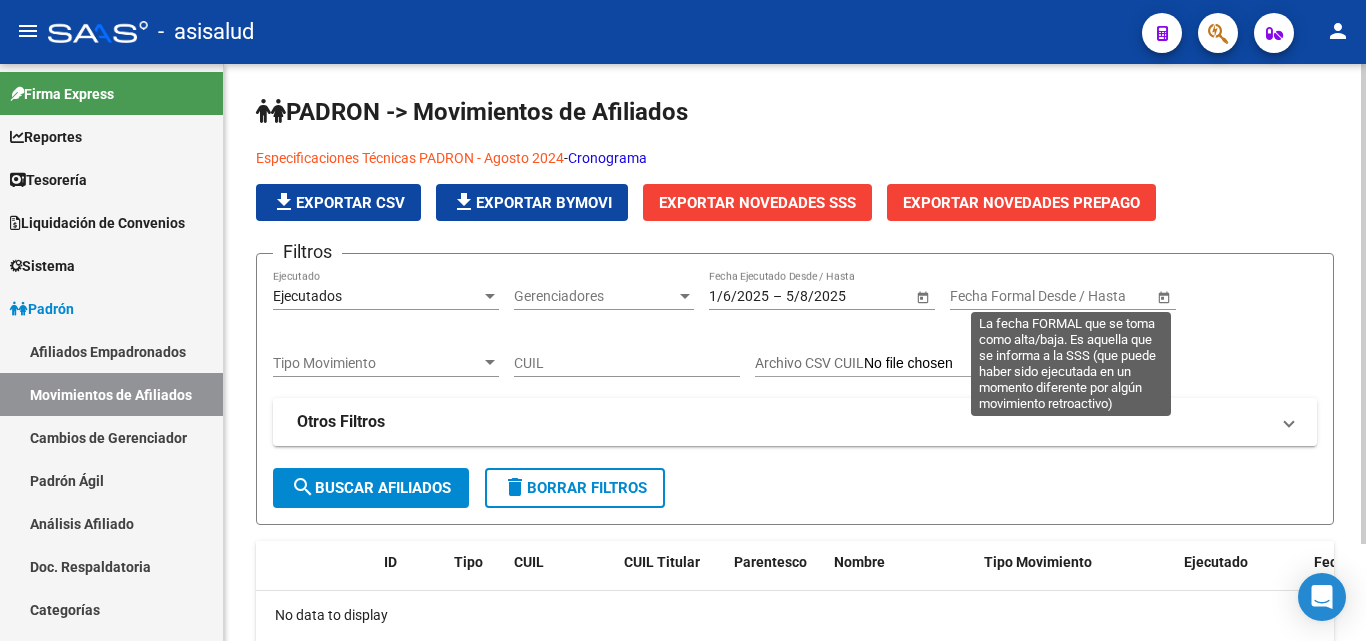 click 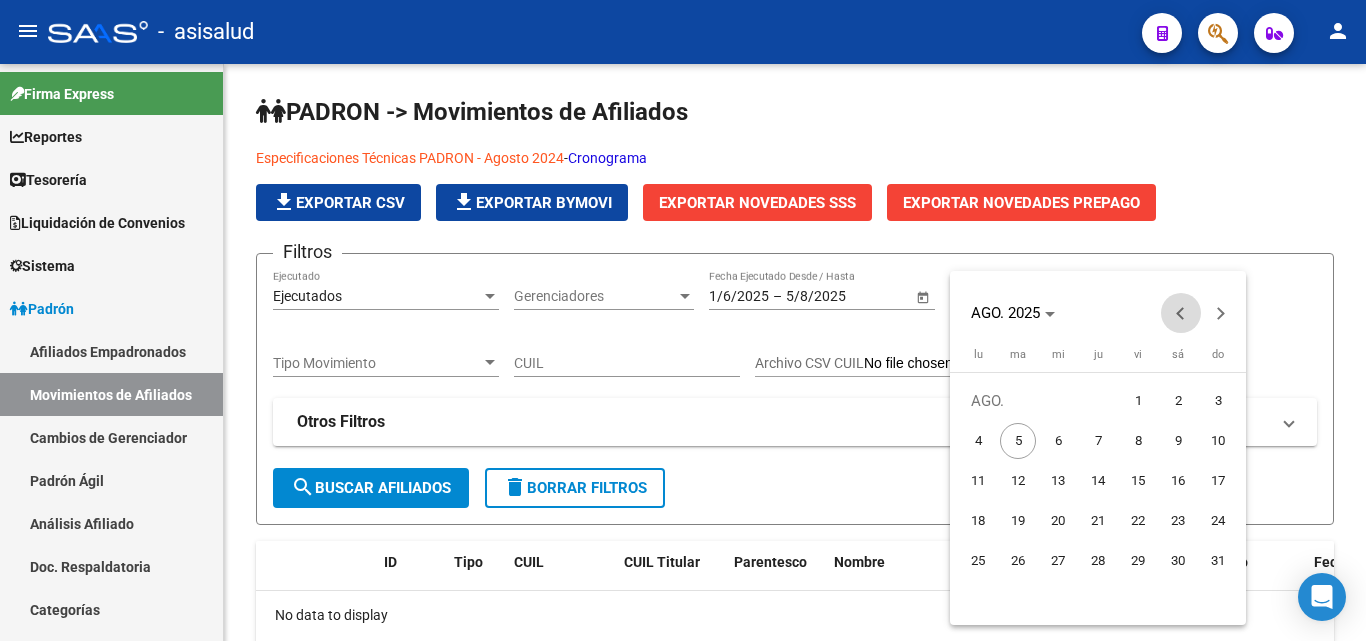 click at bounding box center [1181, 313] 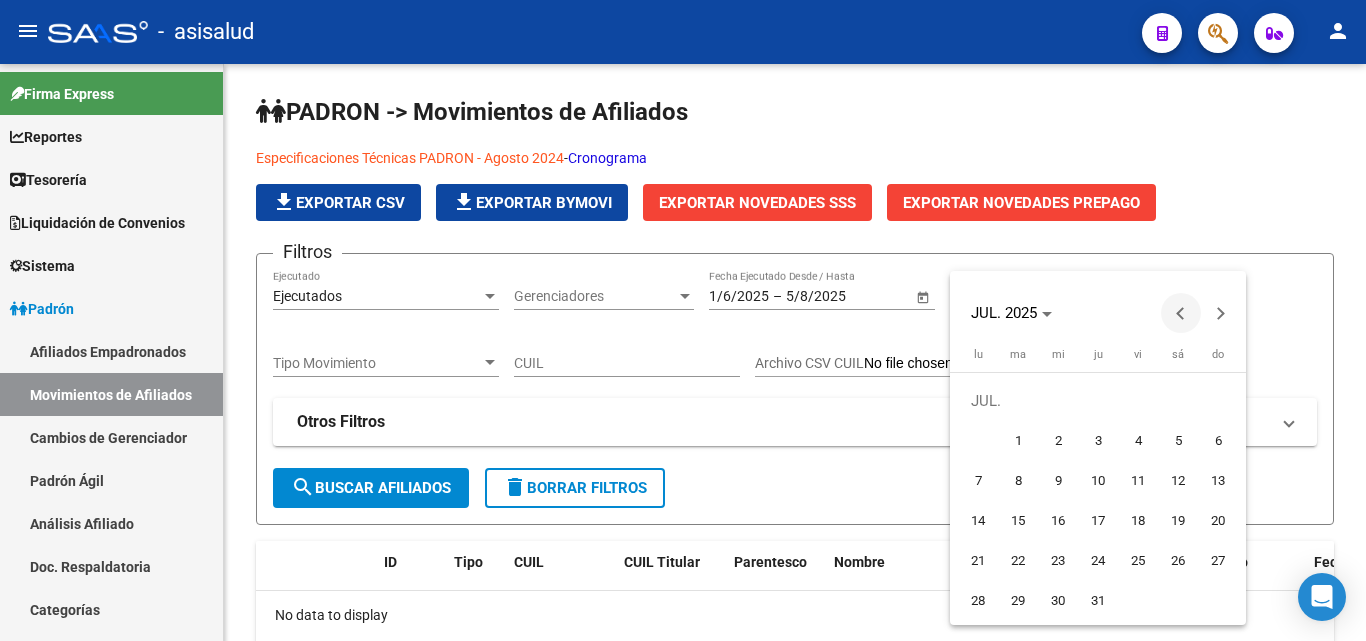 click at bounding box center (1181, 313) 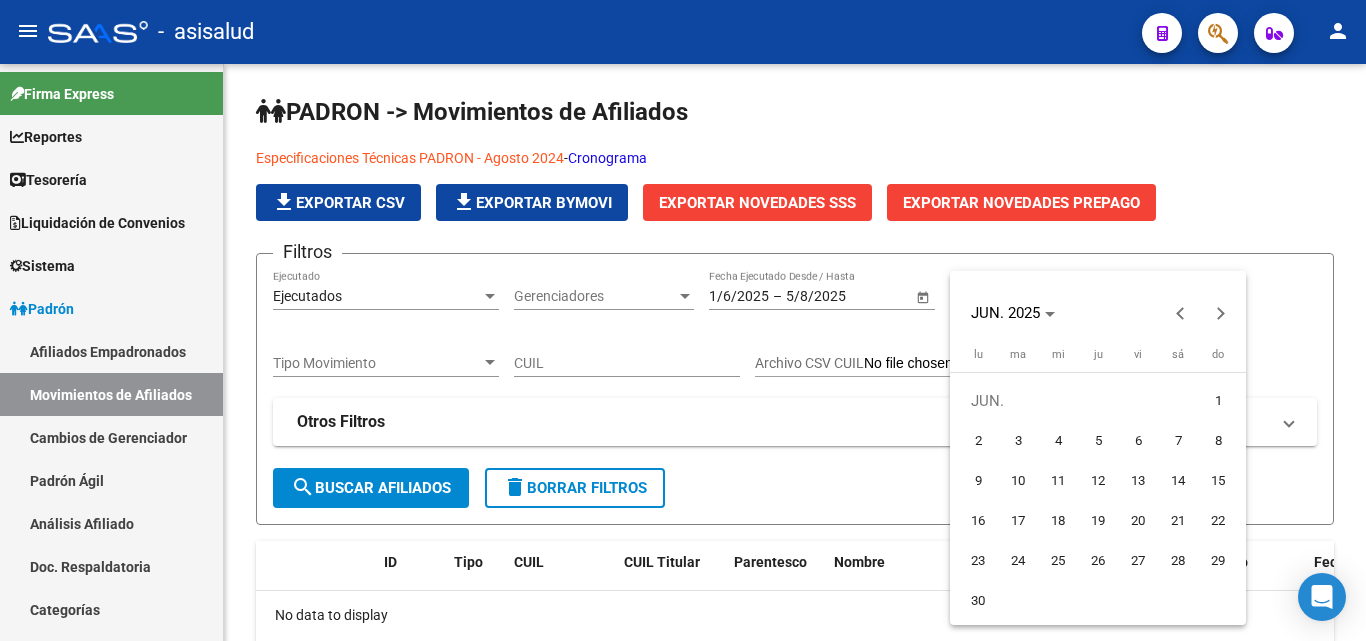 drag, startPoint x: 1220, startPoint y: 403, endPoint x: 1215, endPoint y: 380, distance: 23.537205 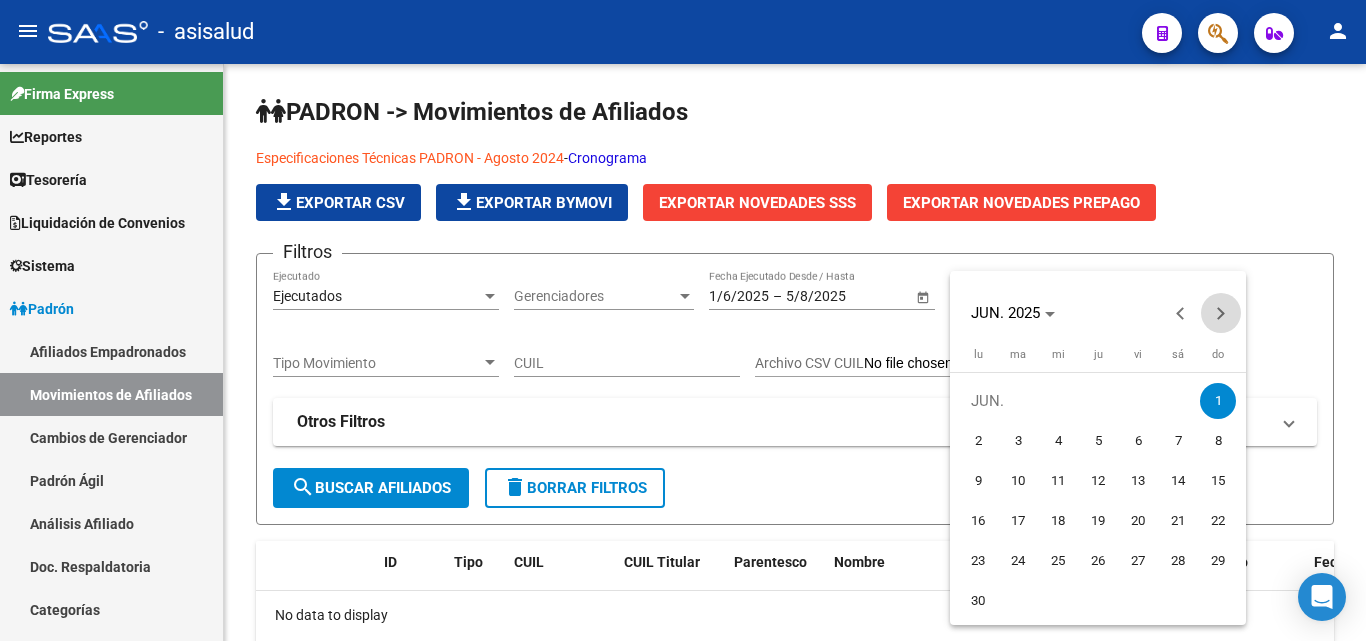 click at bounding box center [1221, 313] 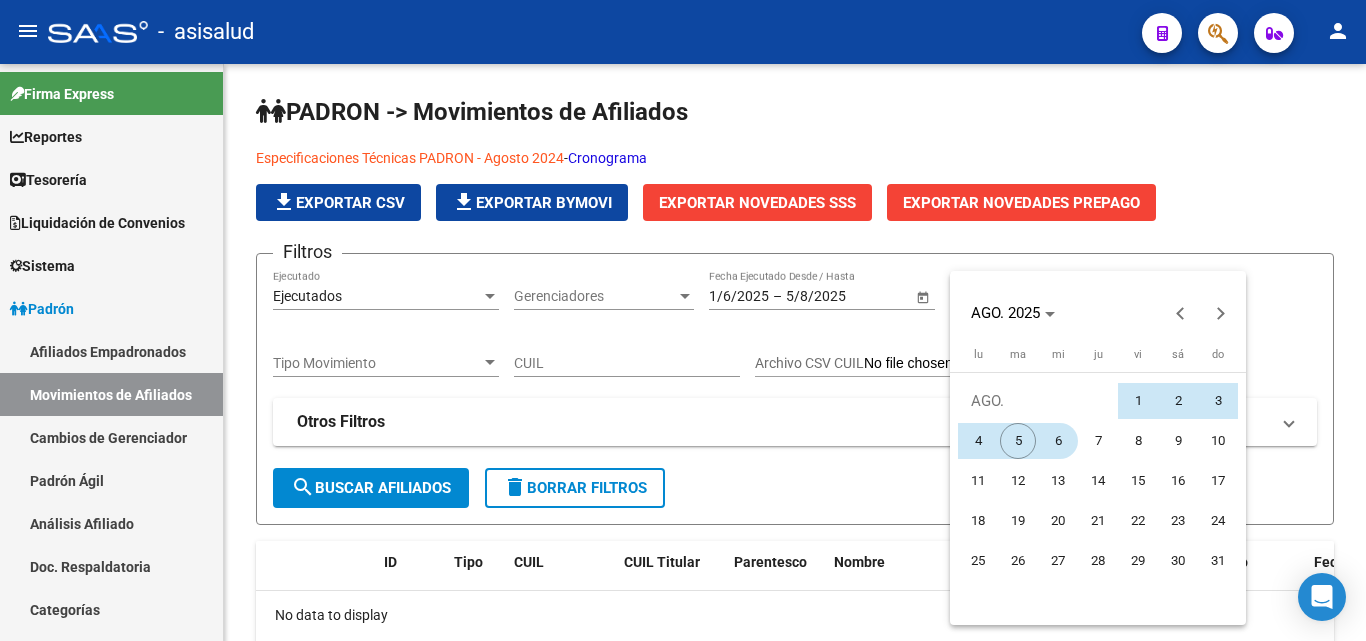 click on "6" at bounding box center (1058, 441) 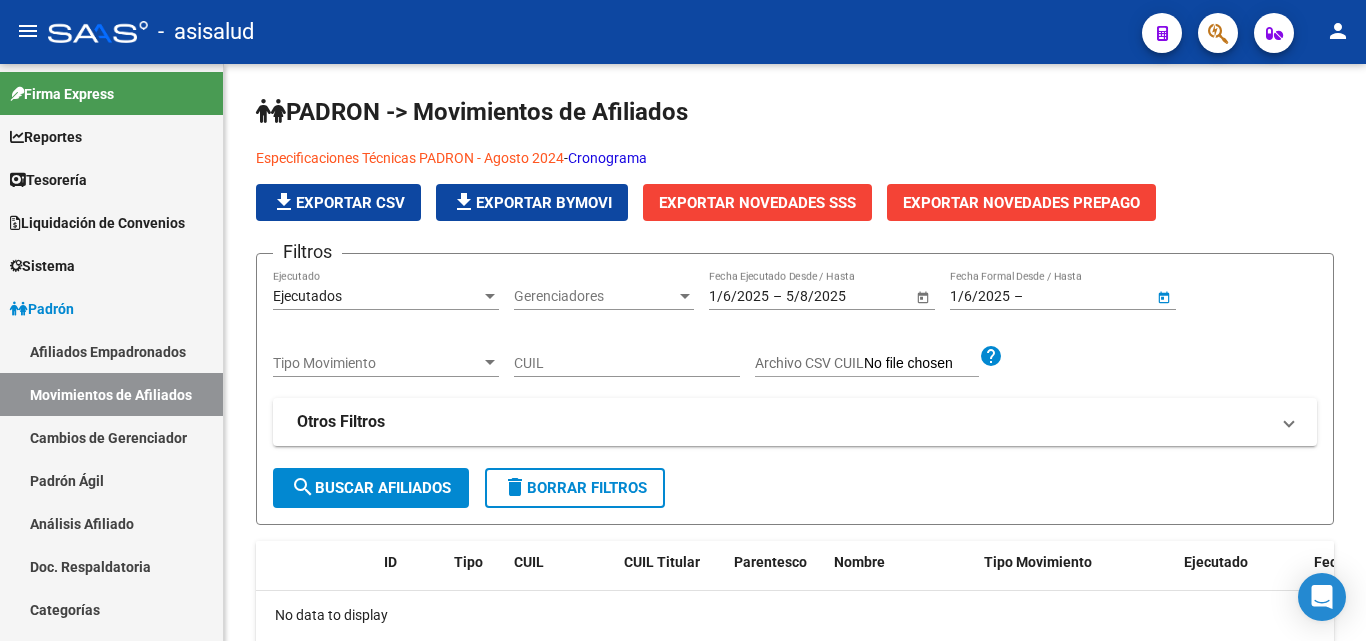 type on "6/8/2025" 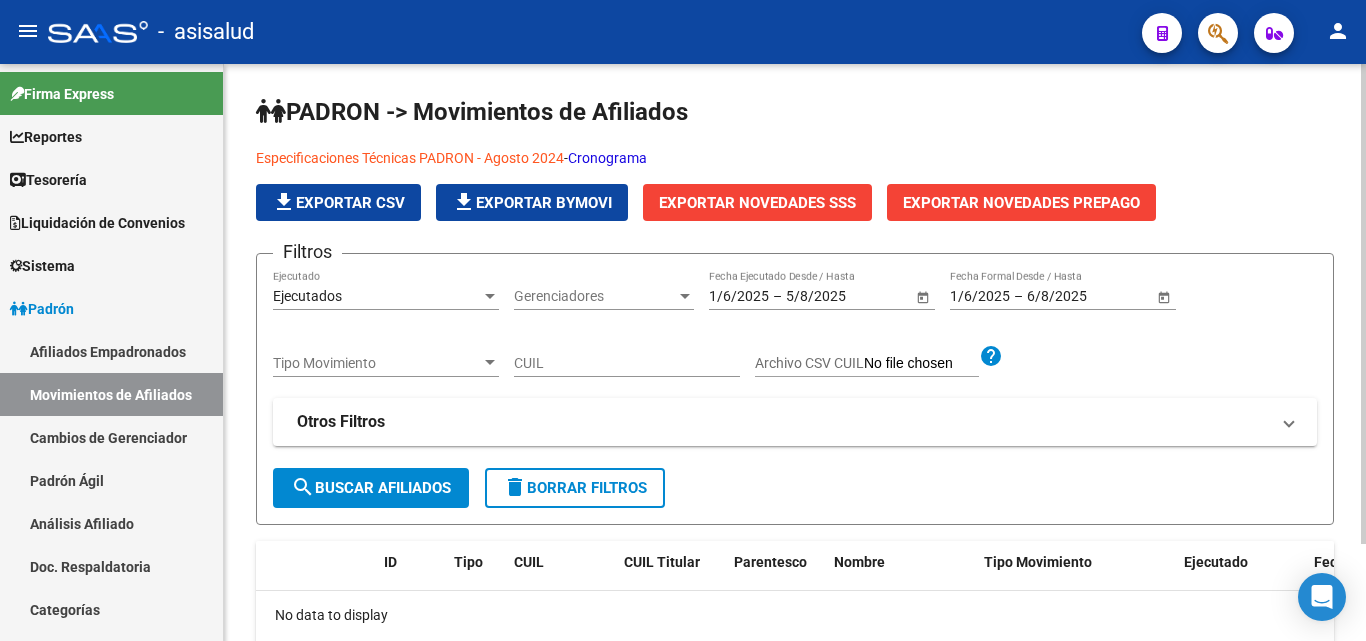 click on "search  Buscar Afiliados" 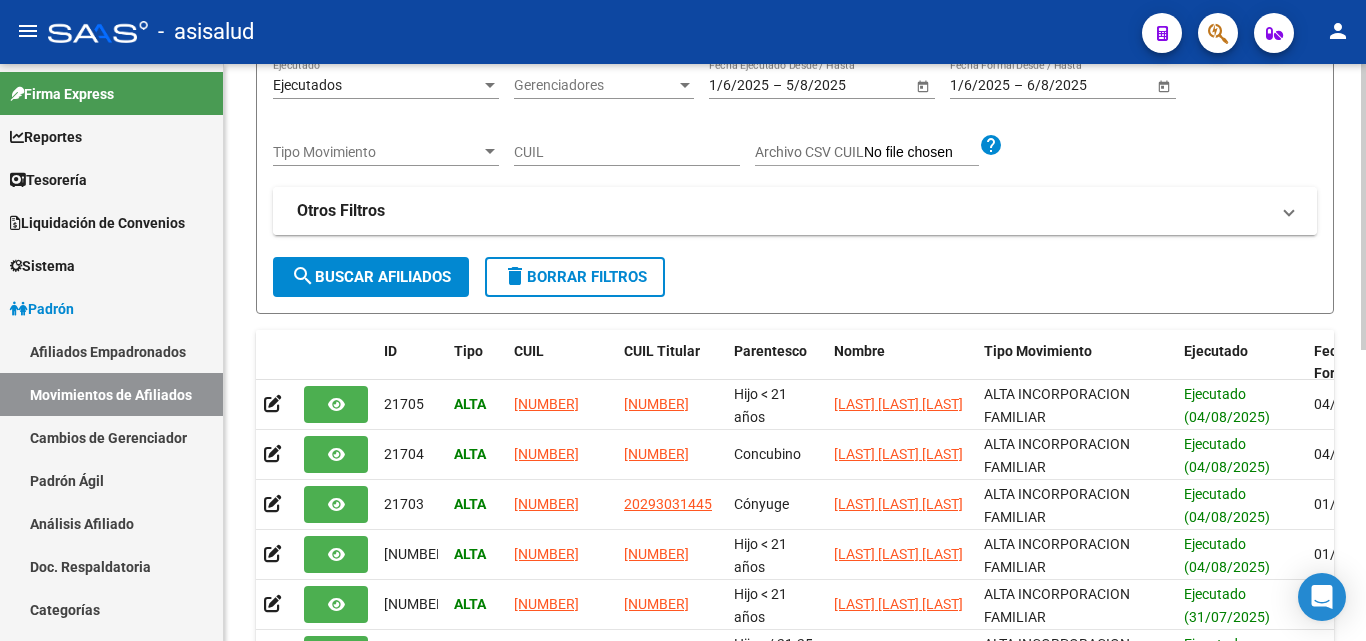 scroll, scrollTop: 0, scrollLeft: 0, axis: both 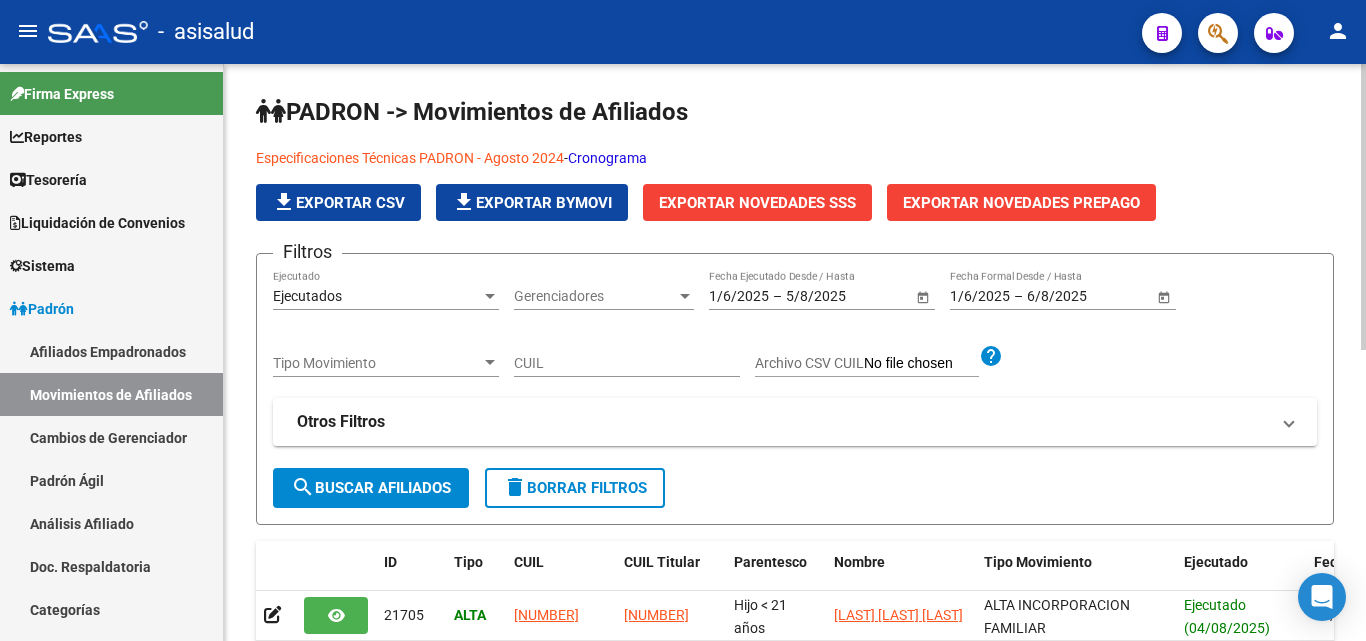click on "Exportar Novedades SSS" 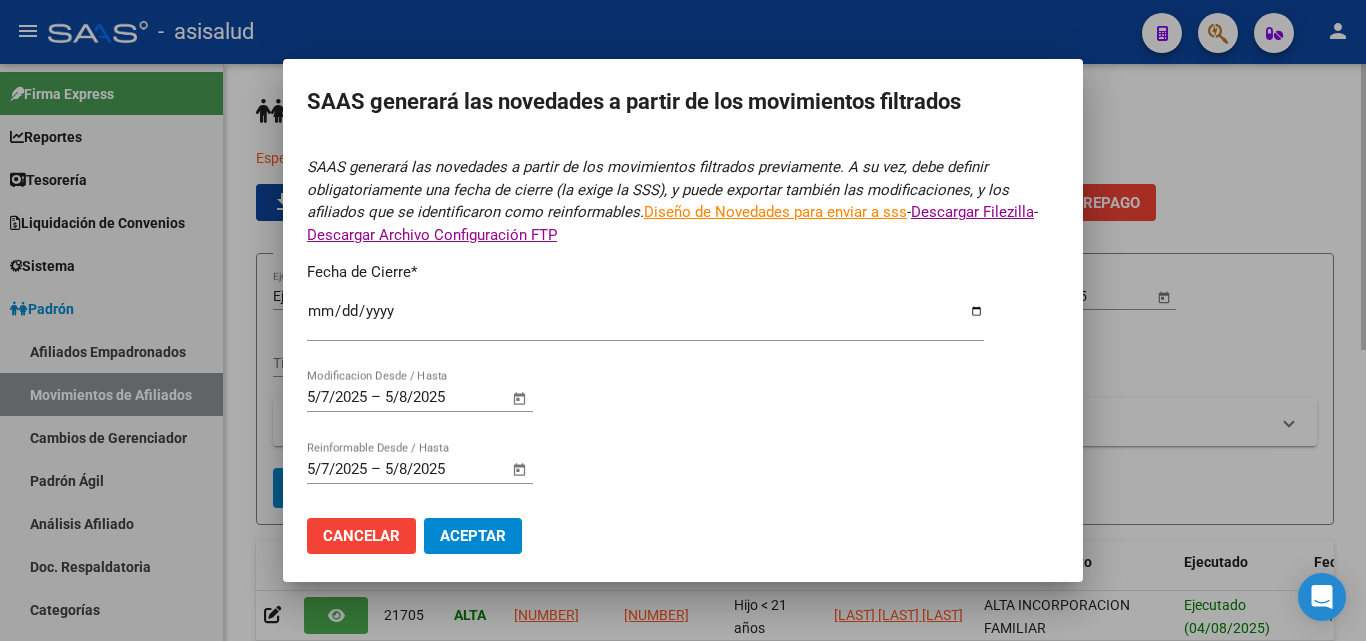 type on "2025-07-31" 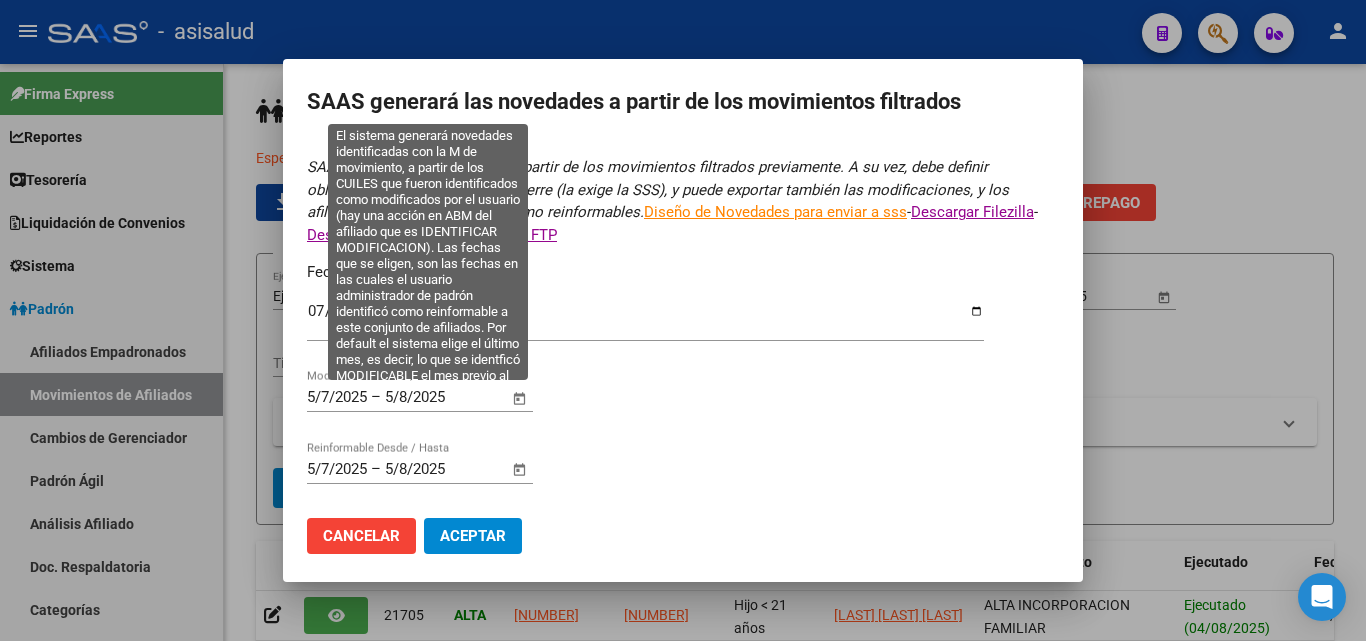 click at bounding box center (520, 398) 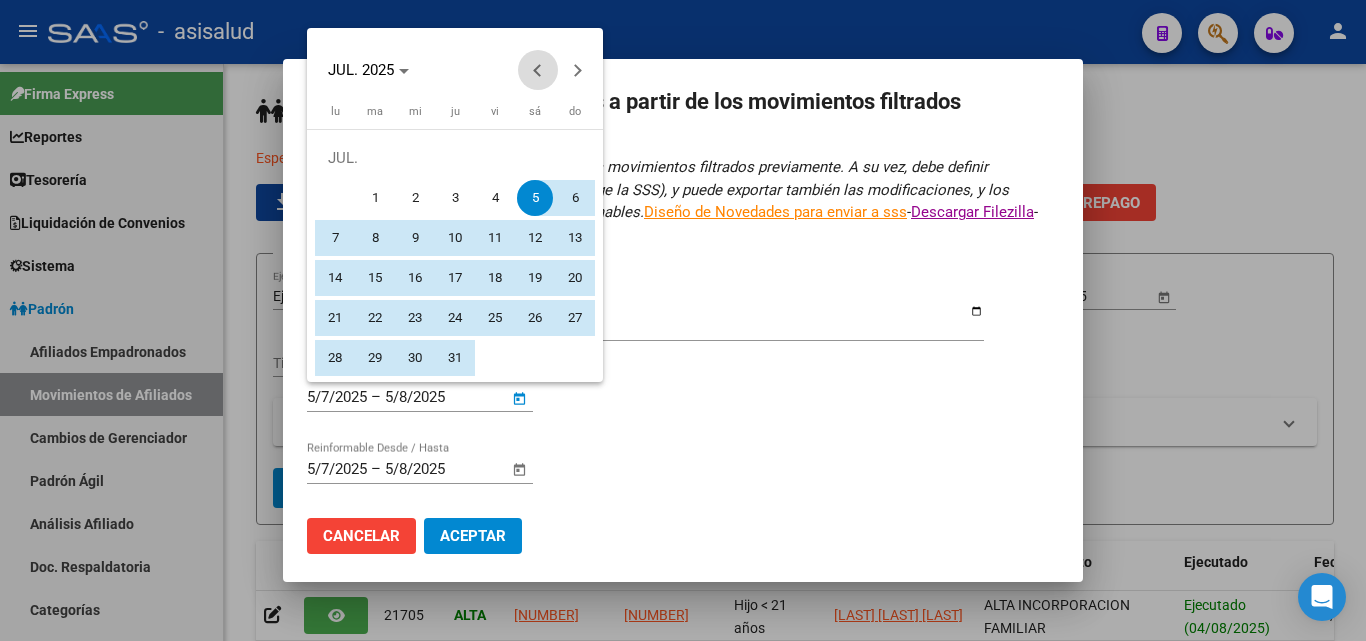 click at bounding box center [538, 70] 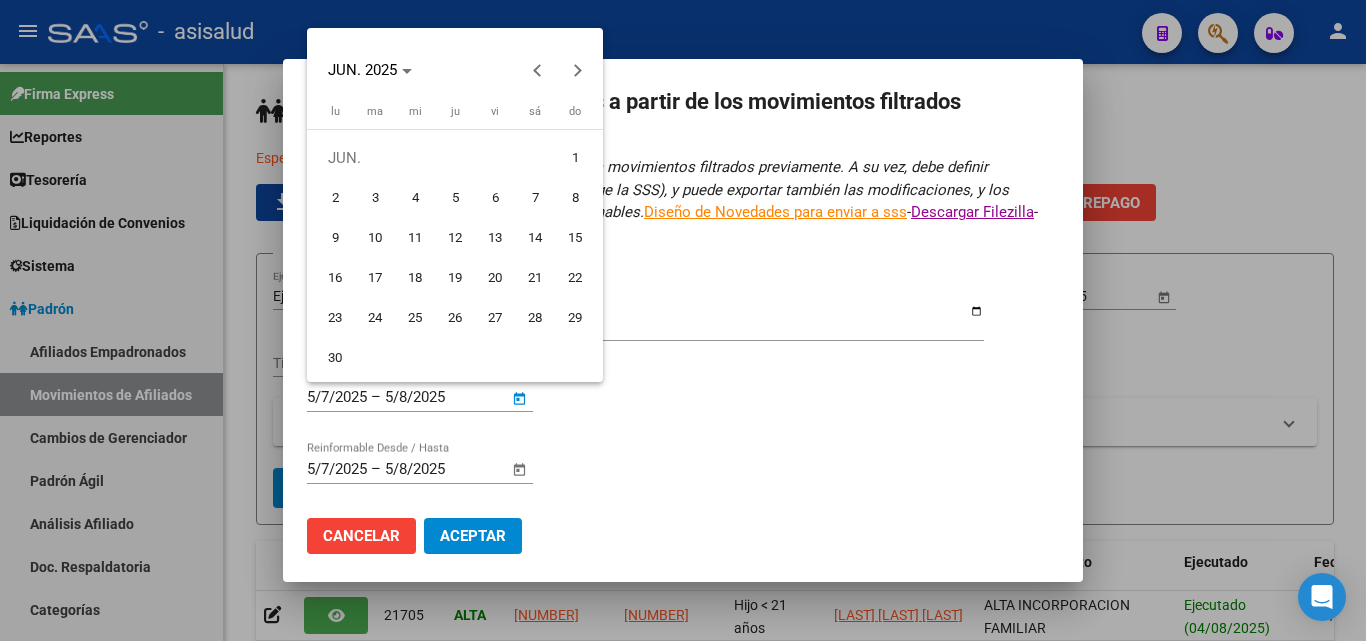 click on "1" at bounding box center [575, 158] 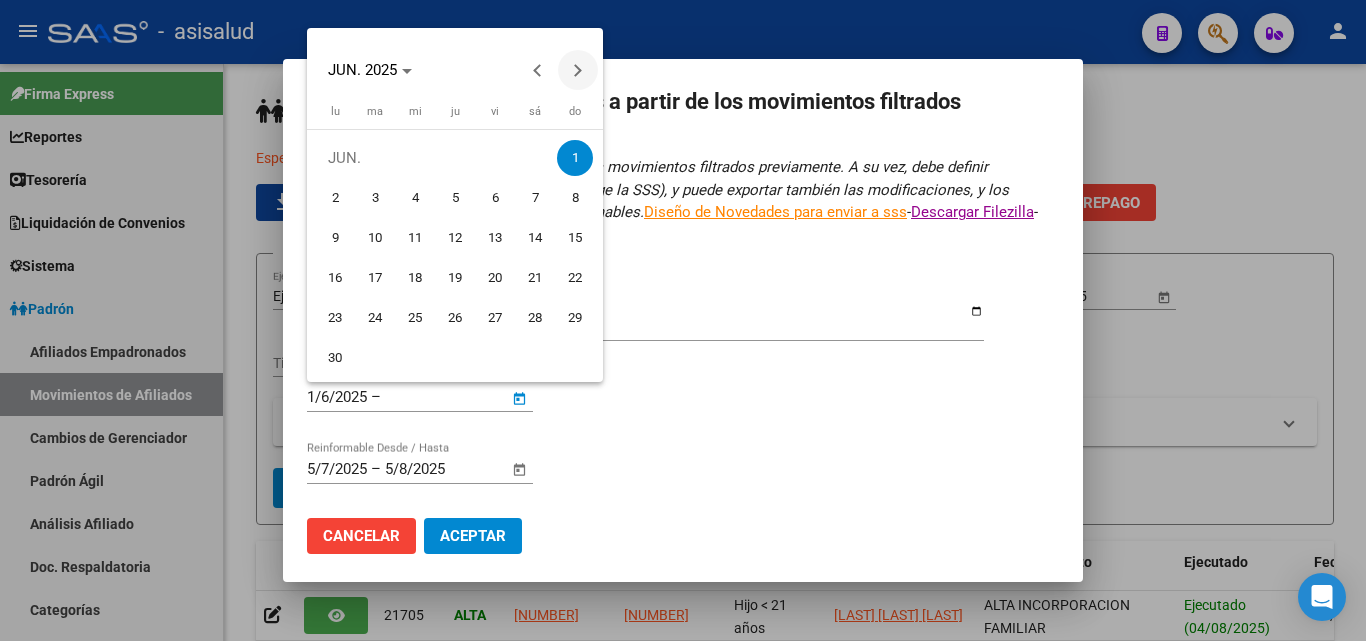 click at bounding box center [578, 70] 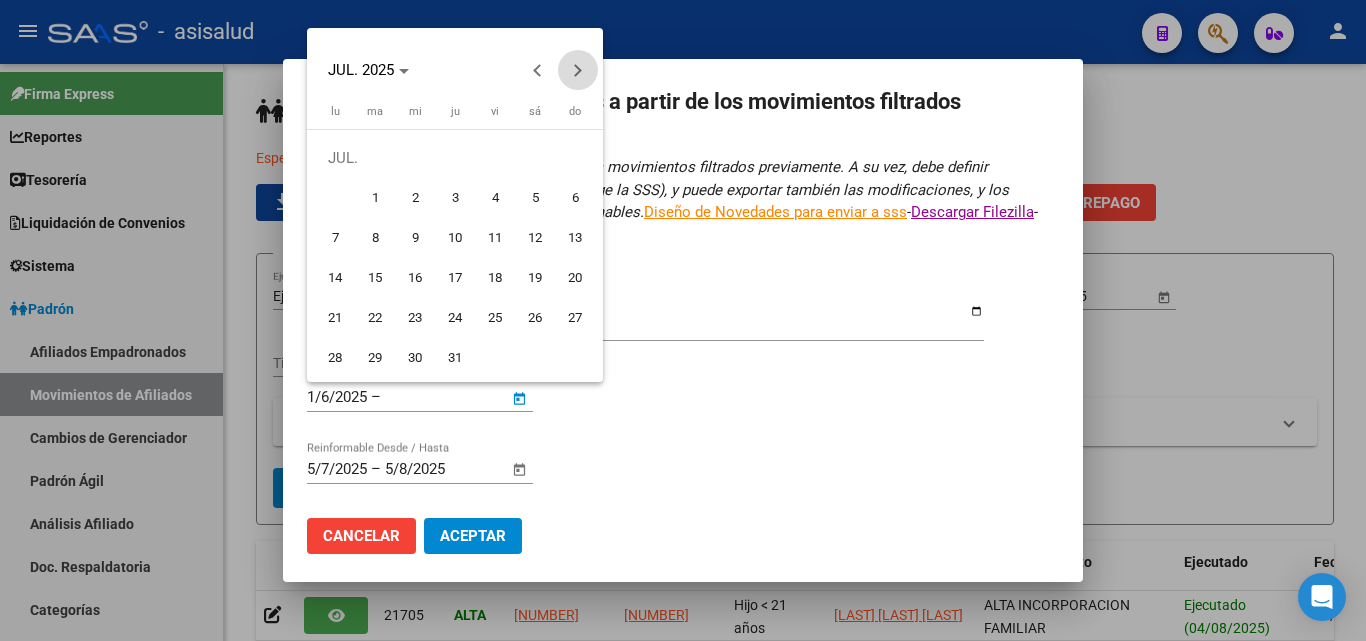 click at bounding box center (578, 70) 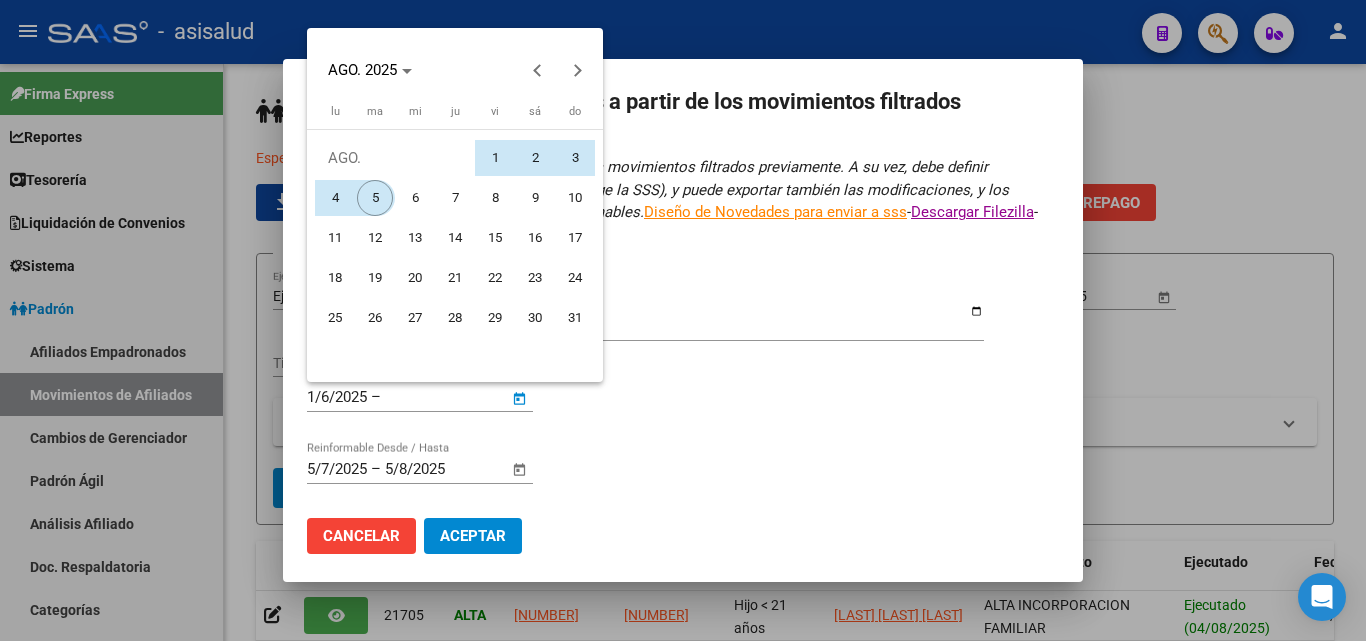 click on "5" at bounding box center [375, 198] 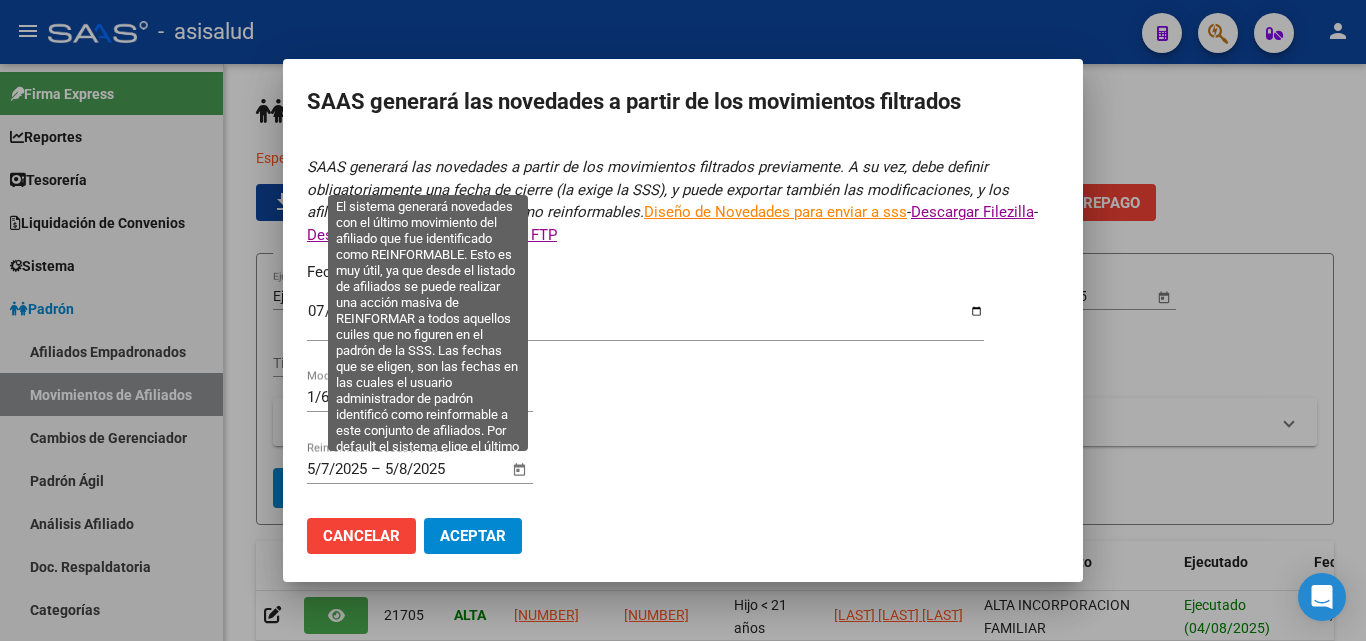 click at bounding box center [520, 470] 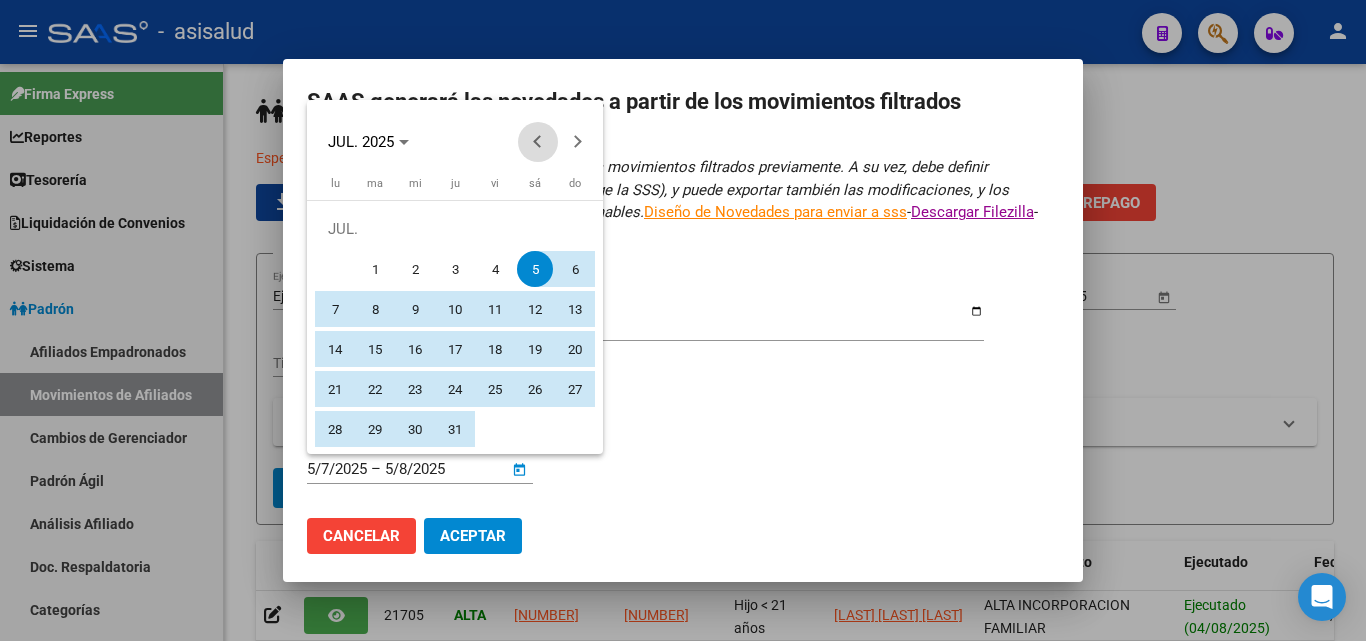 click at bounding box center [538, 142] 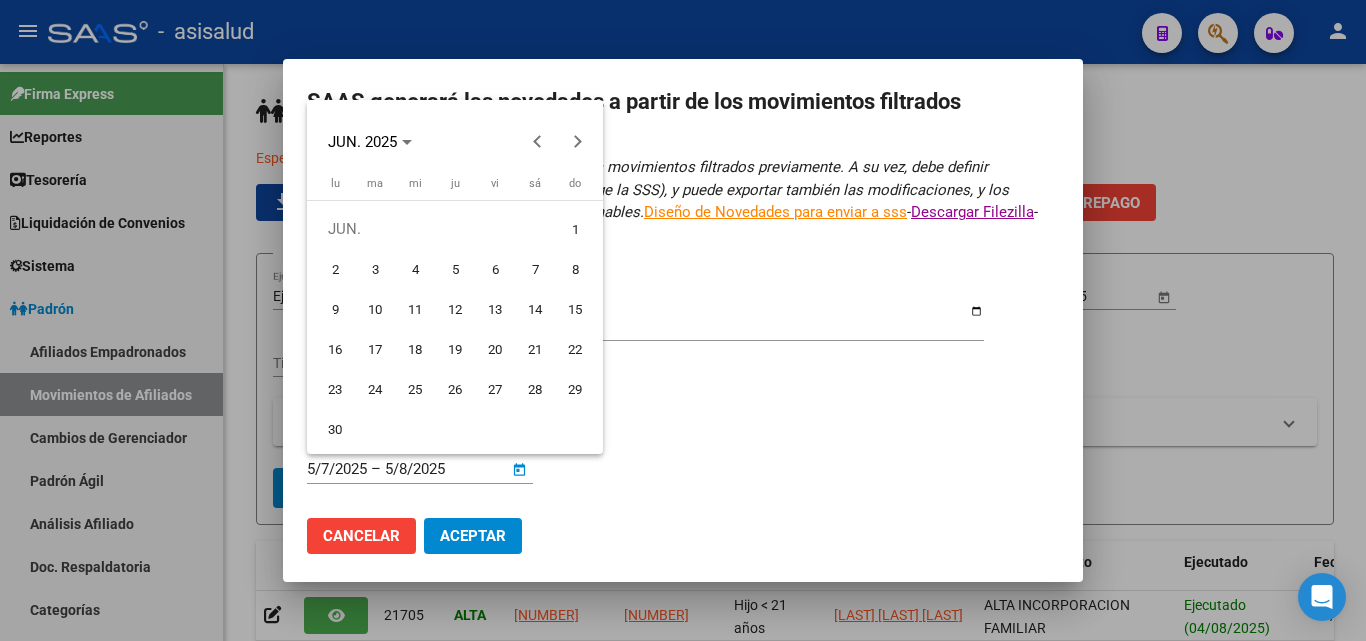click on "1" at bounding box center (575, 229) 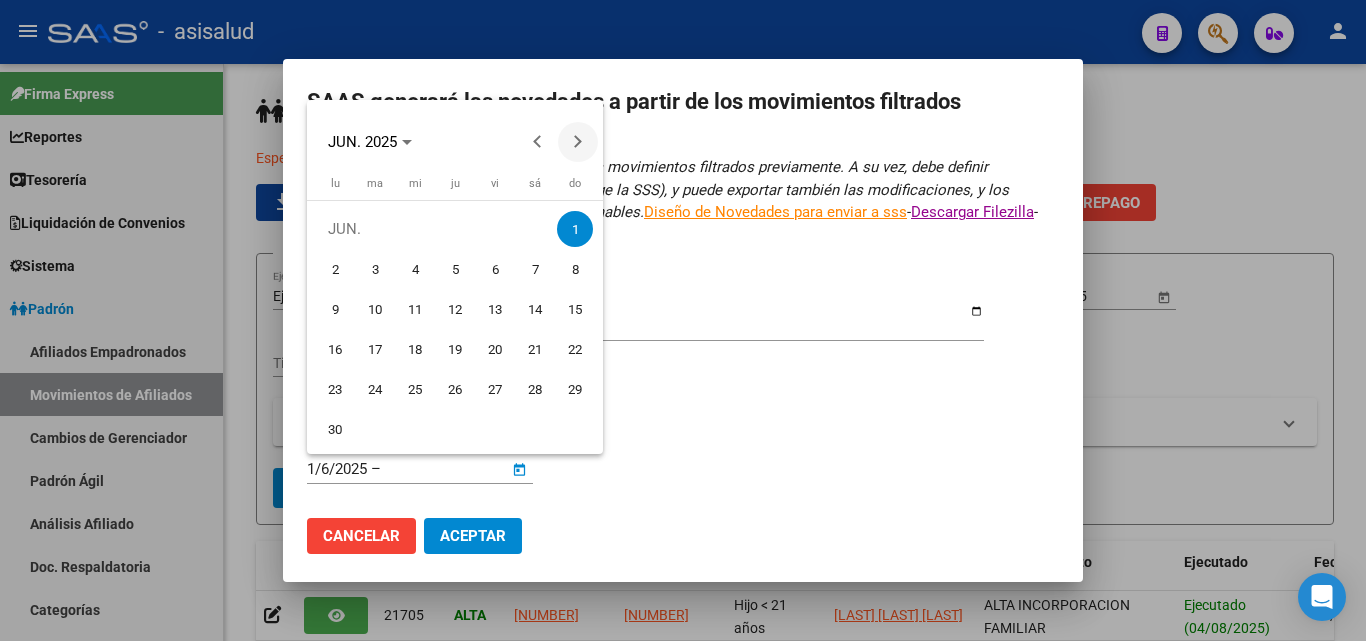 click at bounding box center (578, 142) 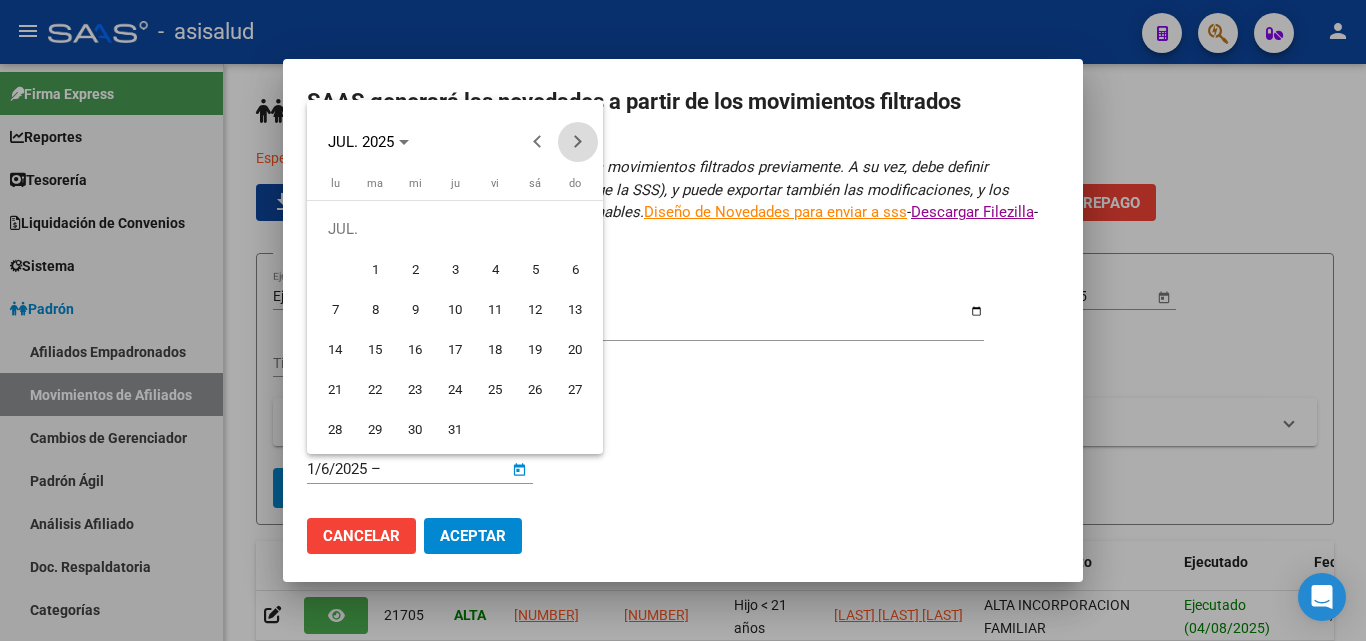 click at bounding box center (578, 142) 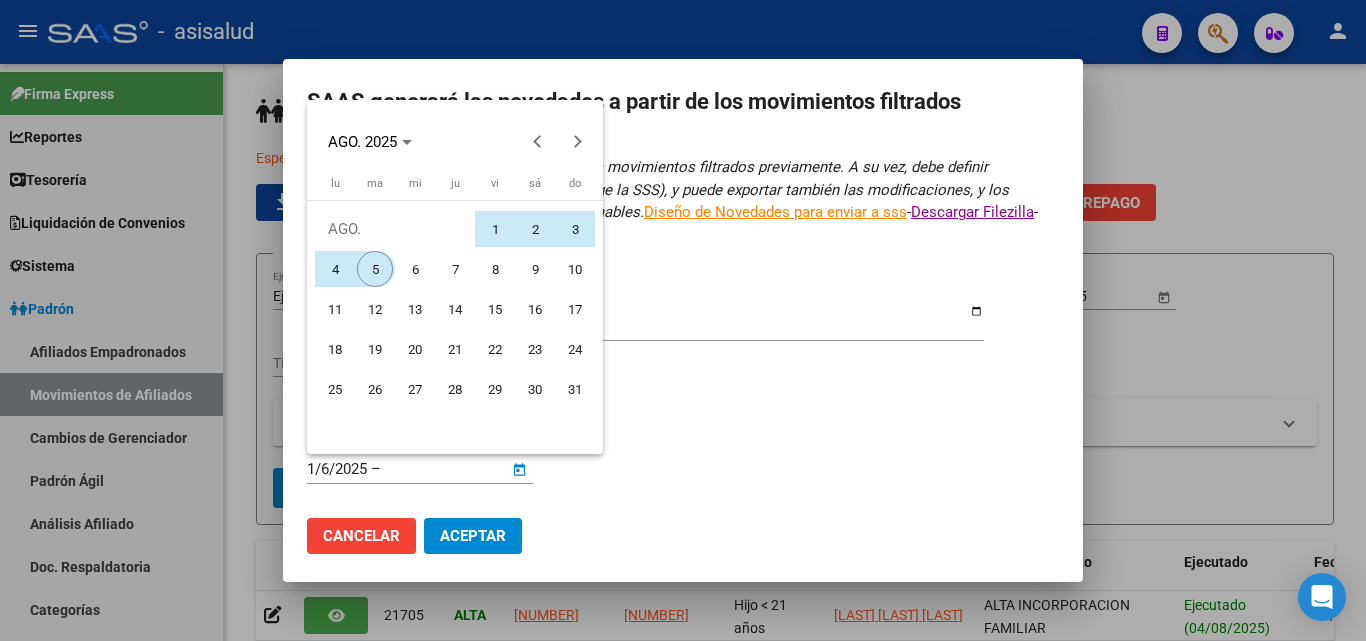click on "5" at bounding box center (375, 269) 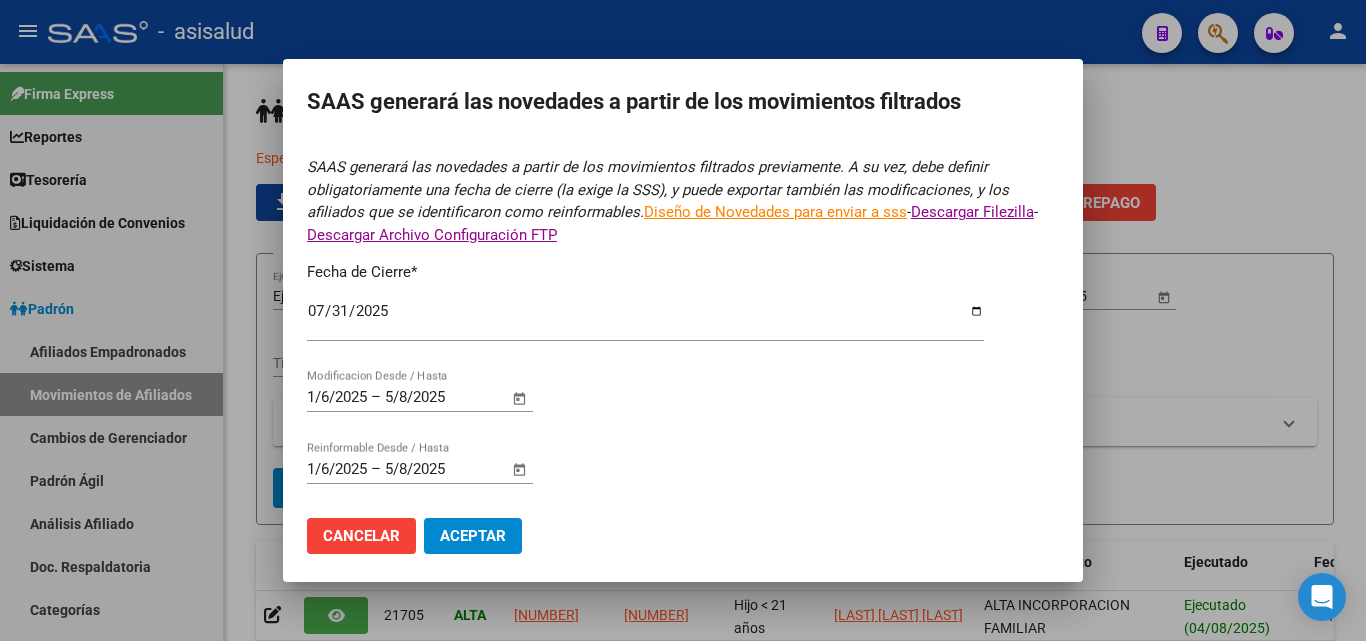 click on "Aceptar" 